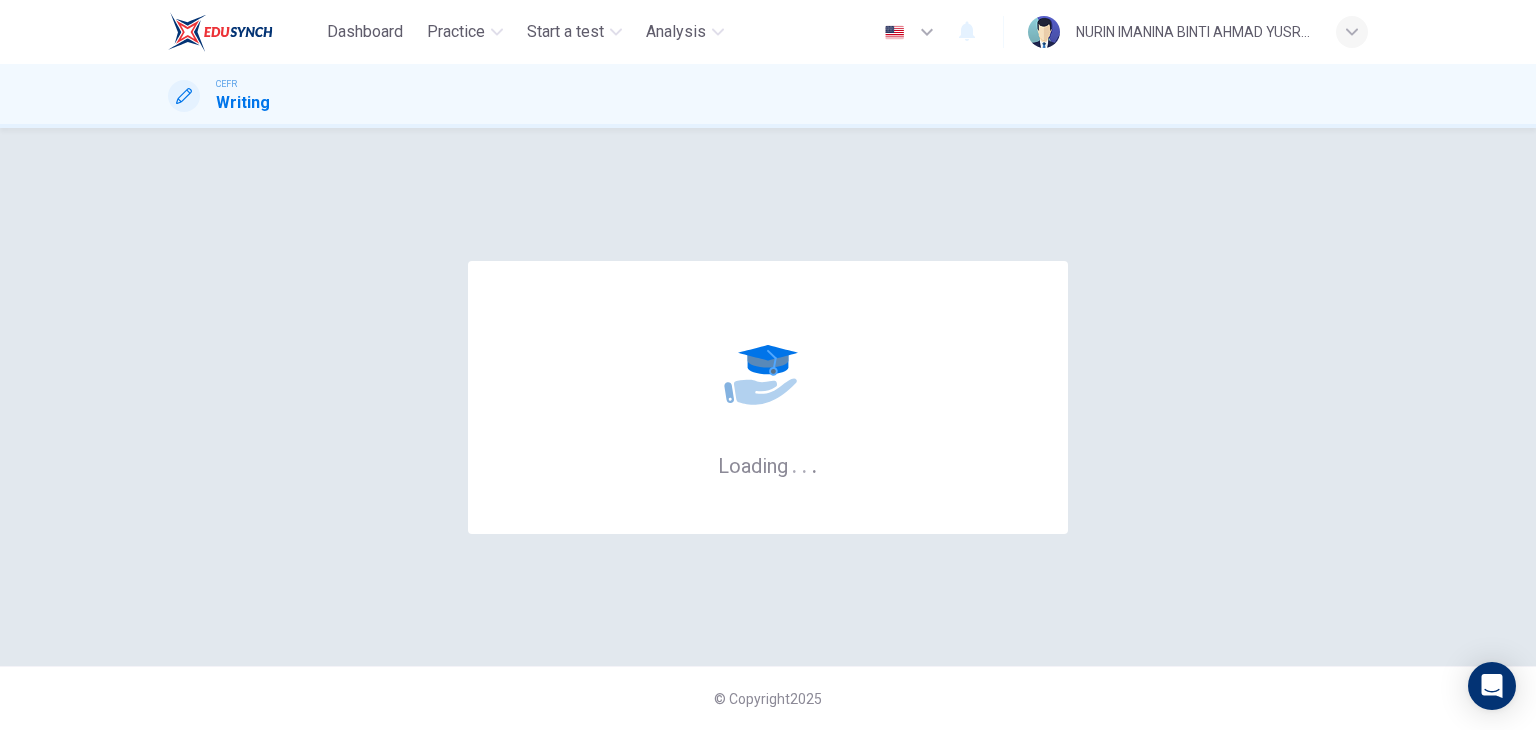 scroll, scrollTop: 0, scrollLeft: 0, axis: both 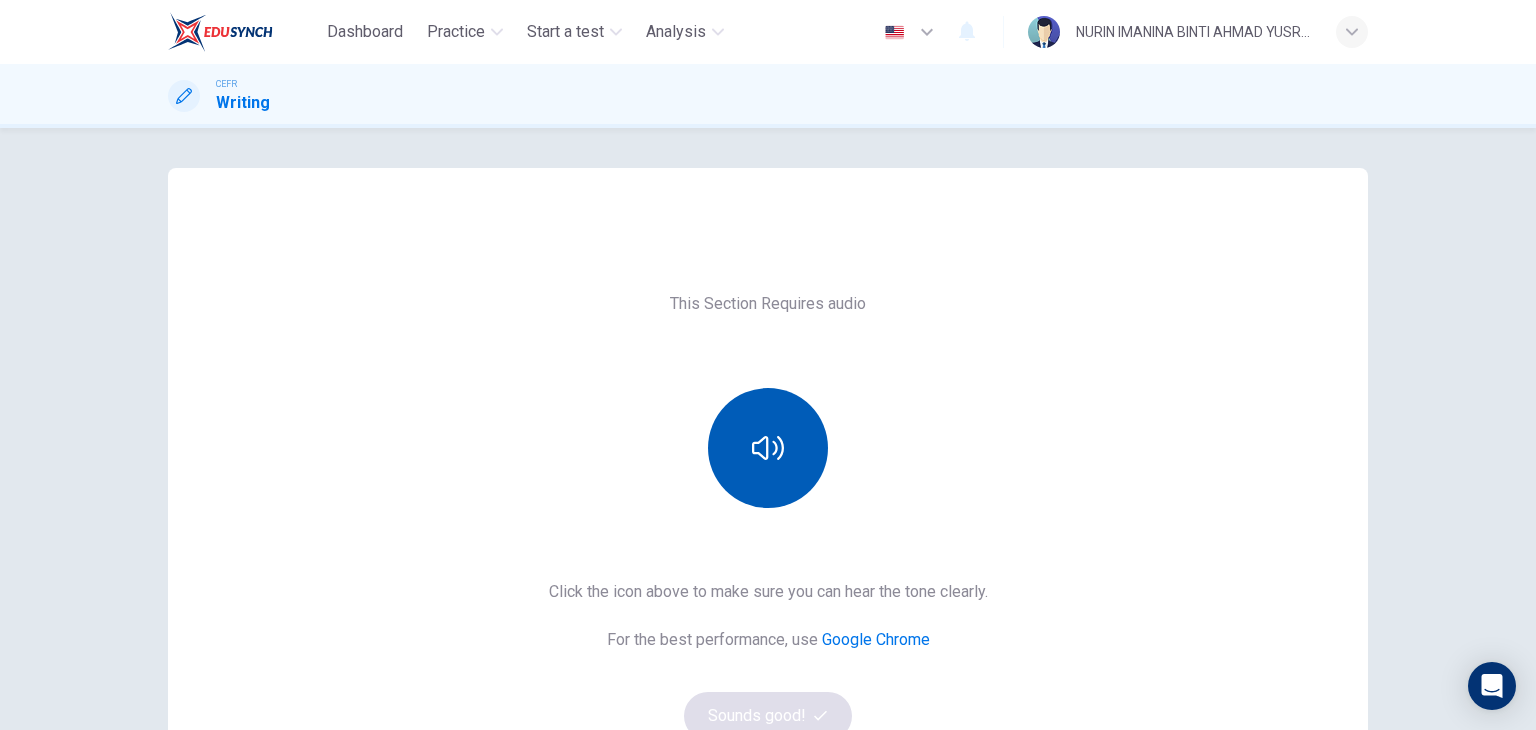click at bounding box center (768, 448) 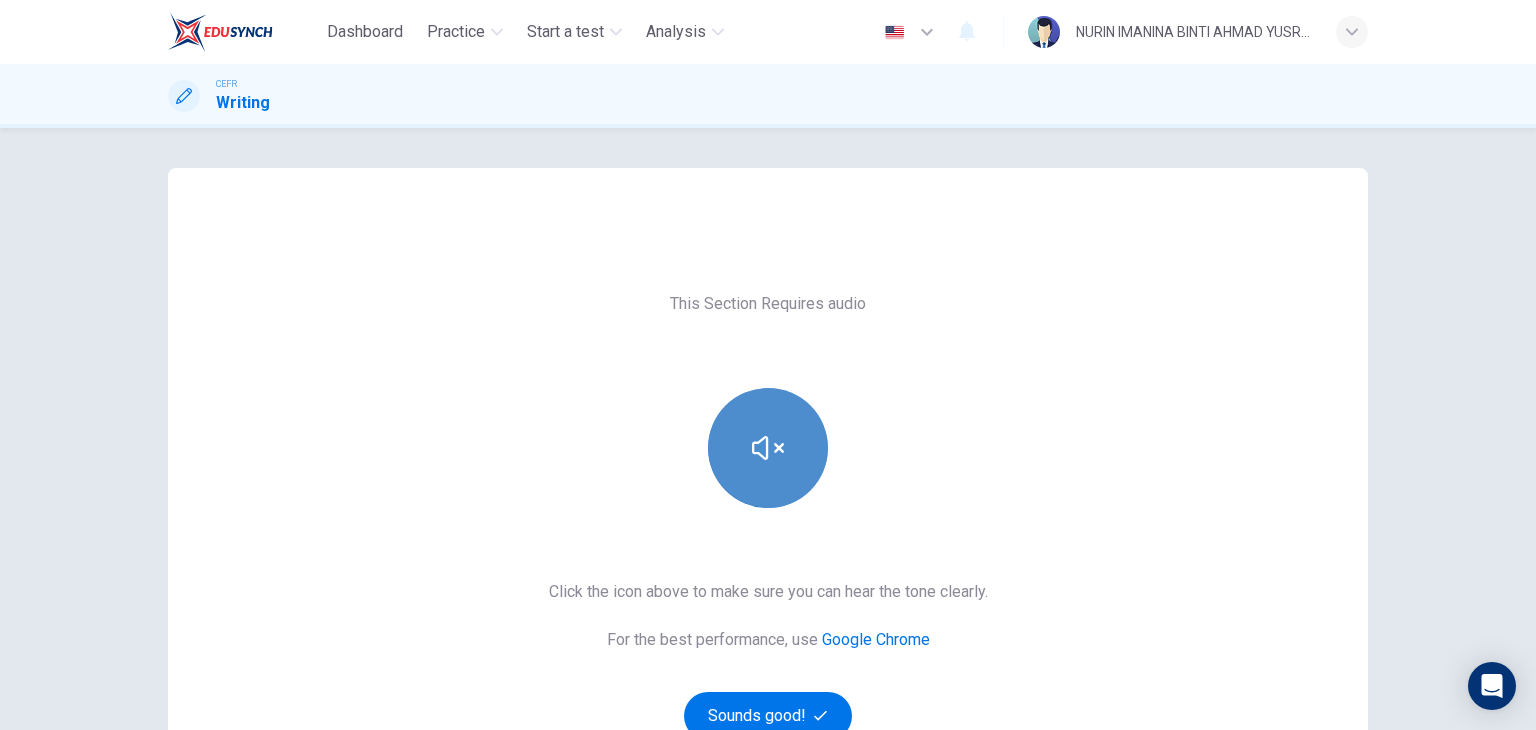 click at bounding box center (768, 448) 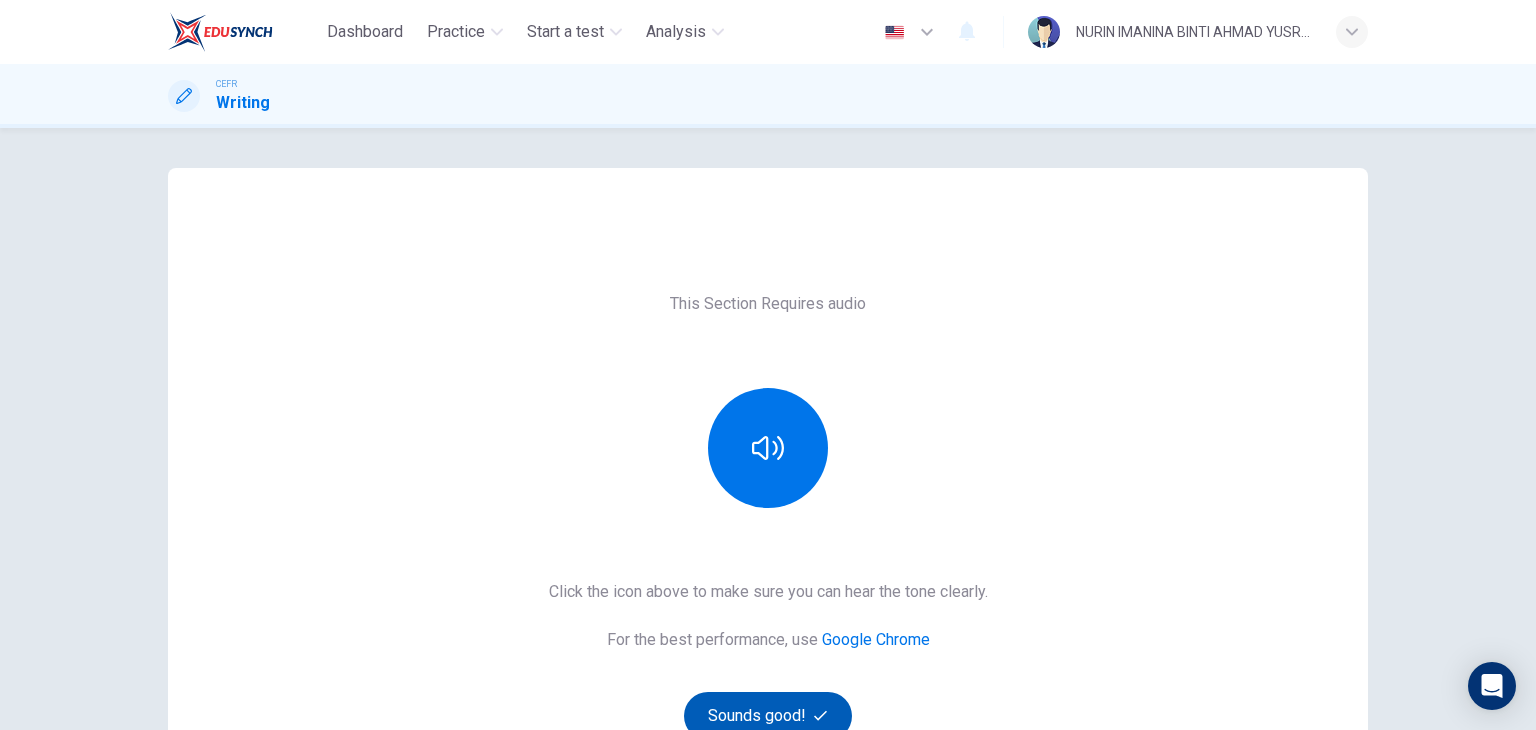 click on "Sounds good!" at bounding box center [768, 716] 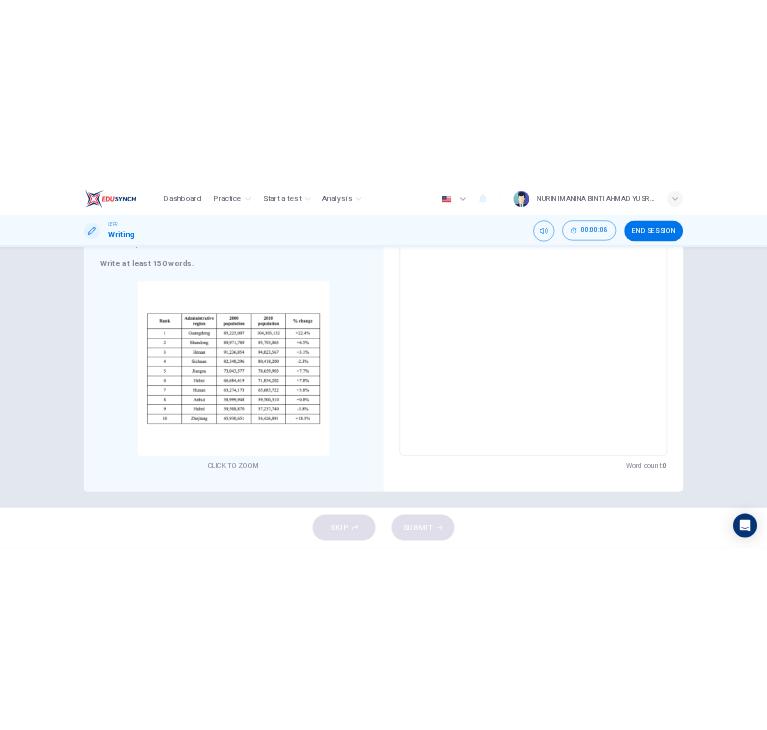 scroll, scrollTop: 291, scrollLeft: 0, axis: vertical 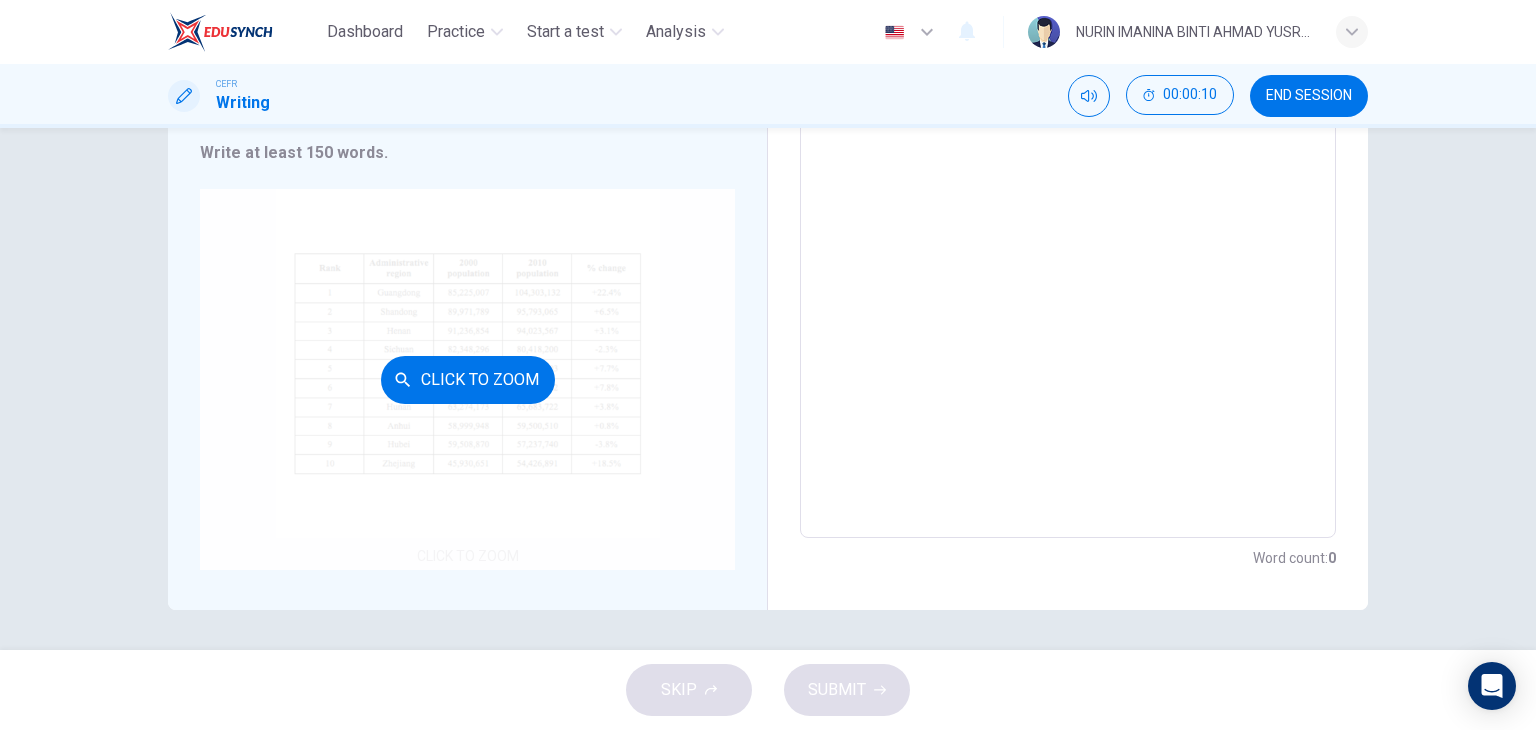 click on "Click to Zoom" at bounding box center [468, 380] 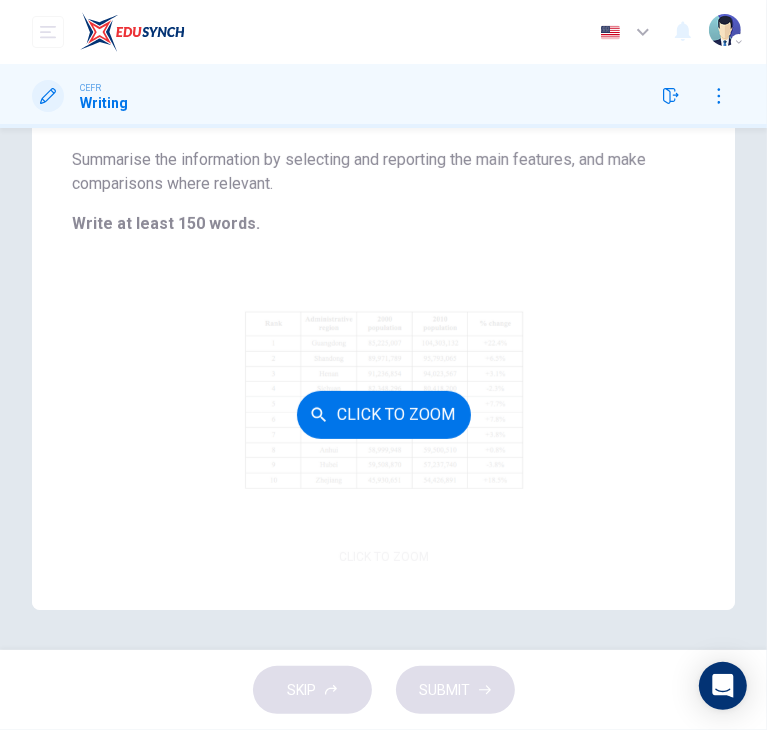 click at bounding box center (318, 415) 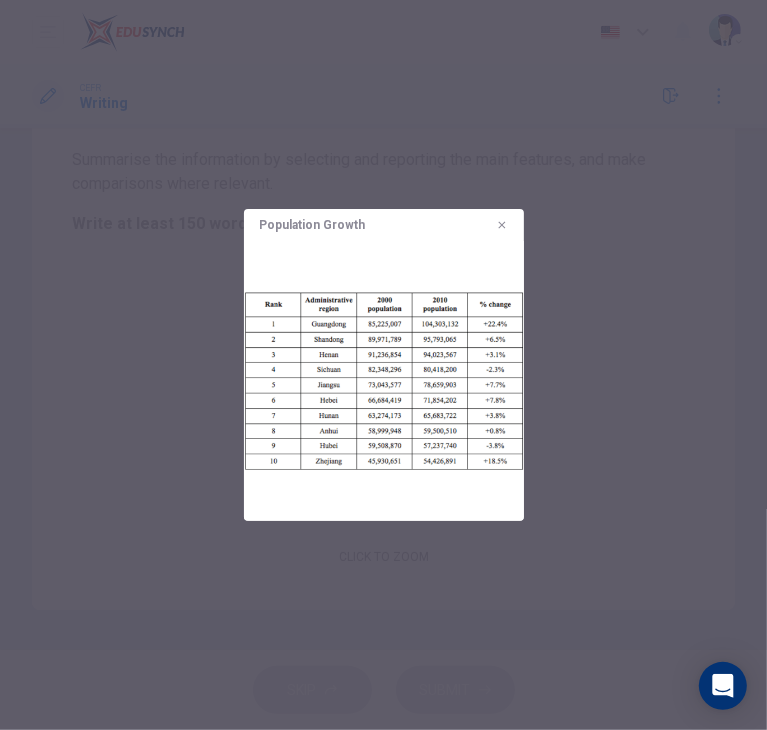 click at bounding box center [502, 225] 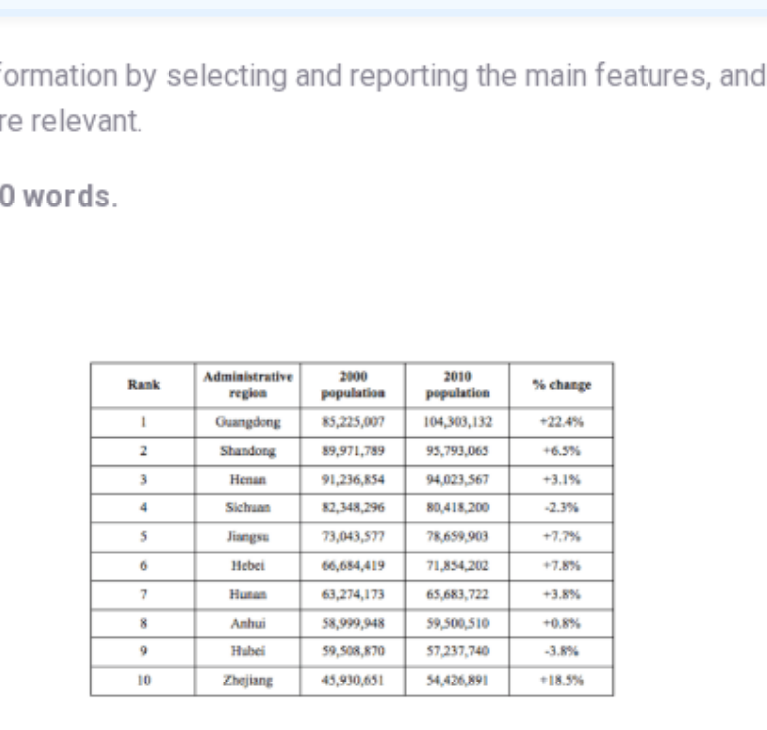 scroll, scrollTop: 300, scrollLeft: 0, axis: vertical 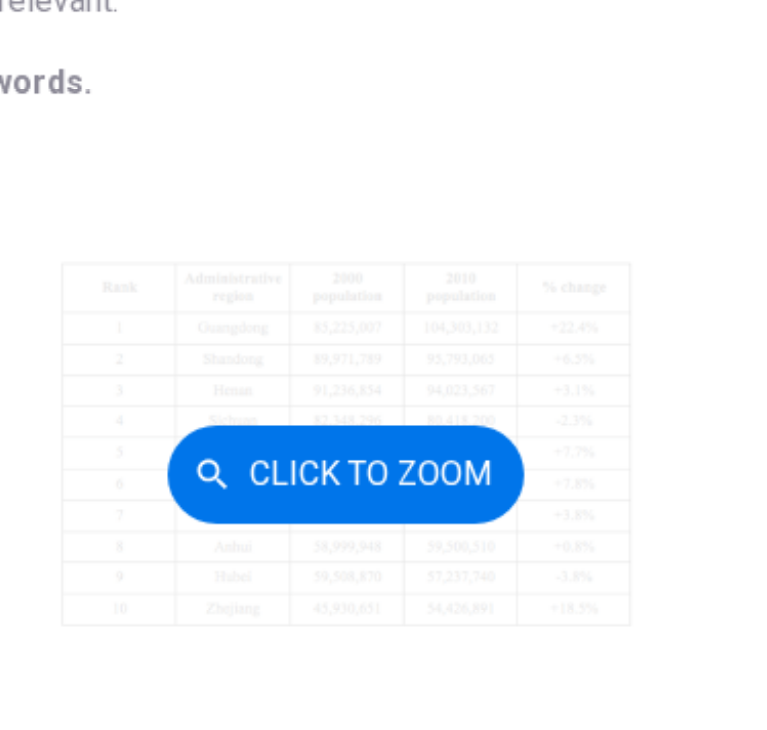click on "Click to Zoom" at bounding box center (383, 415) 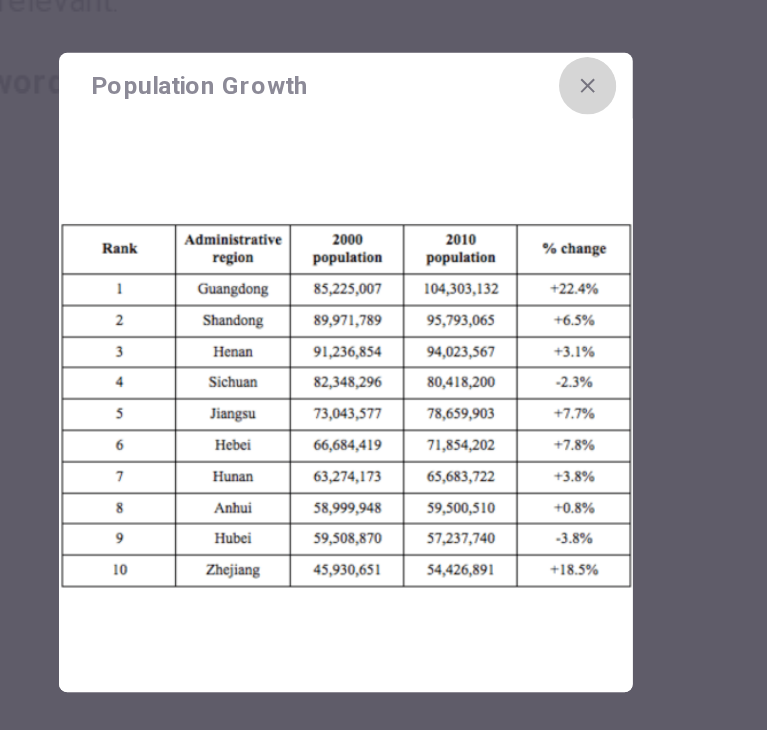 click at bounding box center (502, 225) 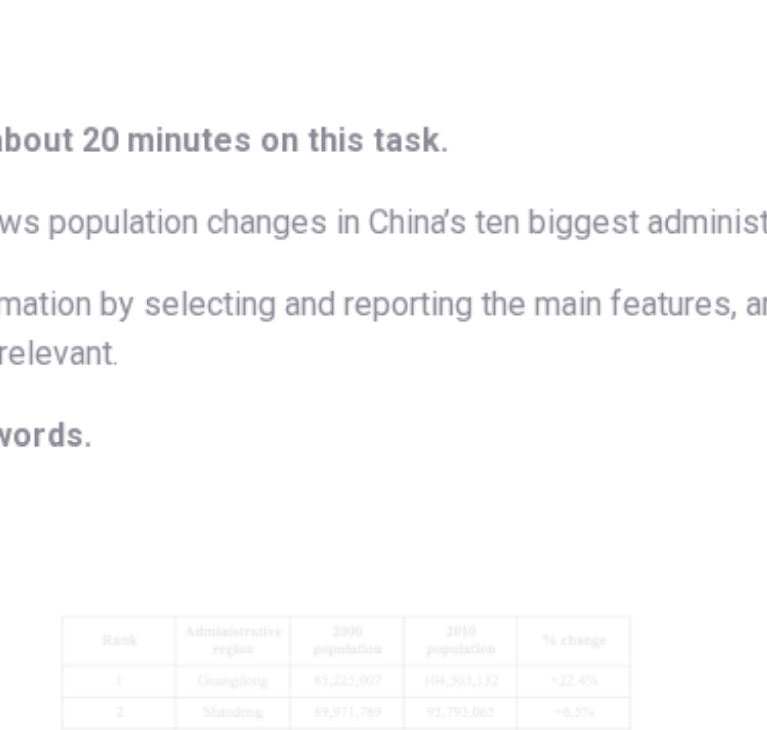scroll, scrollTop: 57, scrollLeft: 0, axis: vertical 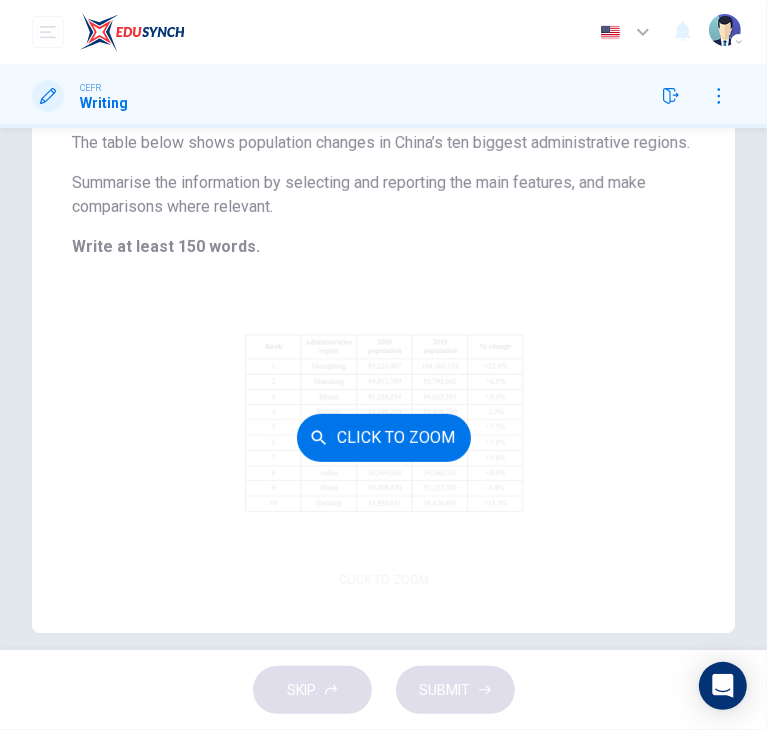 click on "Click to Zoom" at bounding box center (383, 438) 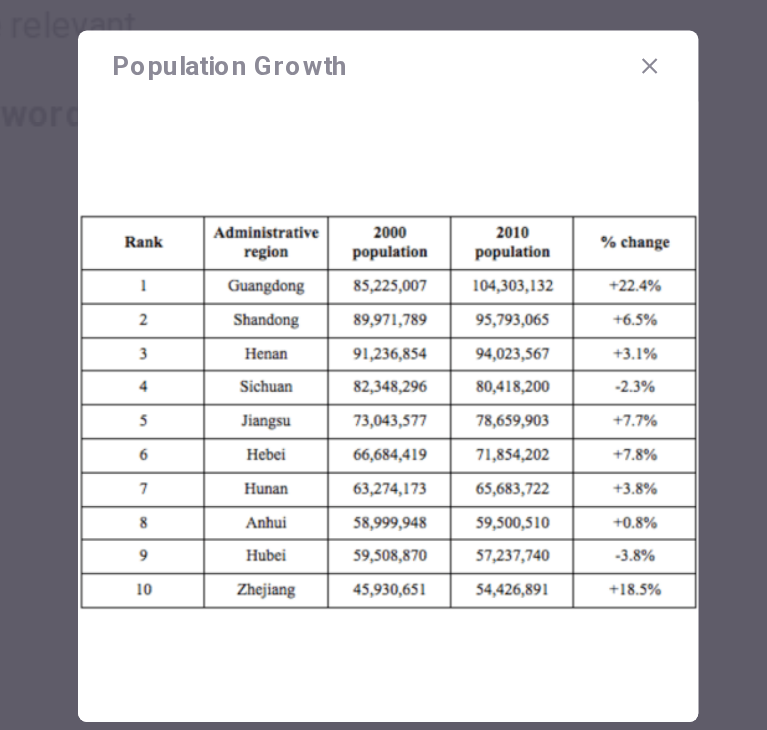 click on "Population Growth" at bounding box center [384, 225] 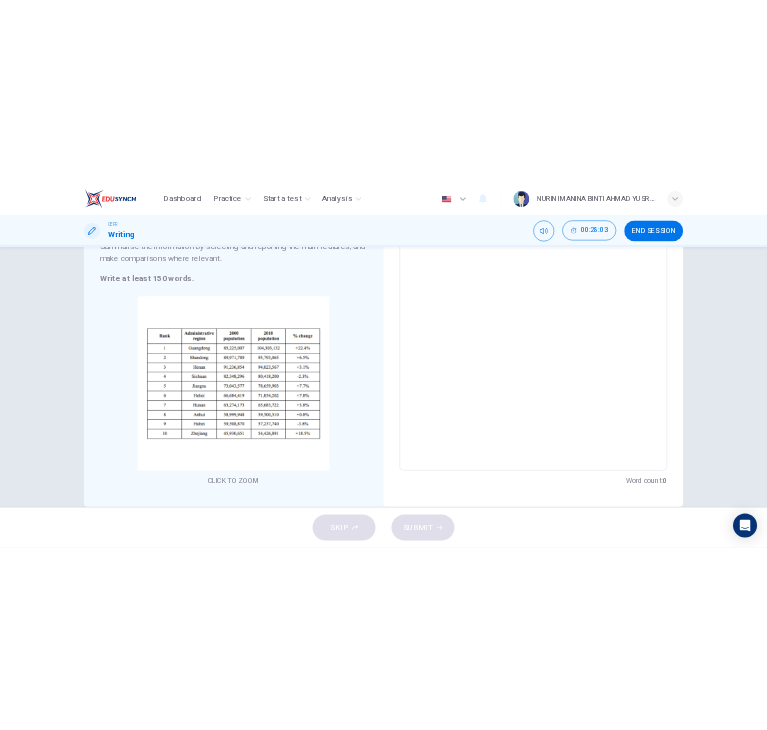 scroll, scrollTop: 0, scrollLeft: 0, axis: both 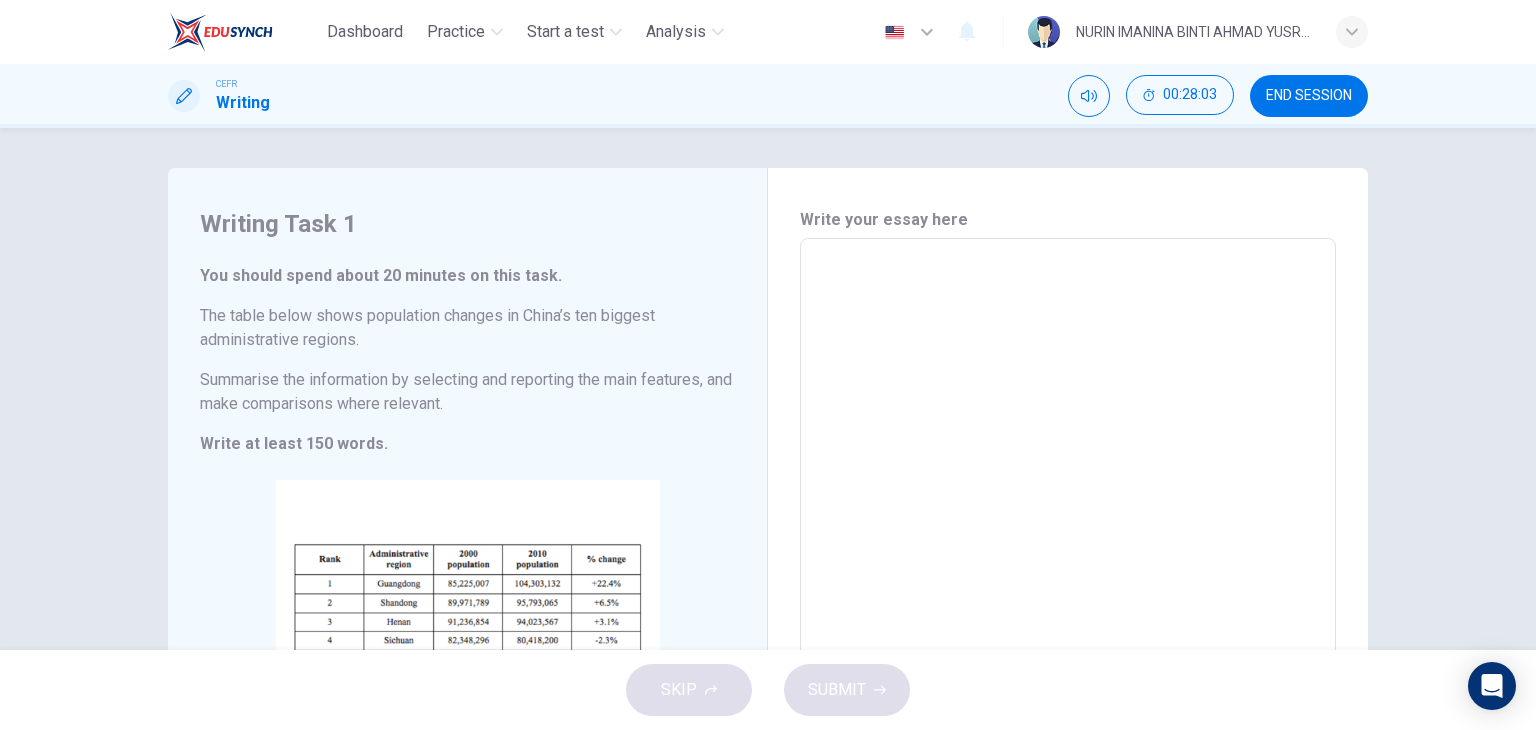 click at bounding box center [1068, 534] 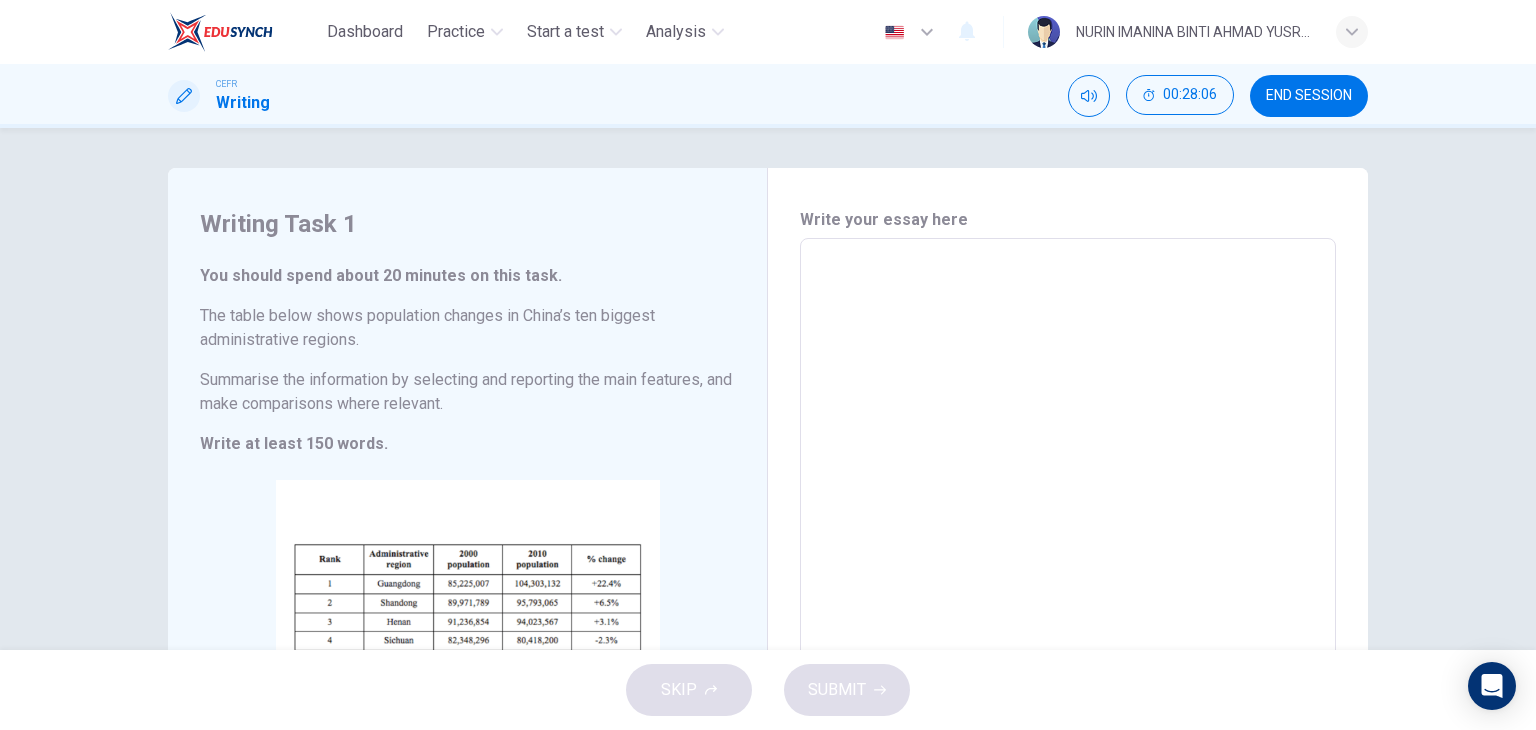 click at bounding box center (1068, 534) 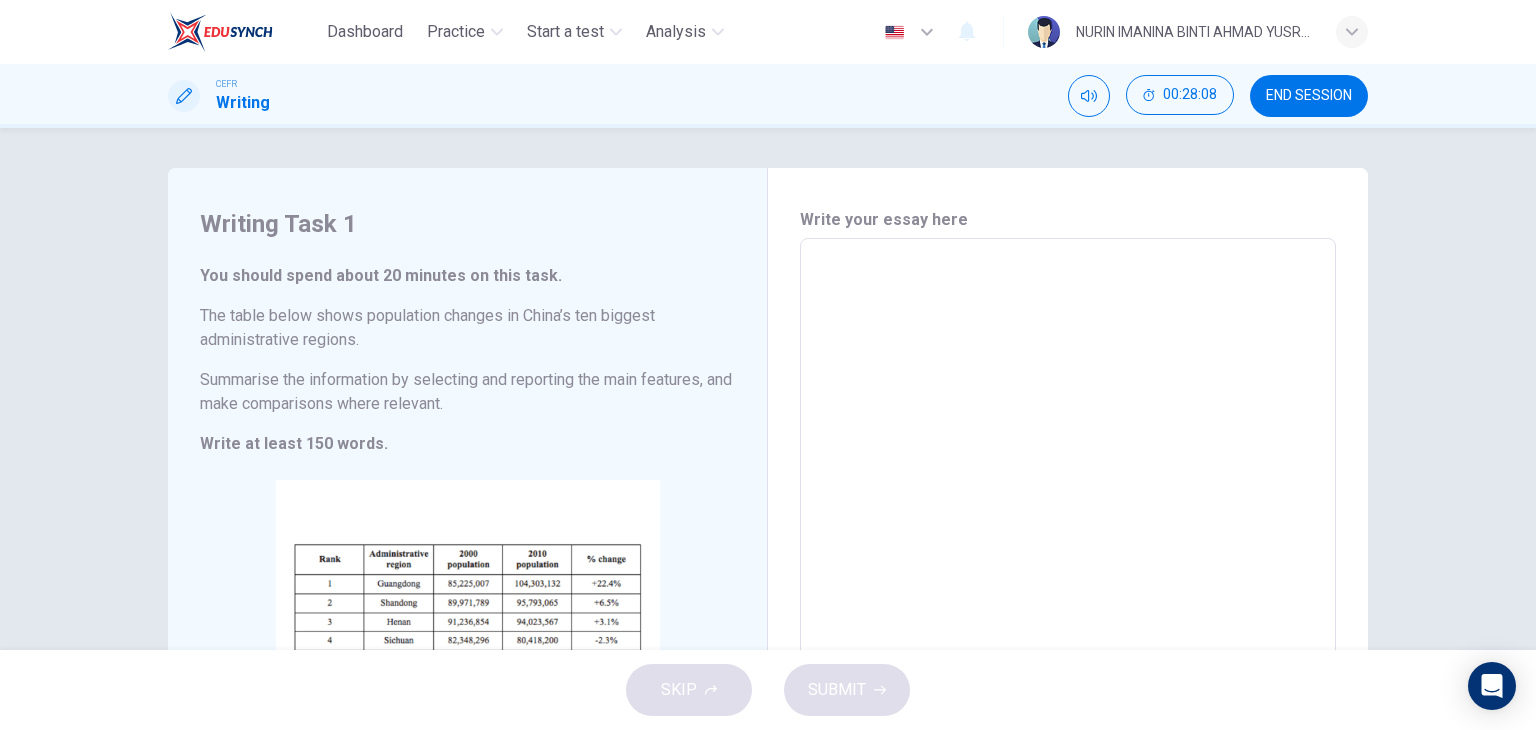 paste on "v" 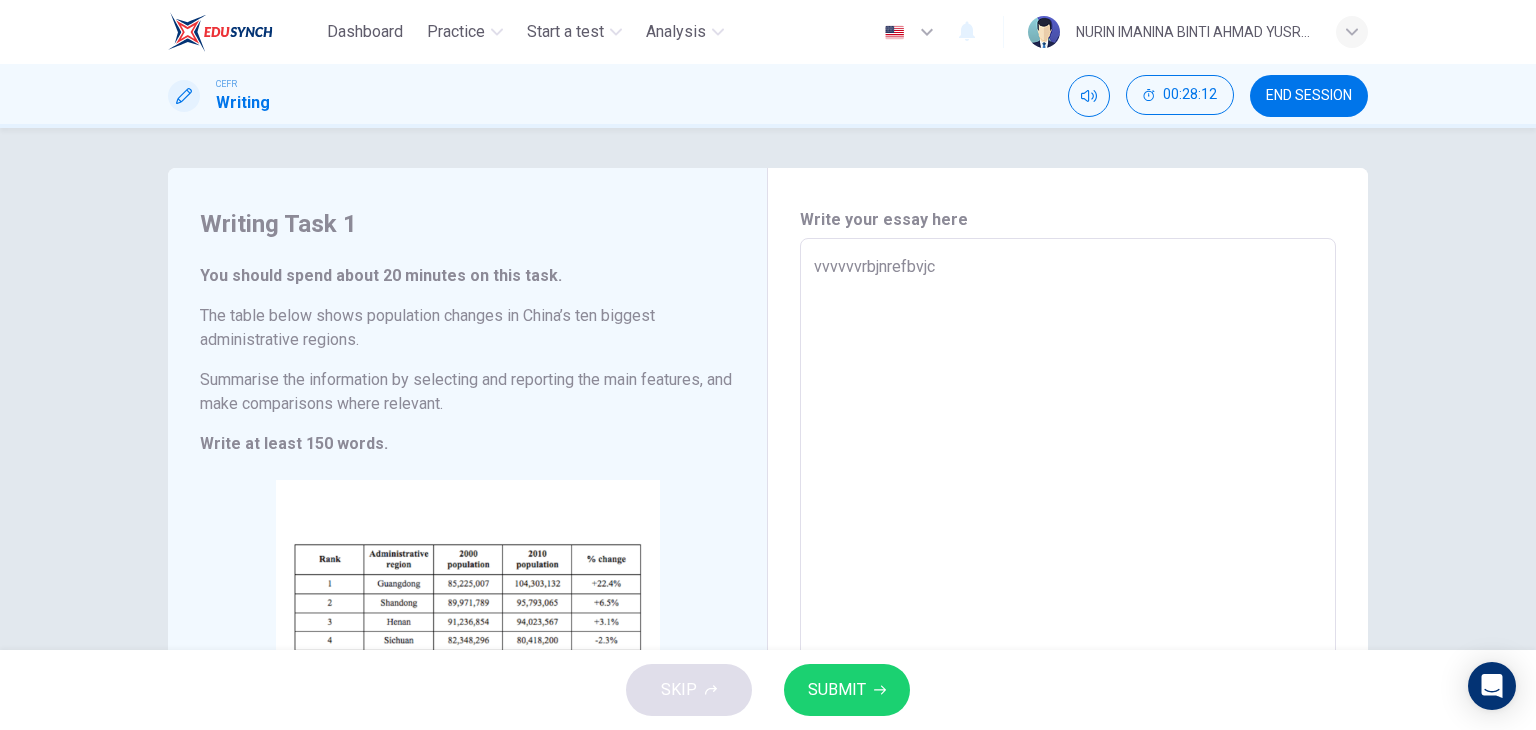 type on "vvvvvvrbjnrefbvjco" 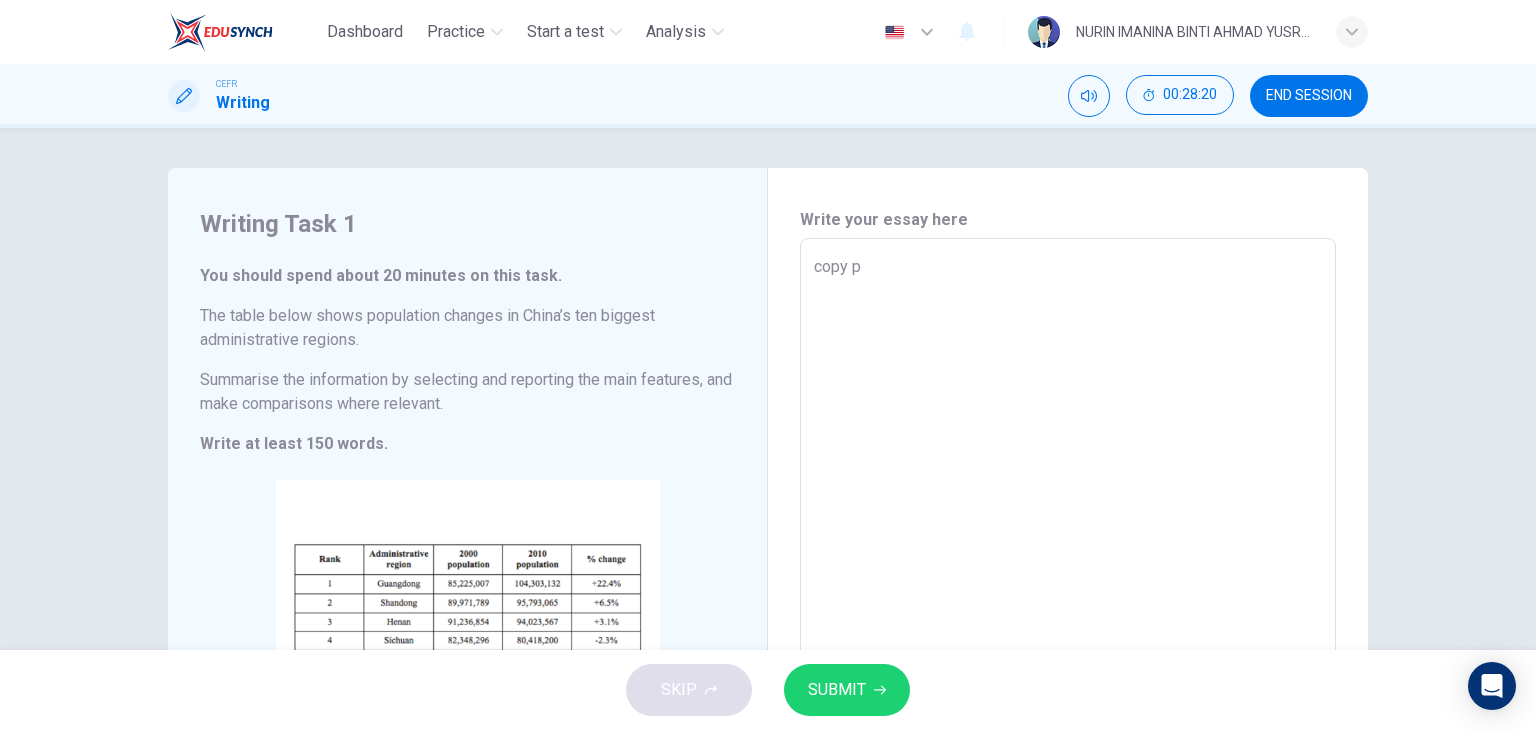 type on "copy" 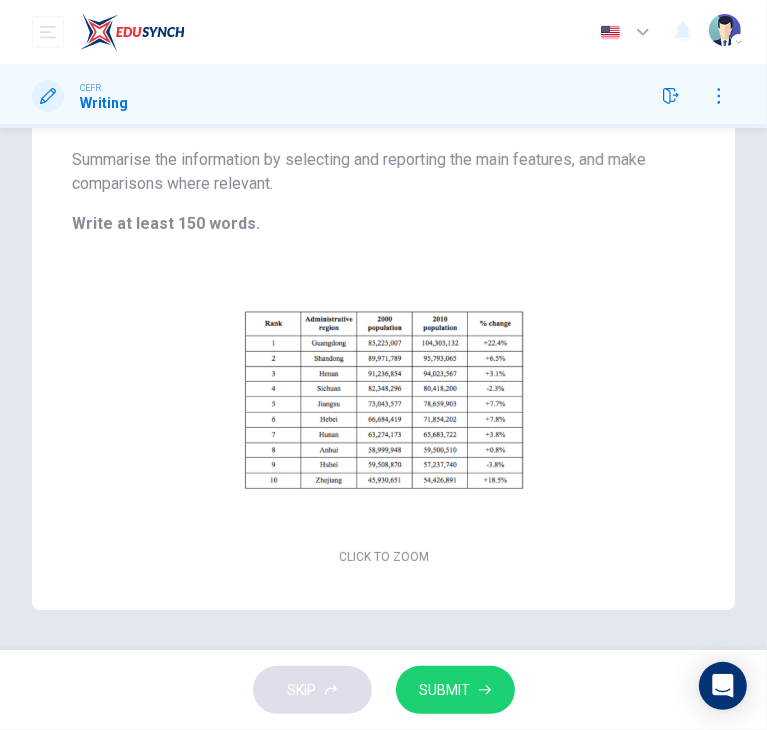 scroll, scrollTop: 0, scrollLeft: 0, axis: both 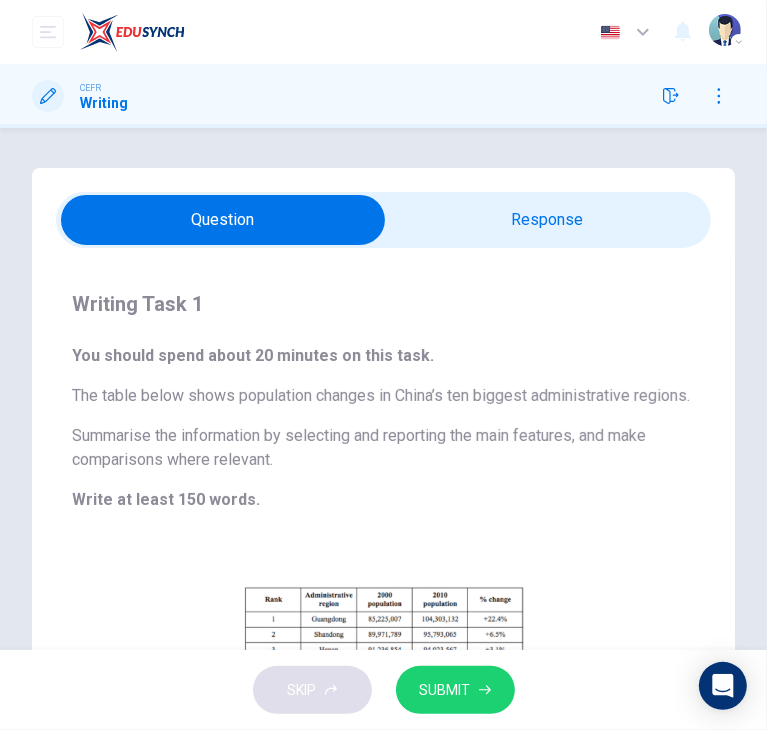 click at bounding box center [223, 220] 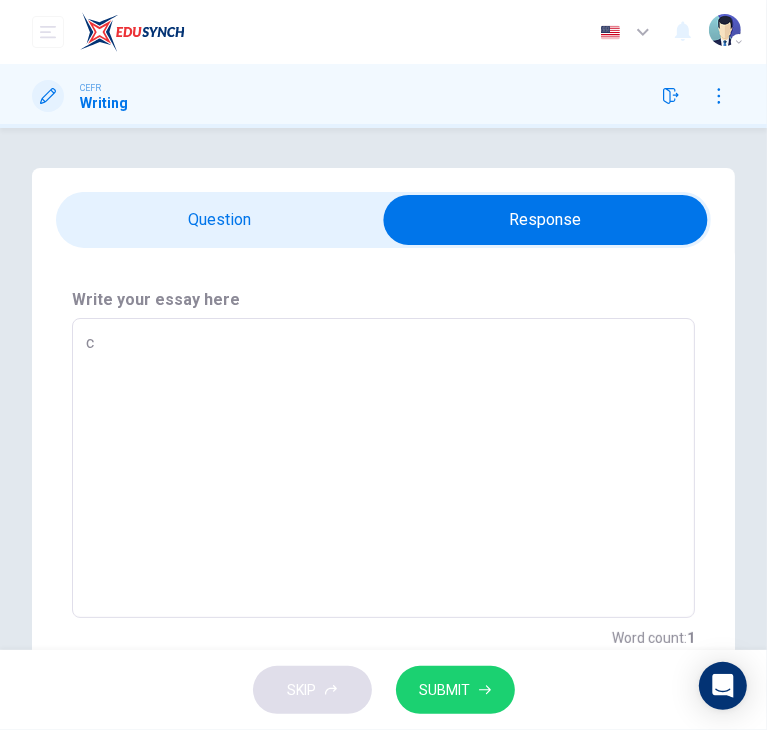 click on "c" at bounding box center [383, 468] 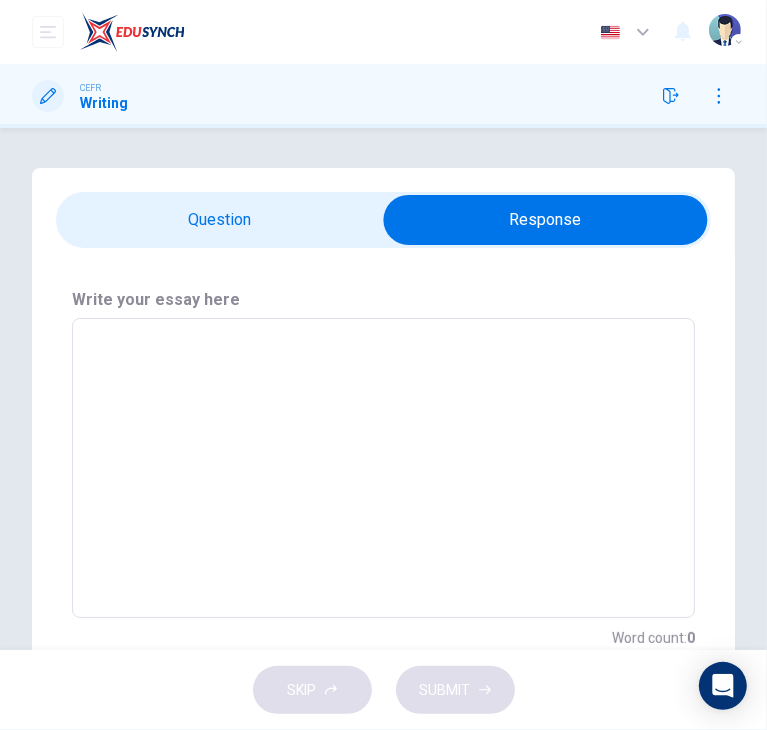 click at bounding box center [383, 468] 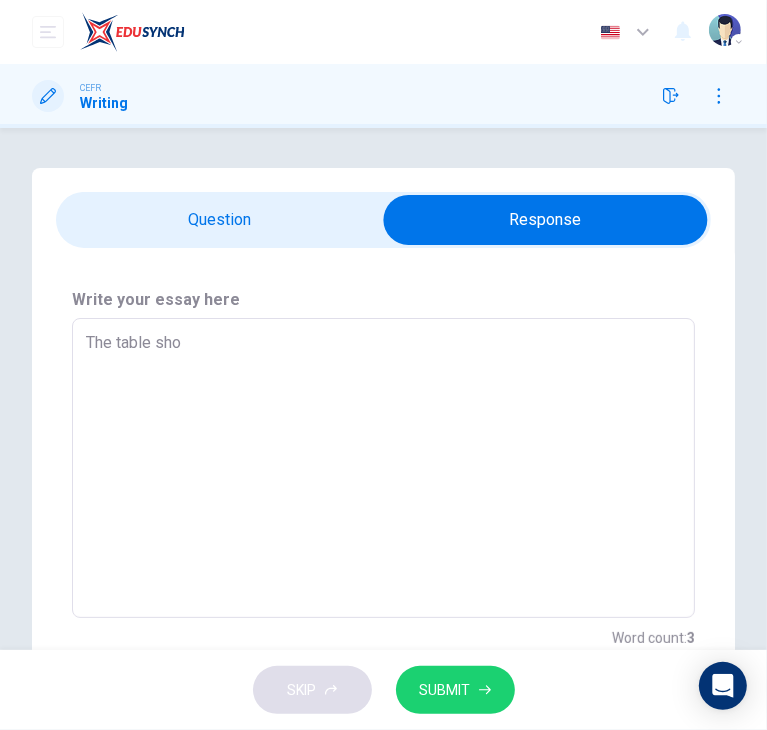 paste 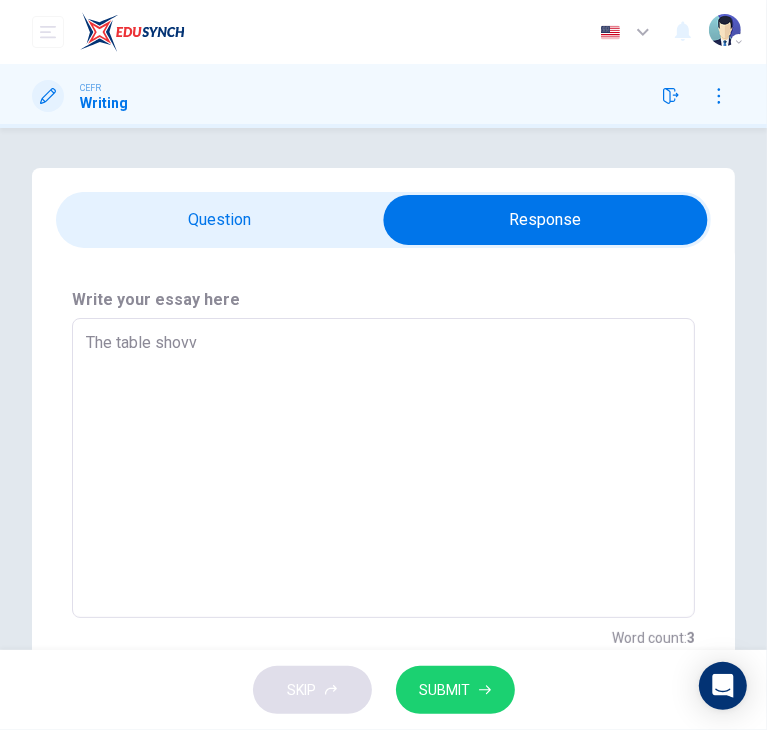 paste 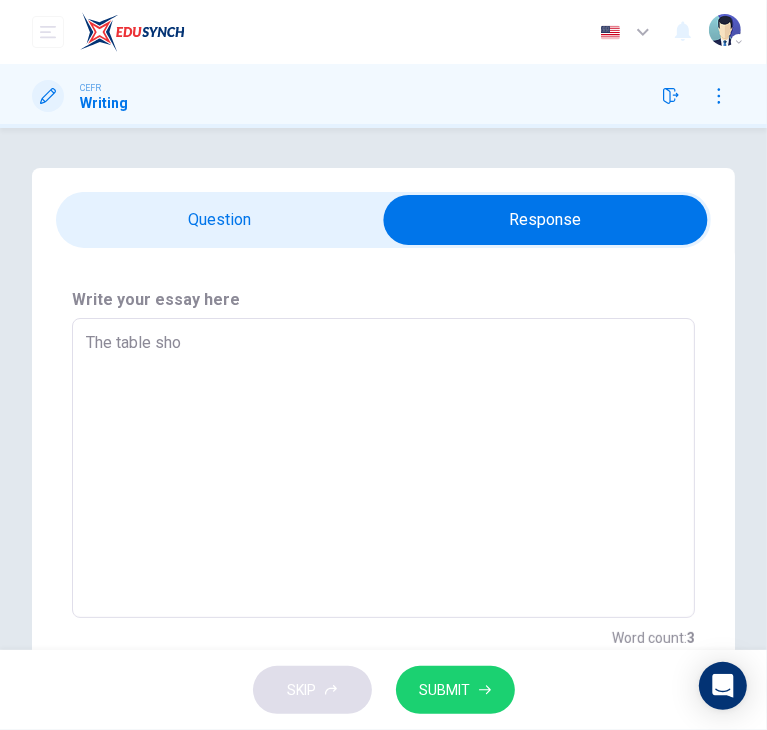 type on "The table sh" 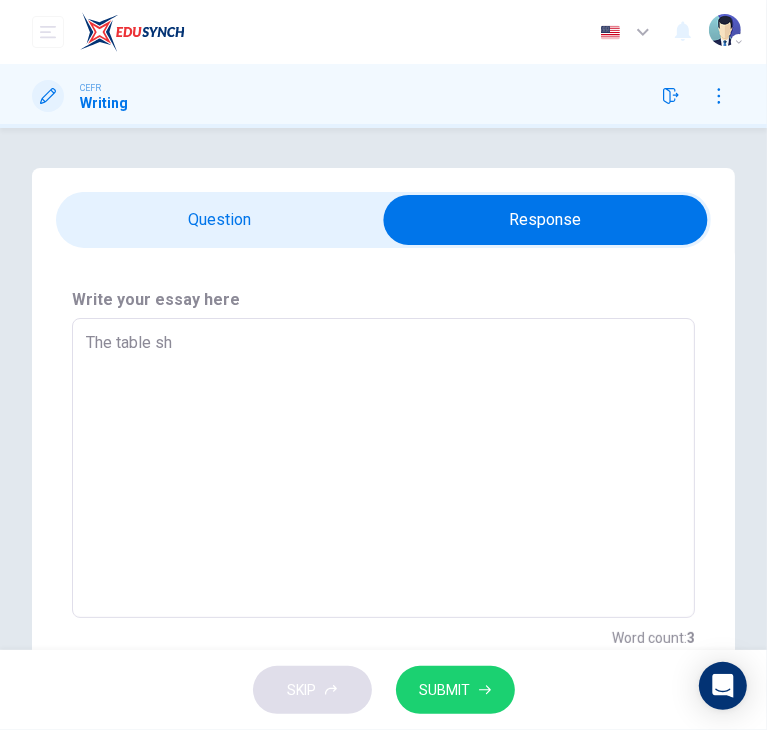 drag, startPoint x: 199, startPoint y: 357, endPoint x: 20, endPoint y: 333, distance: 180.60178 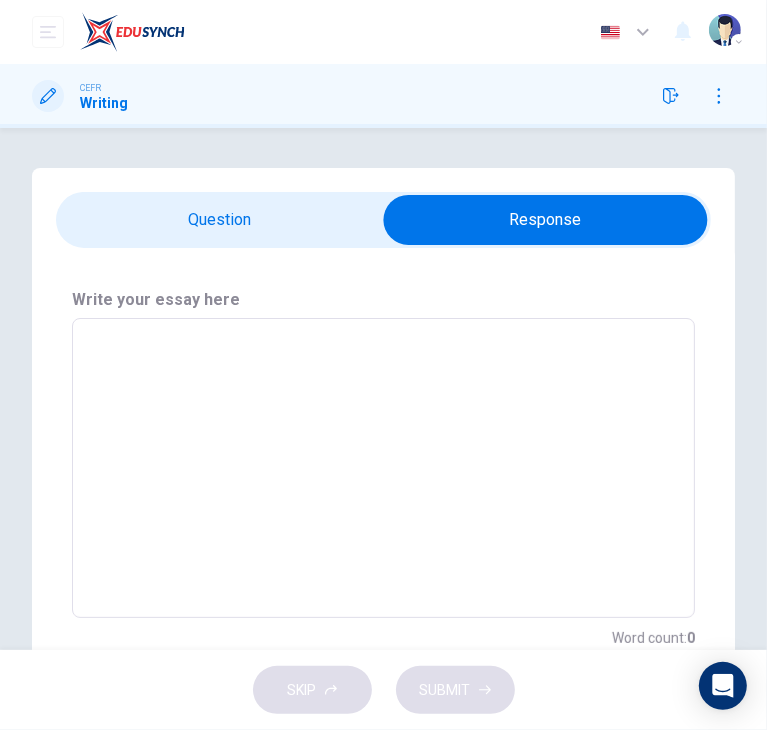 click at bounding box center [383, 468] 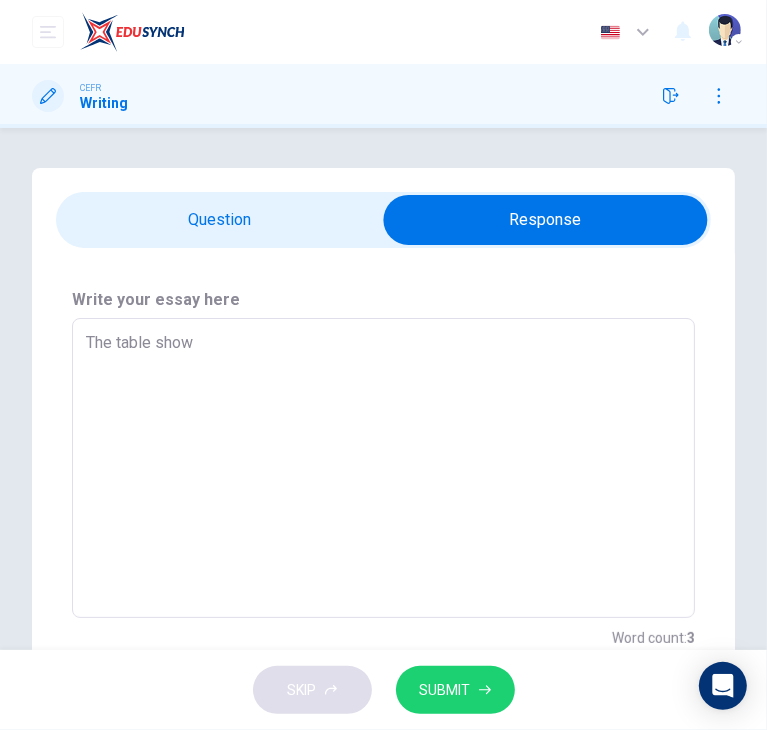 paste 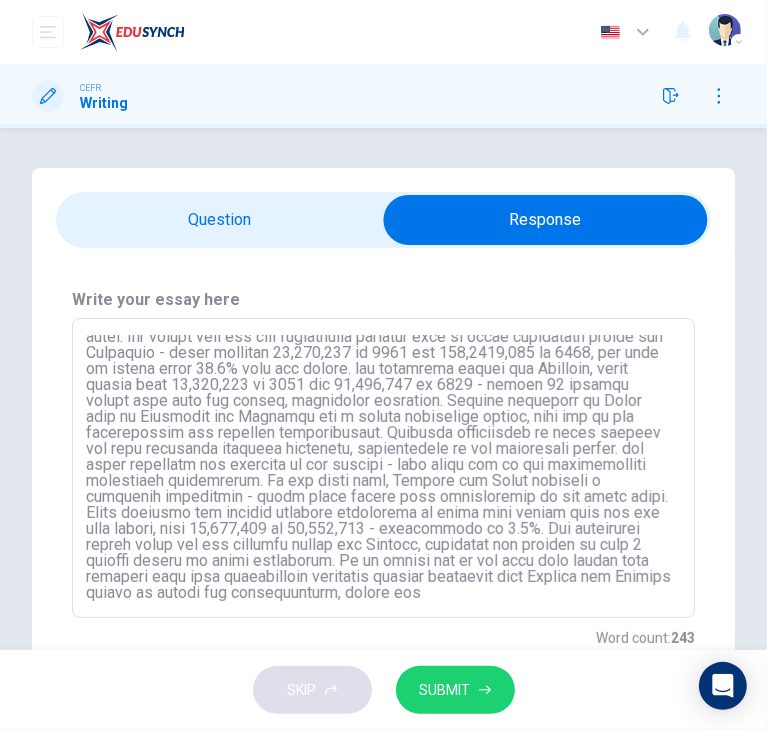 scroll, scrollTop: 70, scrollLeft: 0, axis: vertical 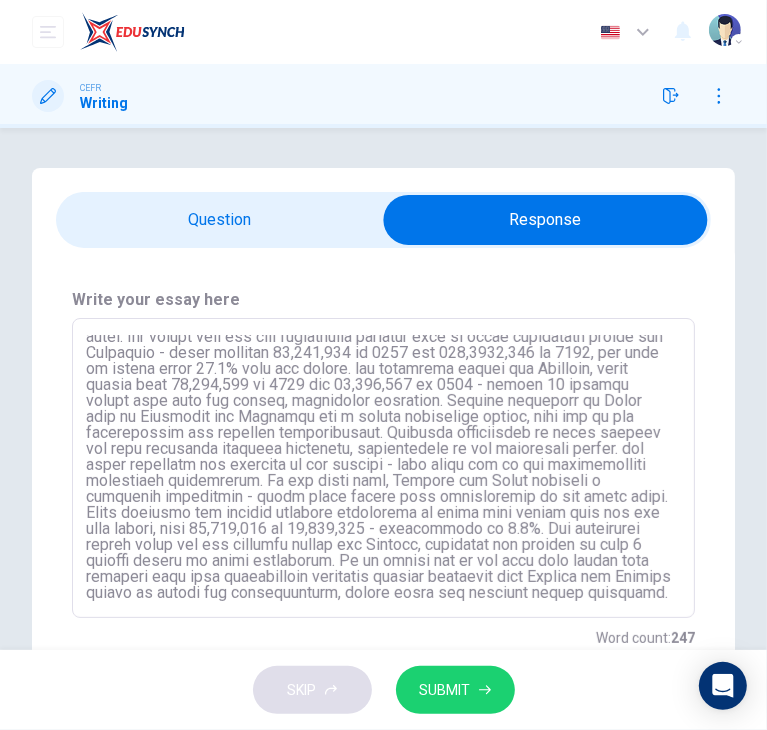 type on "The table show a comparison on human populatiob recorded in the year of [YEAR] and [YEAR] along with its respective regions - consisting of [STATE], [STATE] and so forth. The region with the most exponentiak positive rate of human population change was [STATE] - which recorded [NUMBER] on [YEAR] and [NUMBER] in [YEAR], the rate of change being [PERCENTAGE] over the decade. the following region was [STATE], which surged from [NUMBER] in [YEAR] and [NUMBER] in [YEAR] - almost 10 million people born over the decade, positively advancing. Coastal provinces in China such as [STATE] and [STATE] saw a strong population growth, like due to the urbanization and economic opportunities. Exonomic development in those regions may have attracted internal migration, contributing to the population growth. the table presented the majority of the regions - with eight out of ten experienecing population advancement. On the other hand, [STATE] and [STATE] recorded a declining population - which could result form outmigration or..." 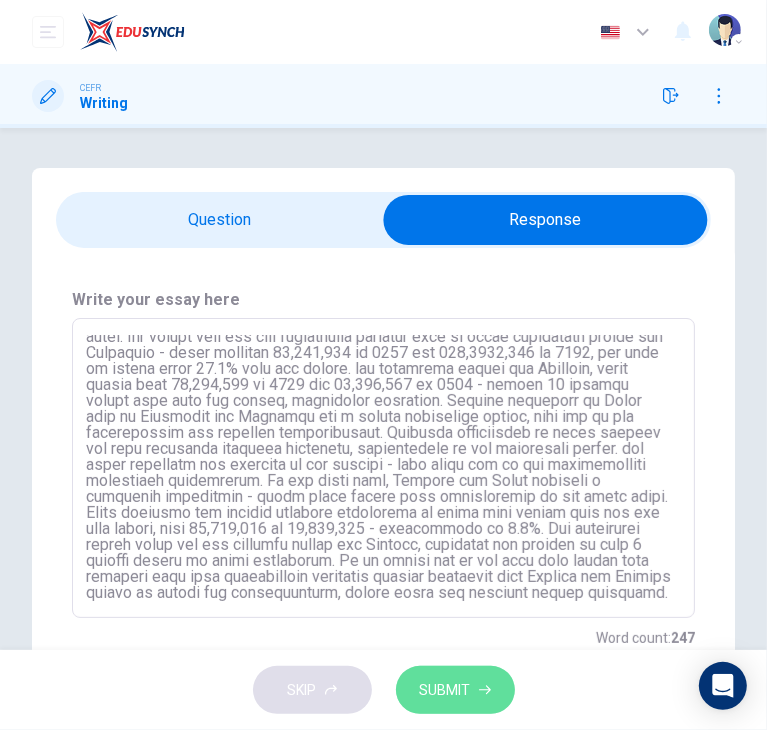 click on "SUBMIT" at bounding box center [455, 690] 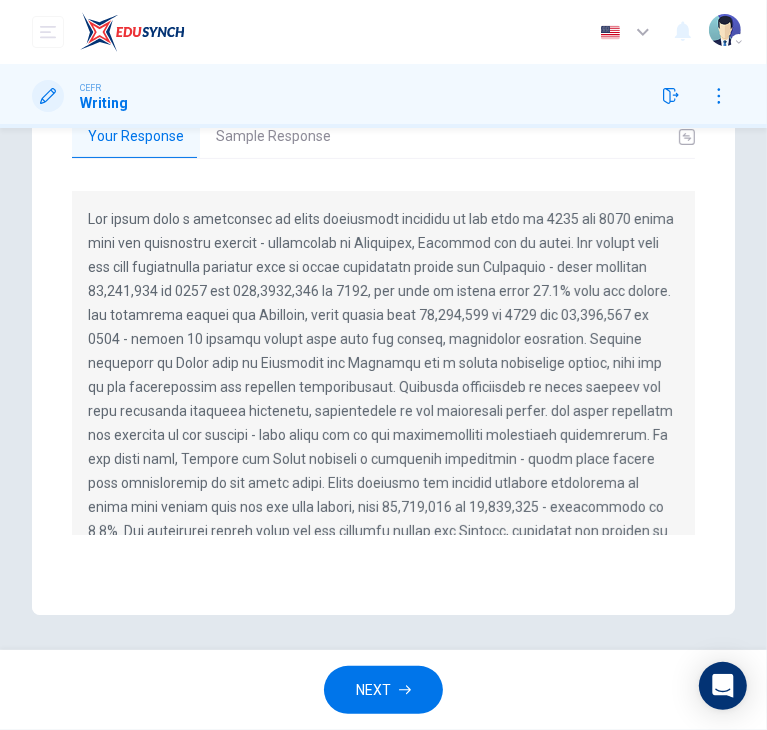 scroll, scrollTop: 216, scrollLeft: 0, axis: vertical 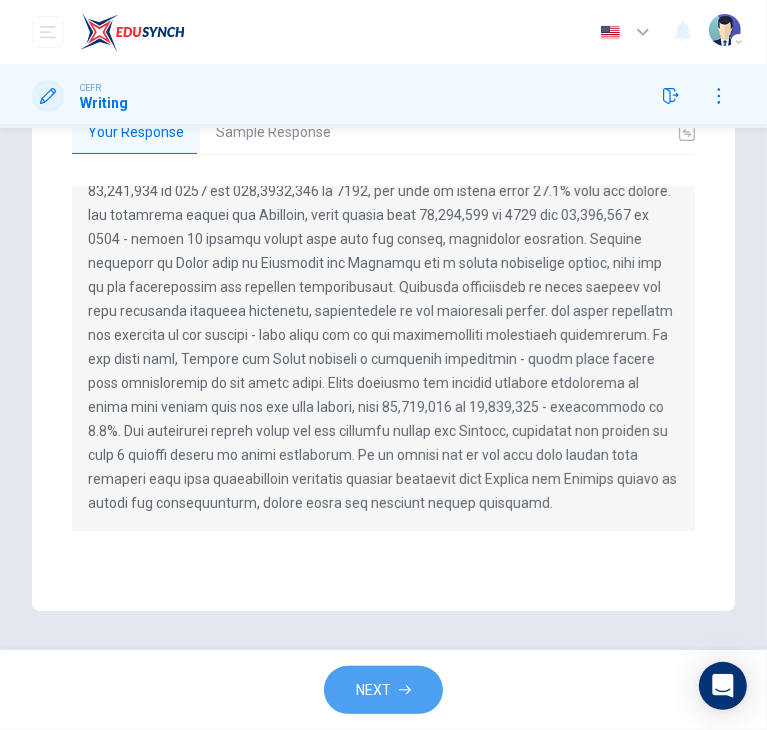 click on "NEXT" at bounding box center [373, 690] 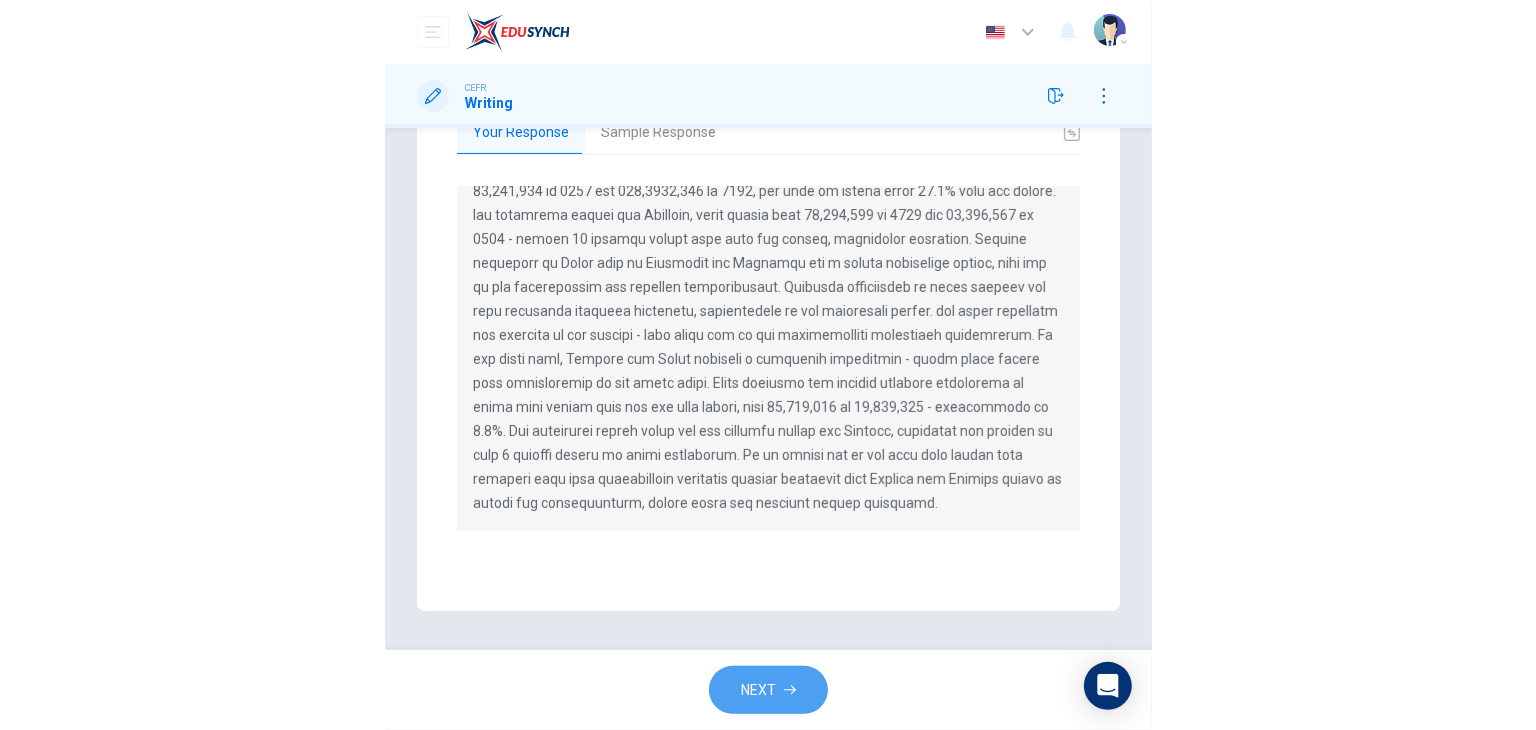 scroll, scrollTop: 0, scrollLeft: 0, axis: both 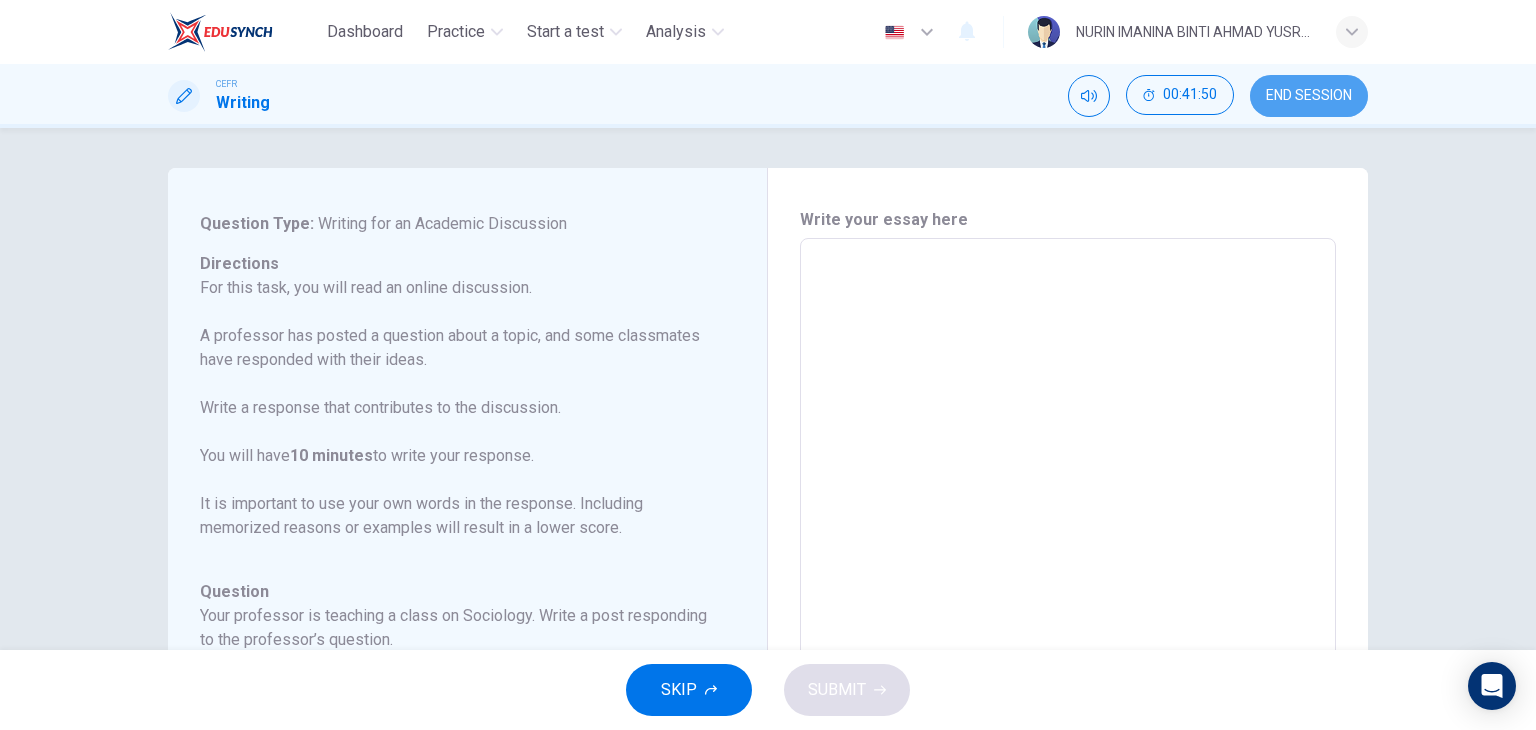 click on "END SESSION" at bounding box center (1309, 96) 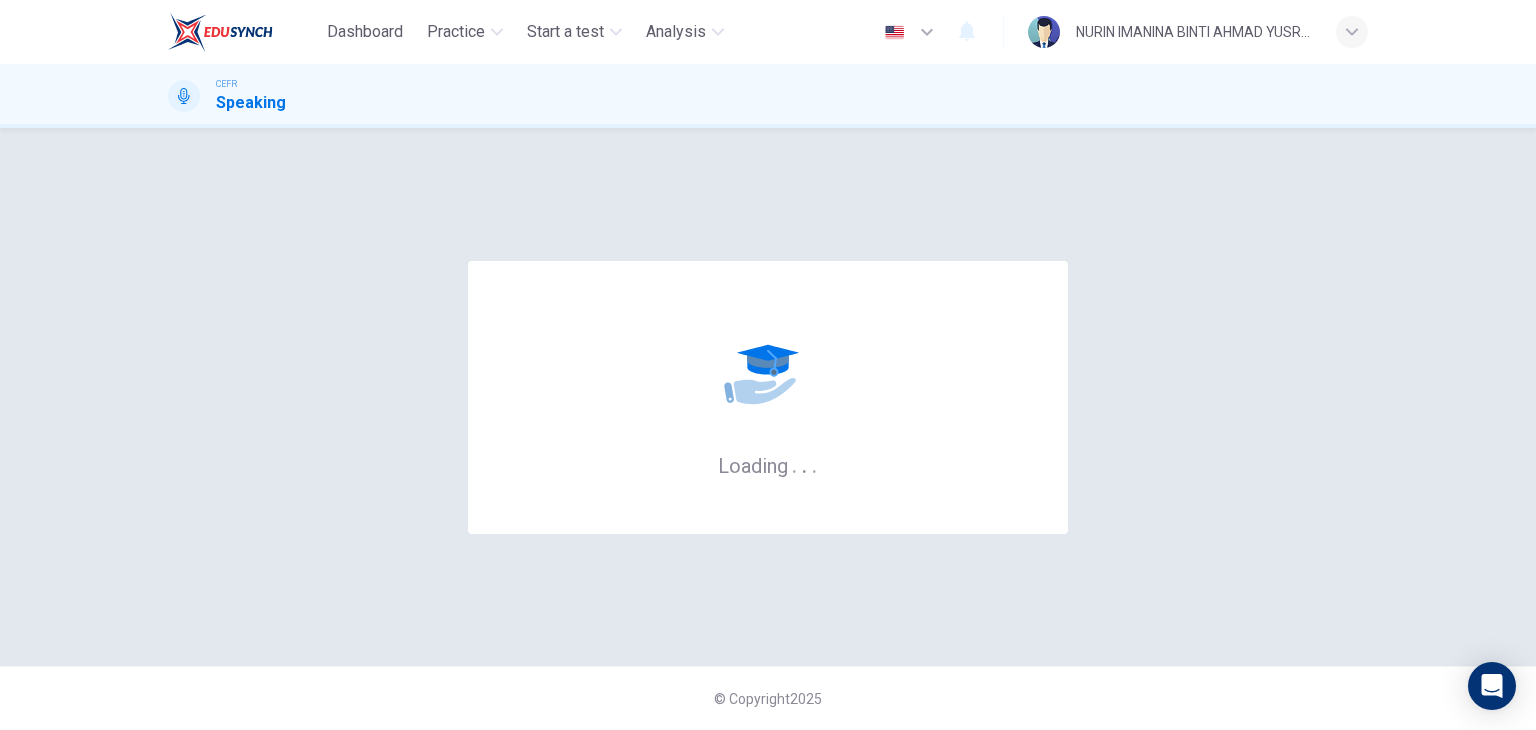 scroll, scrollTop: 0, scrollLeft: 0, axis: both 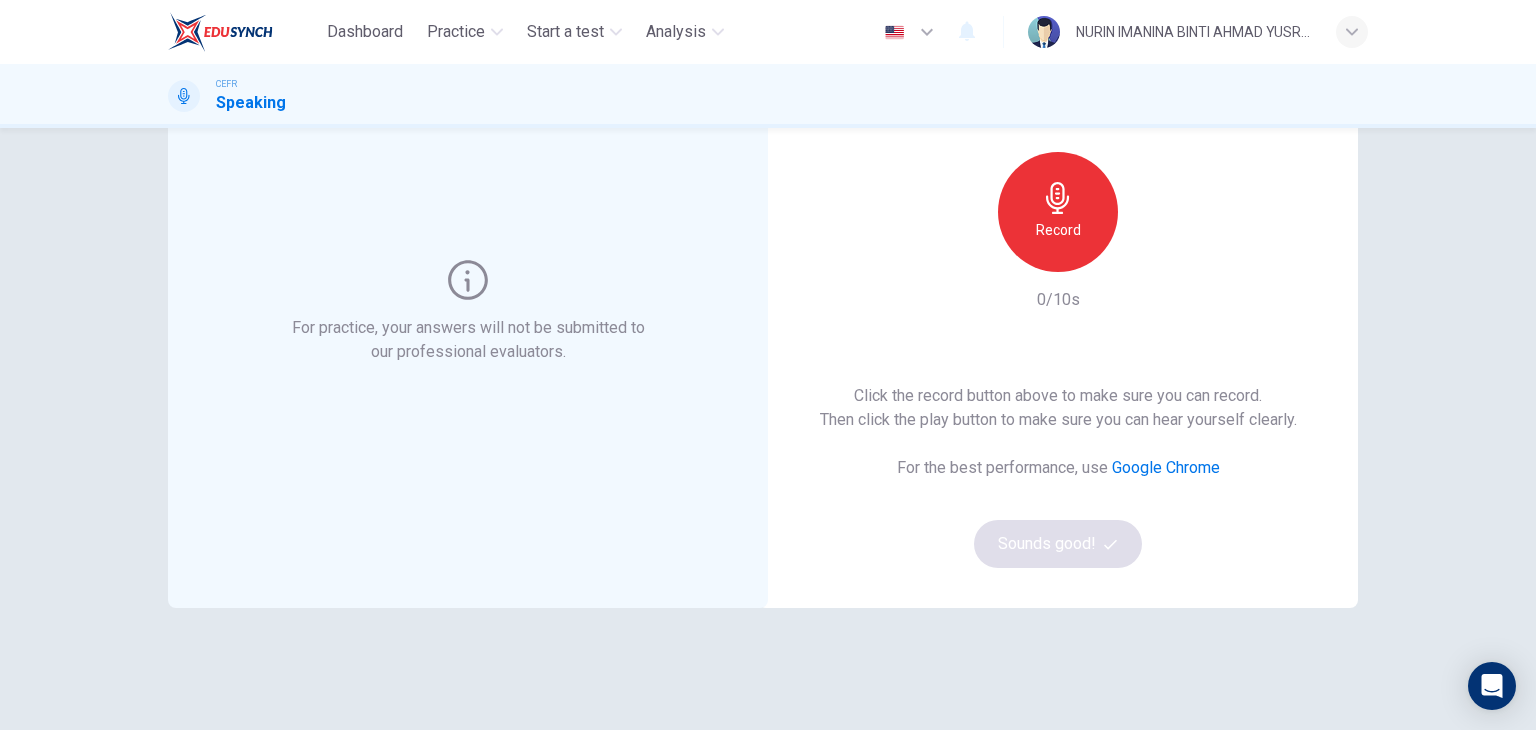 click on "Record" at bounding box center (1058, 230) 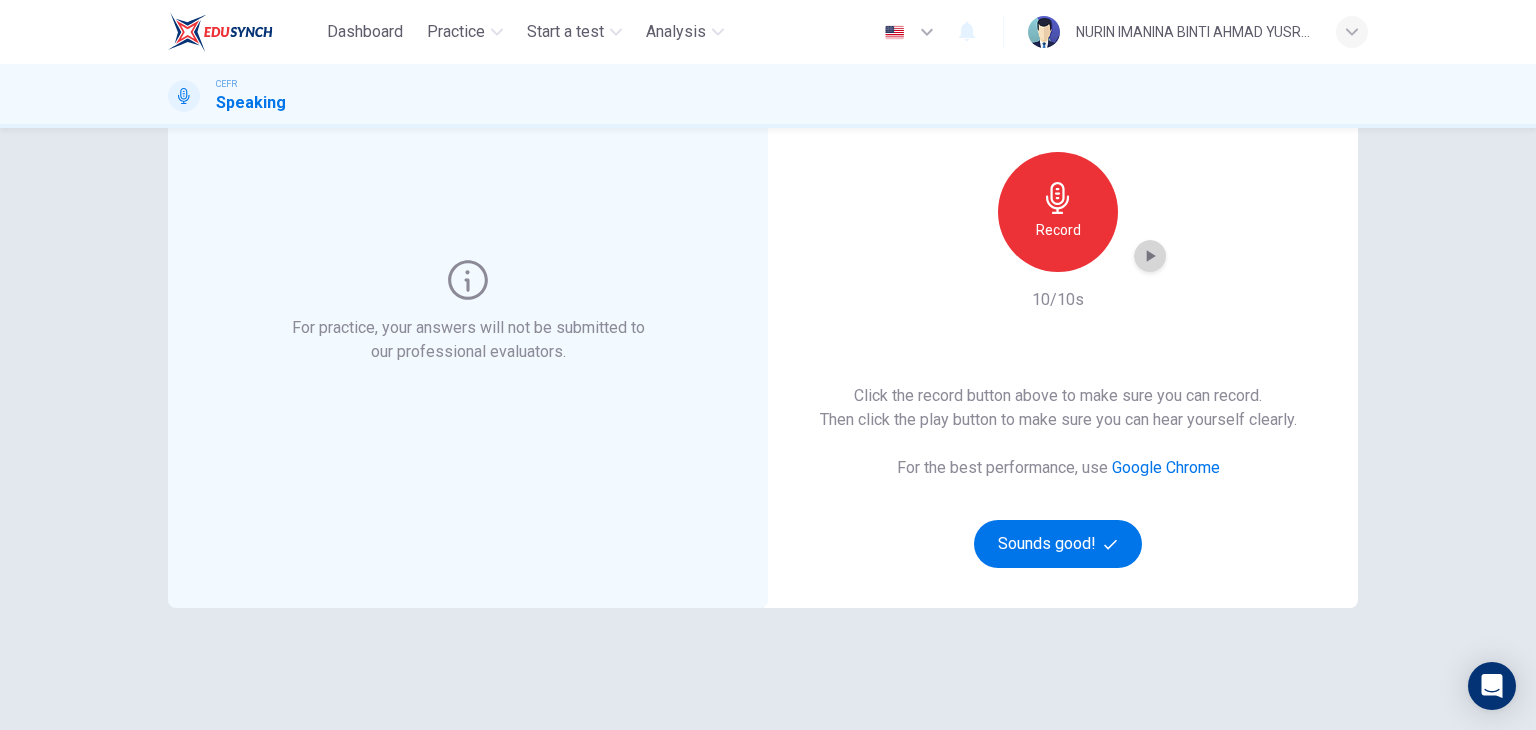 click at bounding box center (1150, 256) 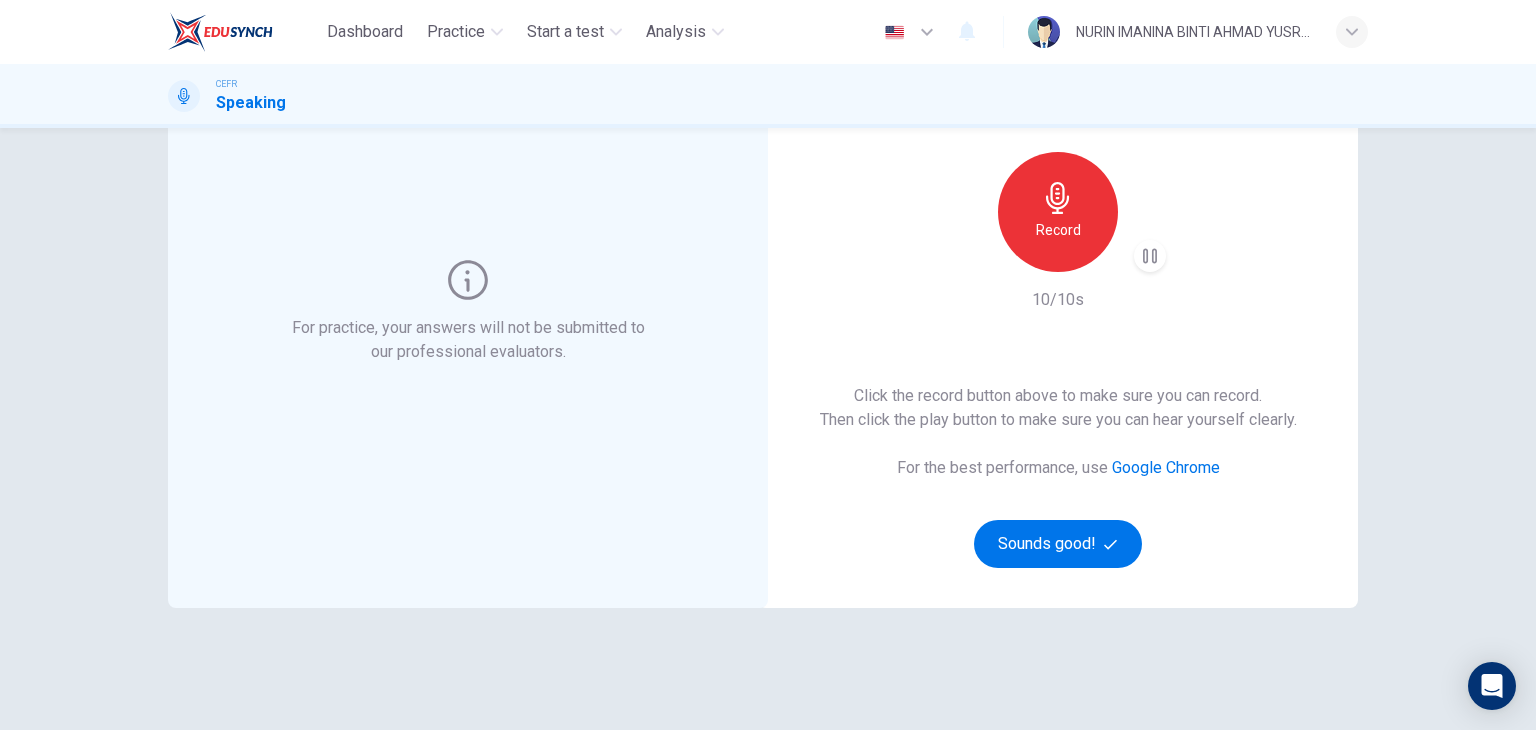 type 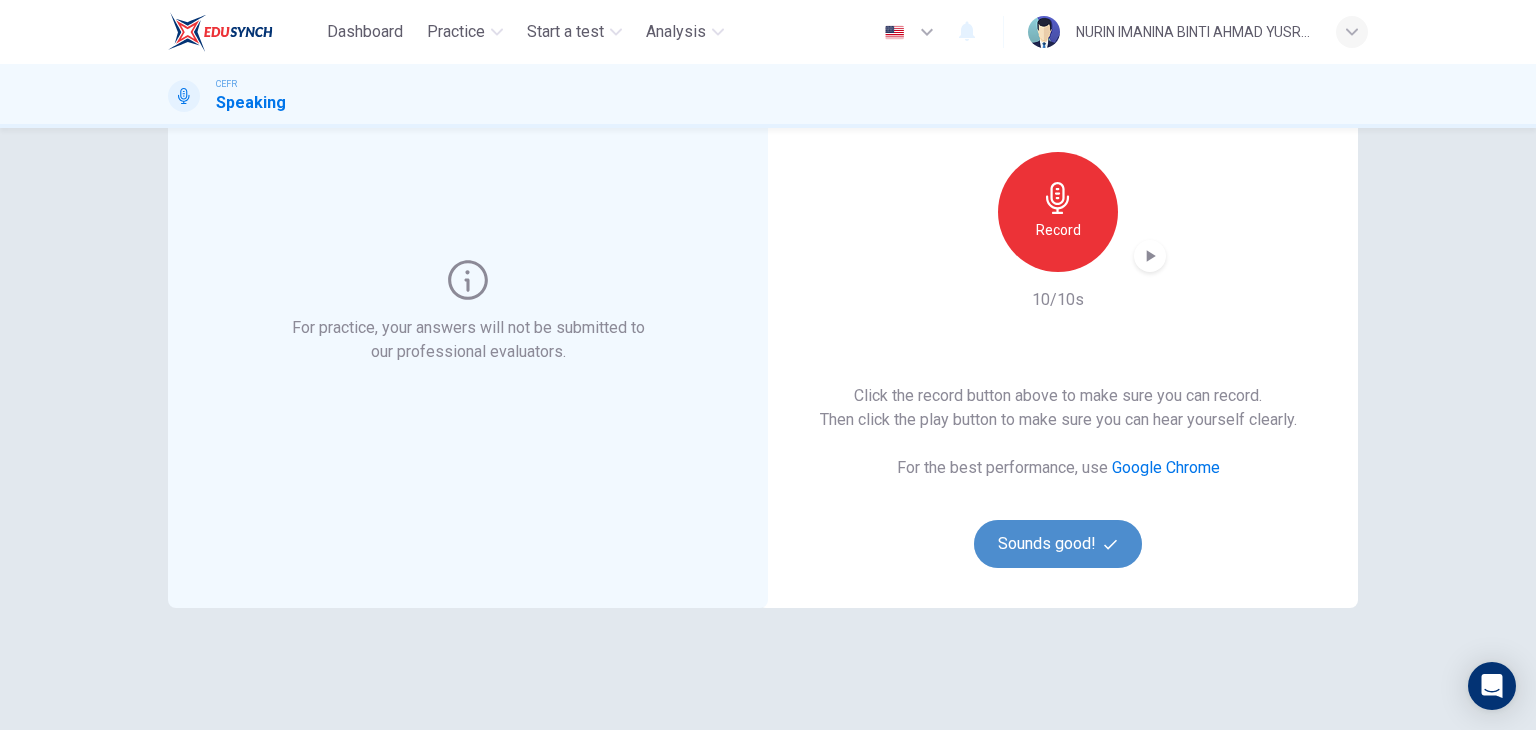 click on "Sounds good!" at bounding box center [1058, 544] 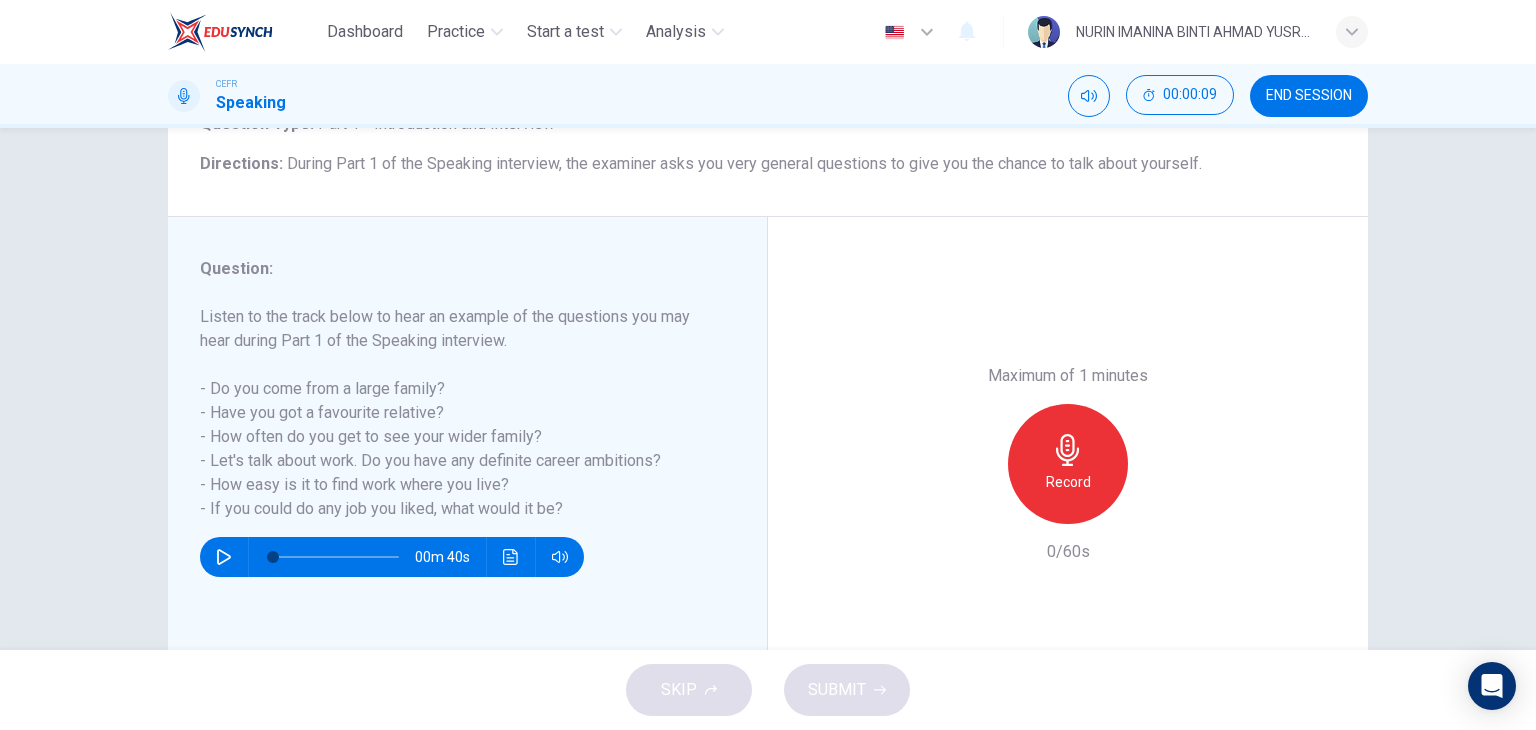 click at bounding box center (224, 557) 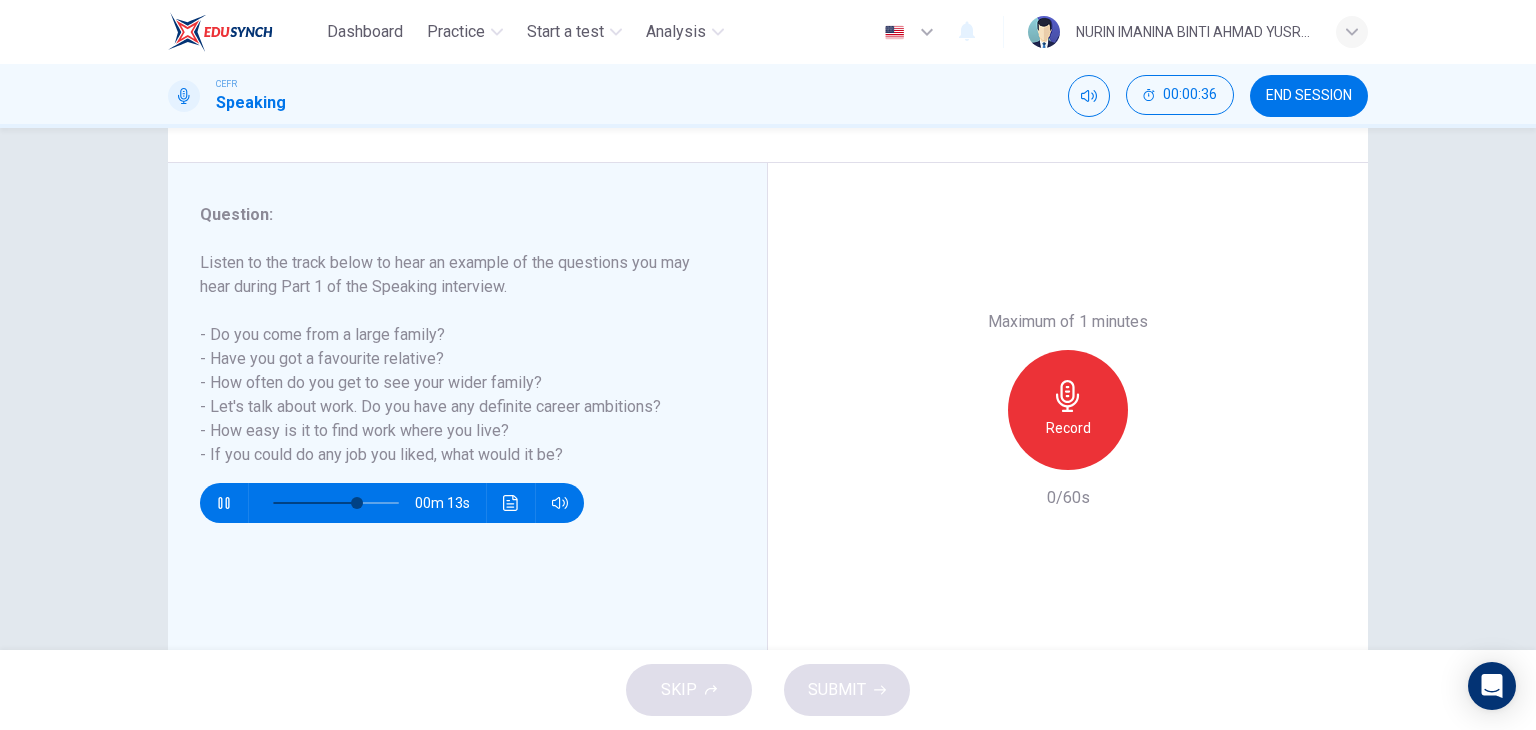 scroll, scrollTop: 204, scrollLeft: 0, axis: vertical 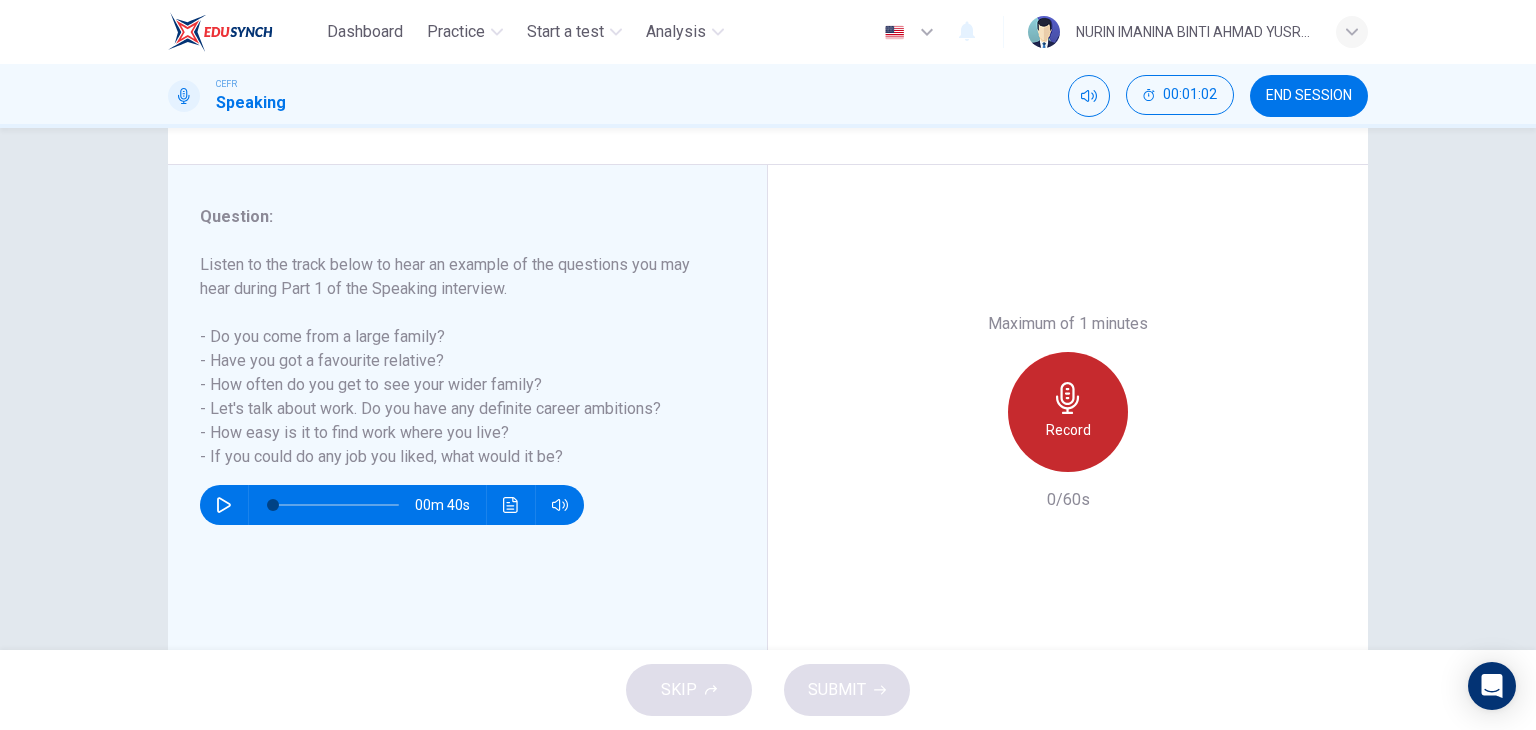 click on "Record" at bounding box center (1068, 430) 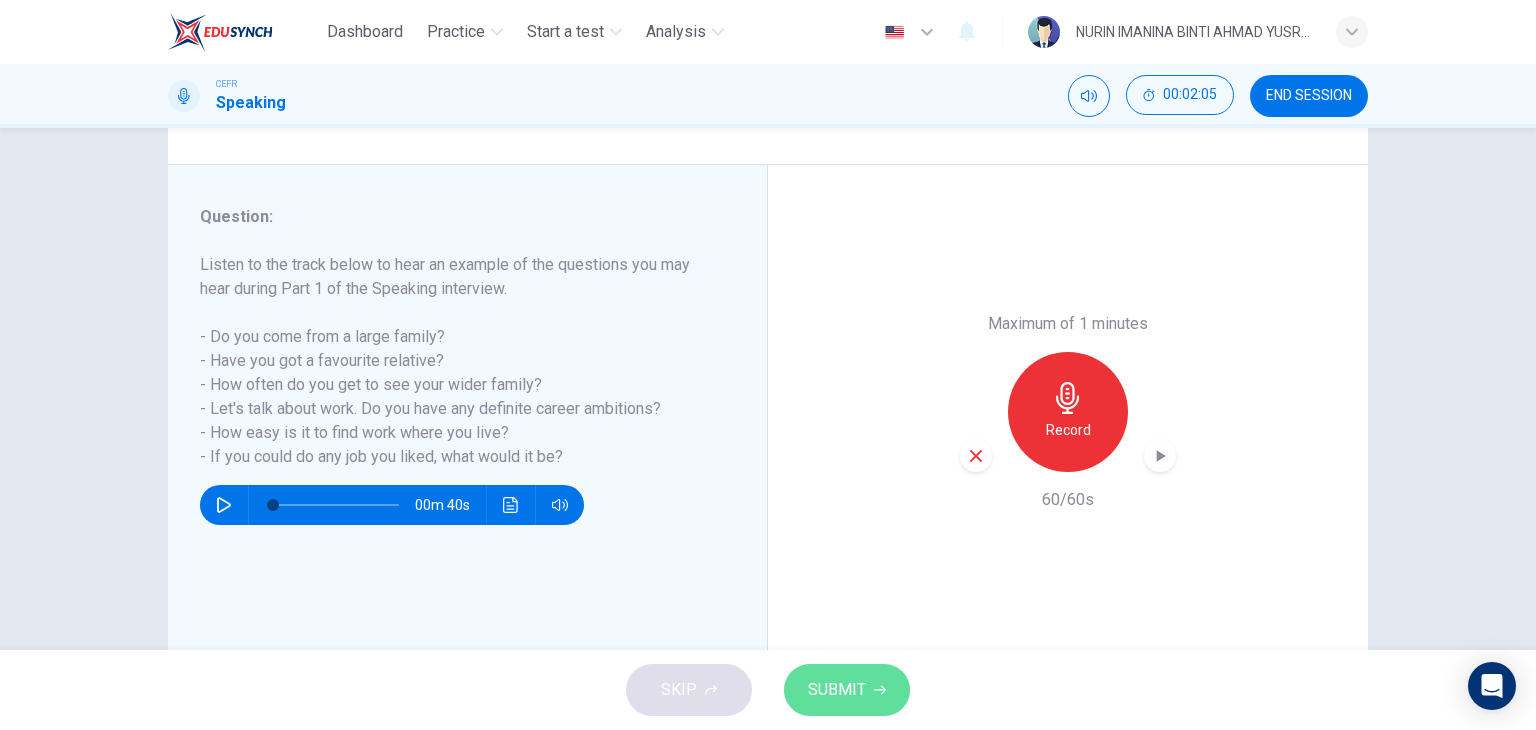 click on "SUBMIT" at bounding box center (847, 690) 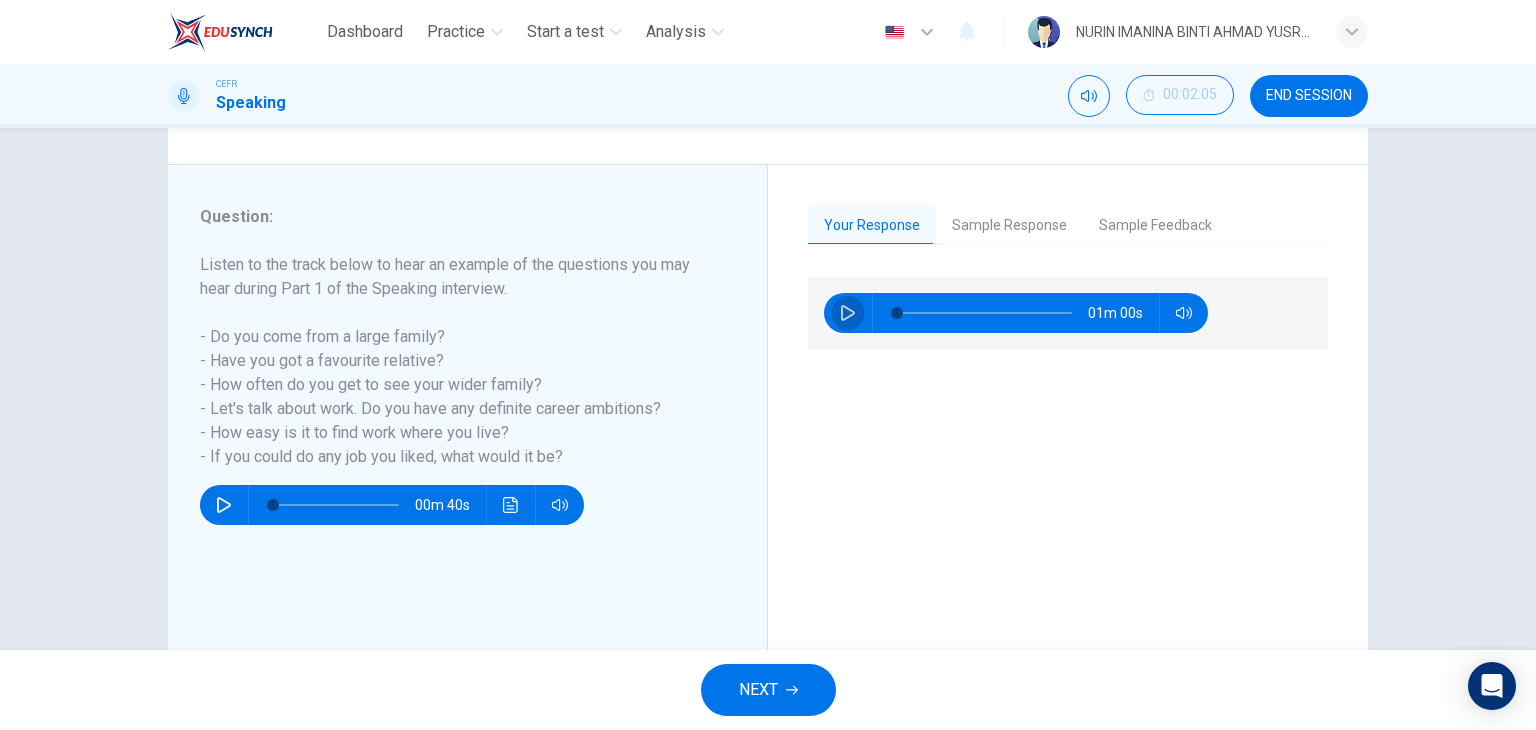 click at bounding box center (848, 313) 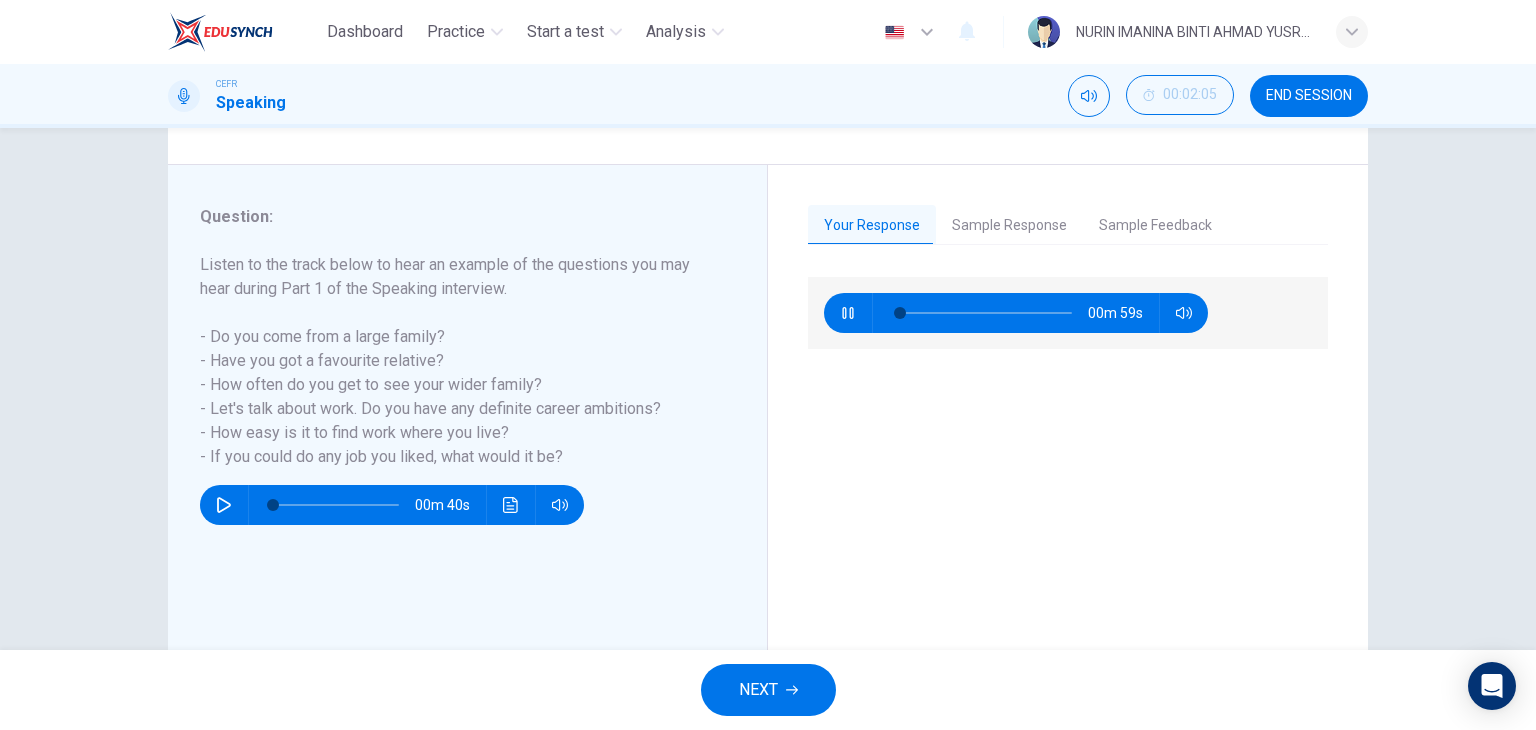 click on "Sample Response" at bounding box center [1009, 226] 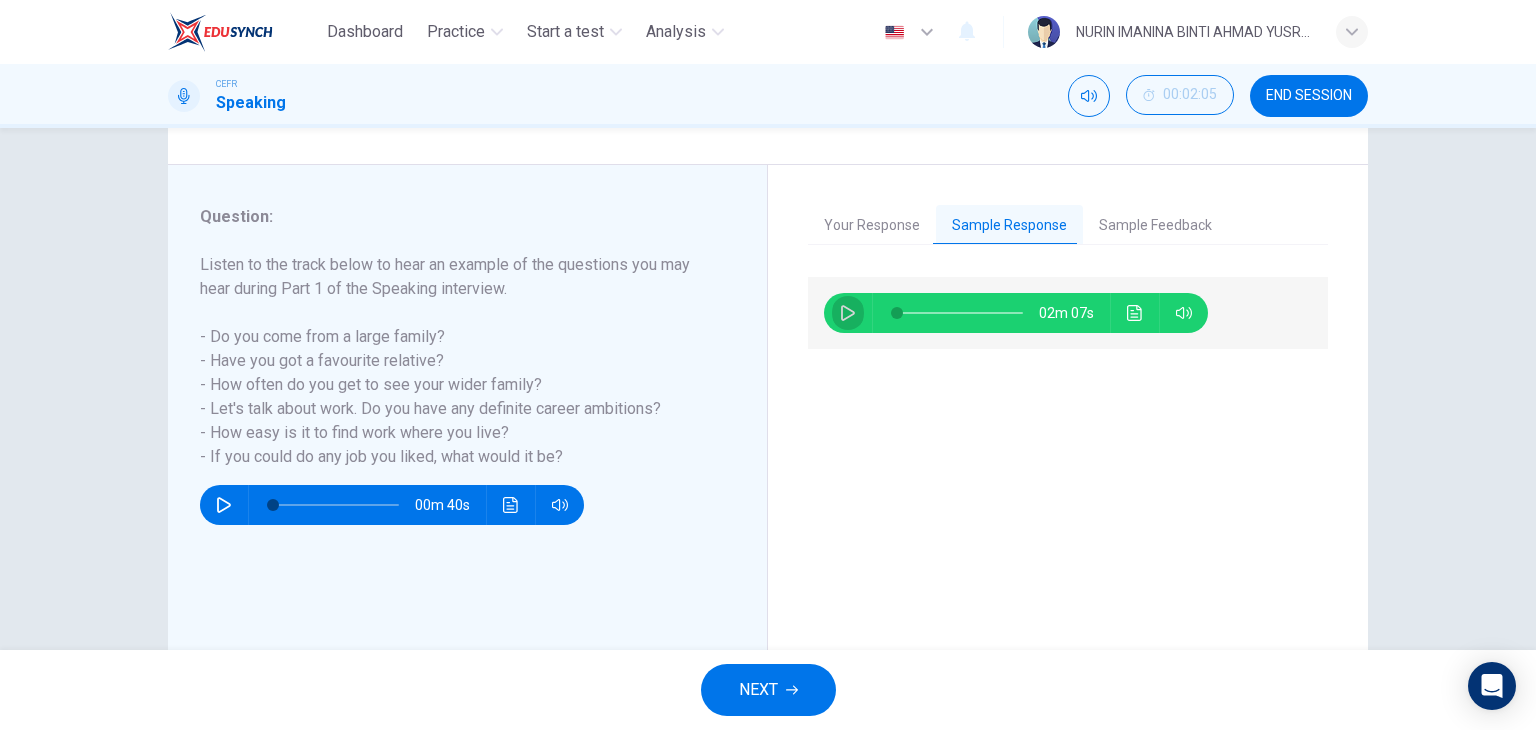 click at bounding box center (848, 313) 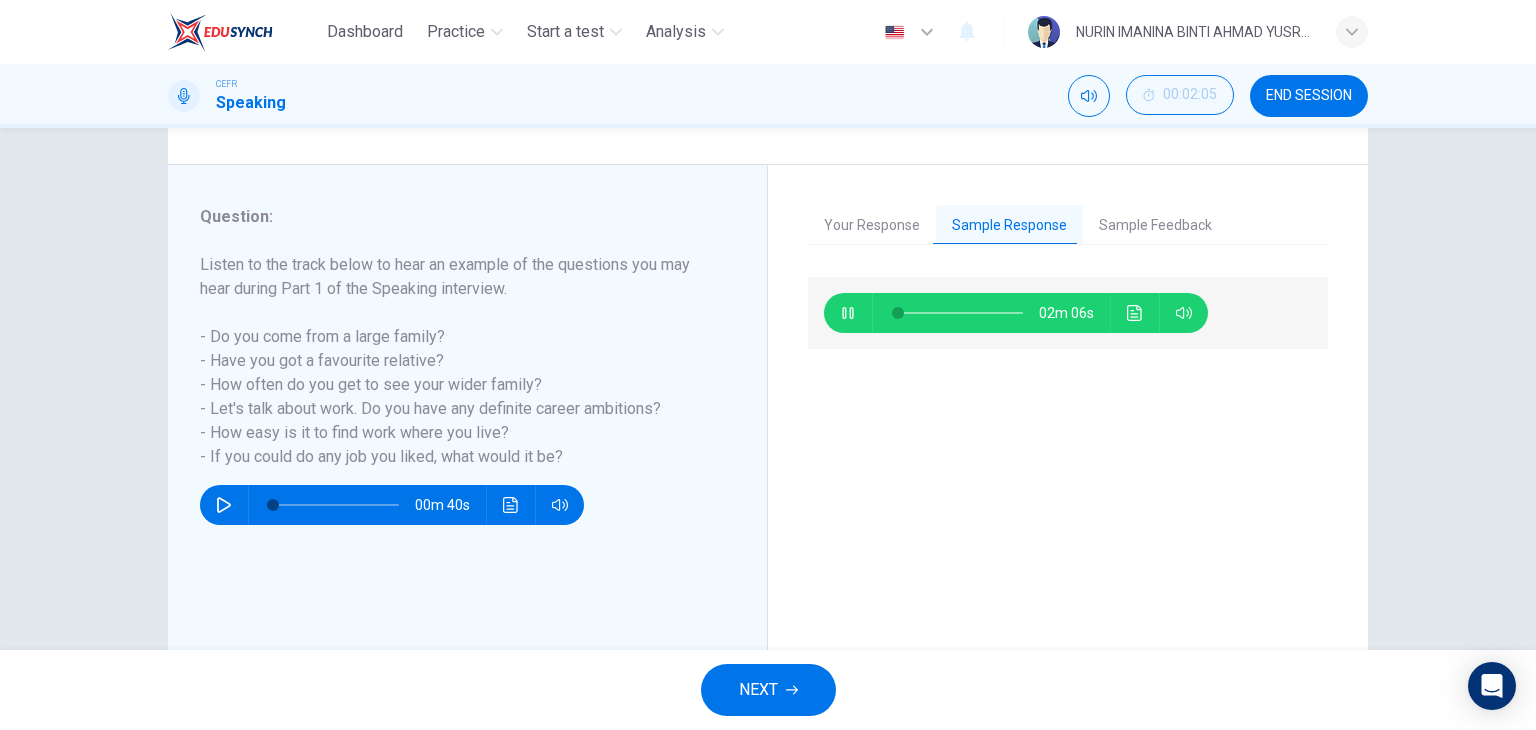 click on "Your Response" at bounding box center [872, 226] 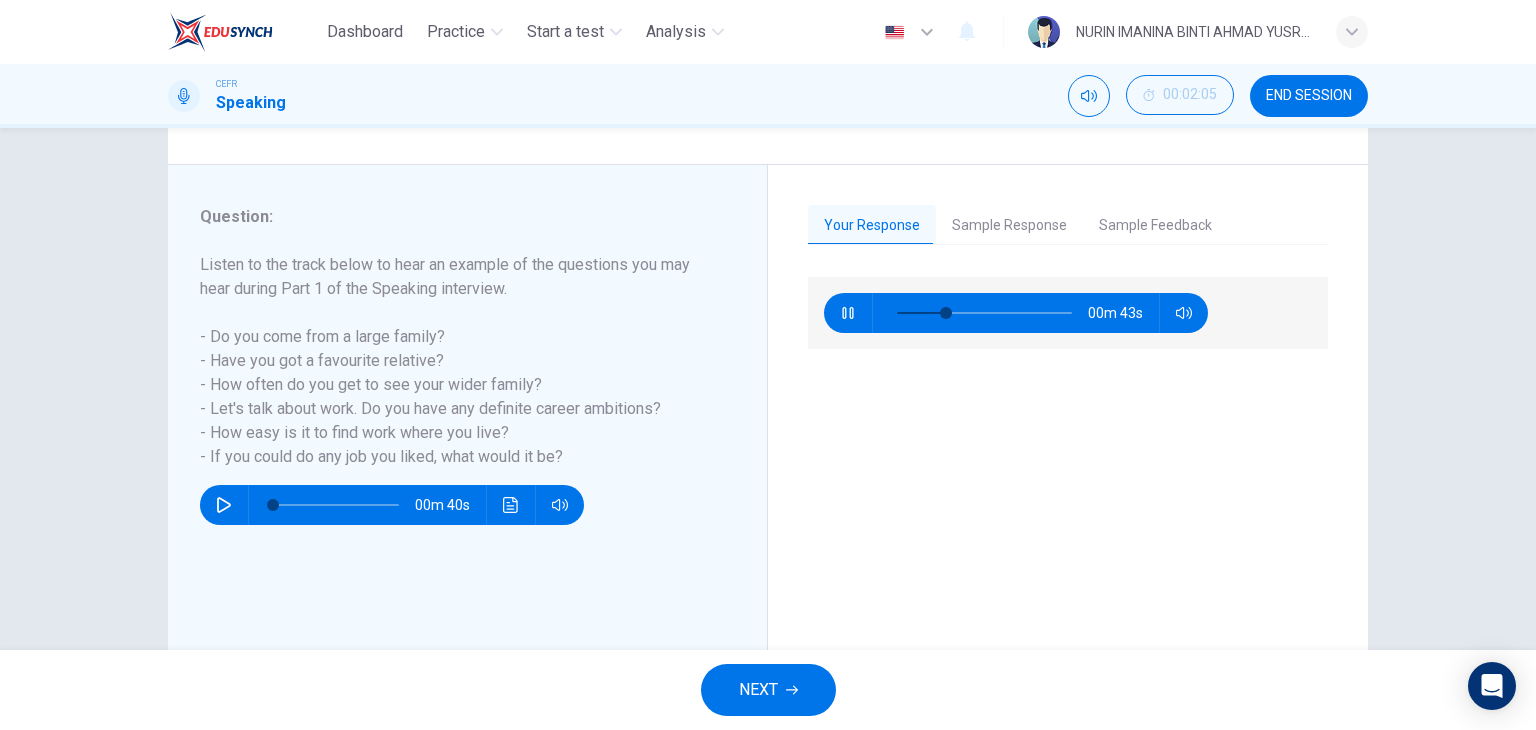 click at bounding box center (847, 313) 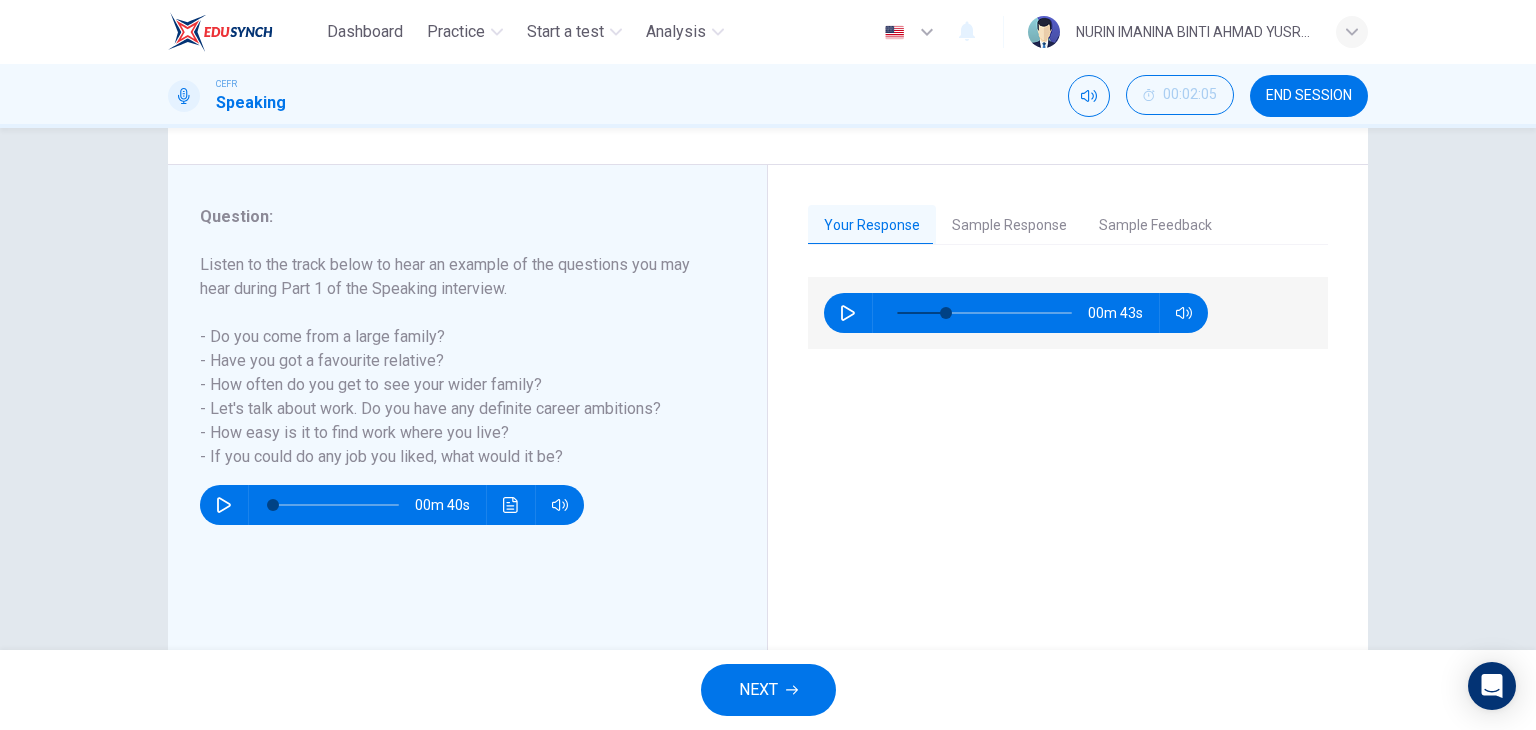 click on "Sample Response" at bounding box center (1009, 226) 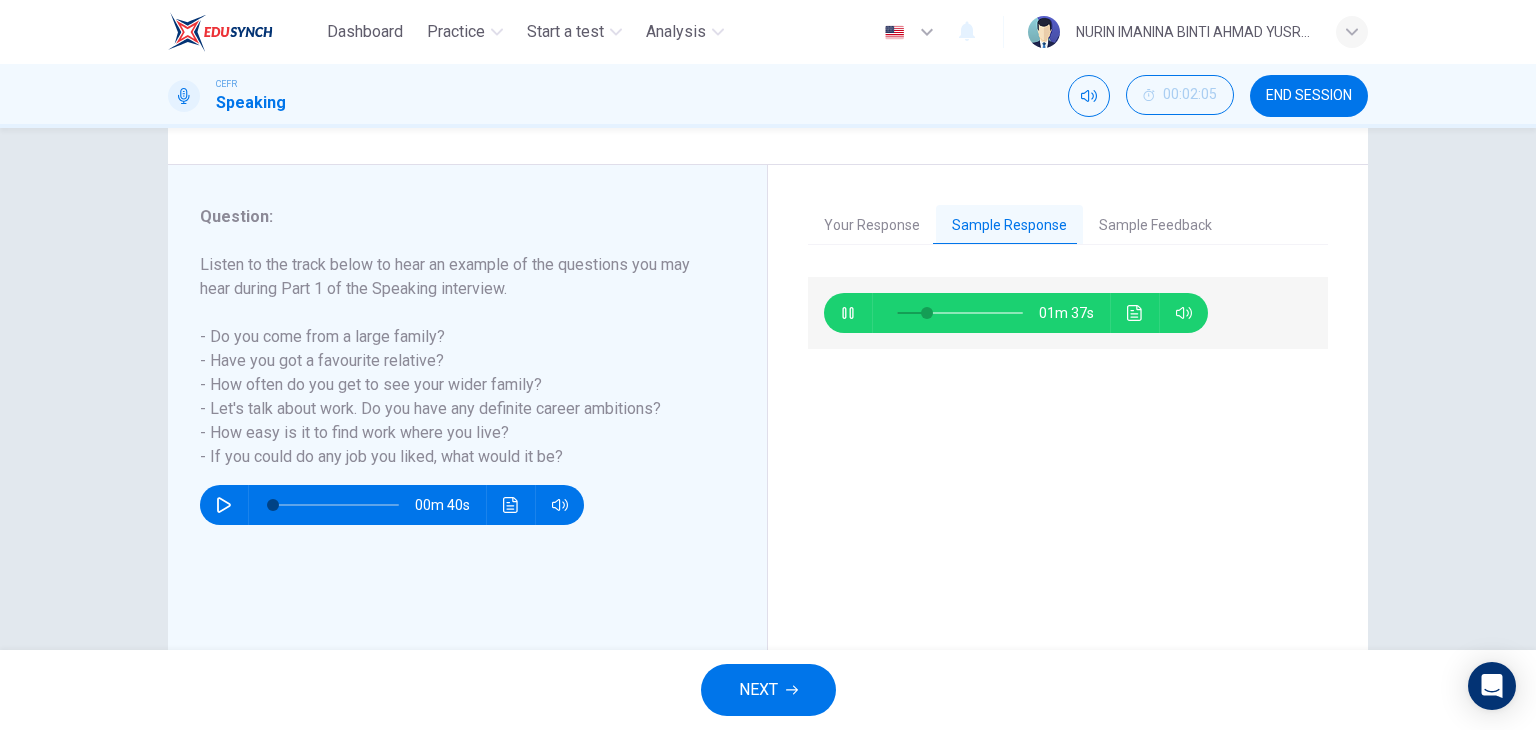 click on "NEXT" at bounding box center (758, 690) 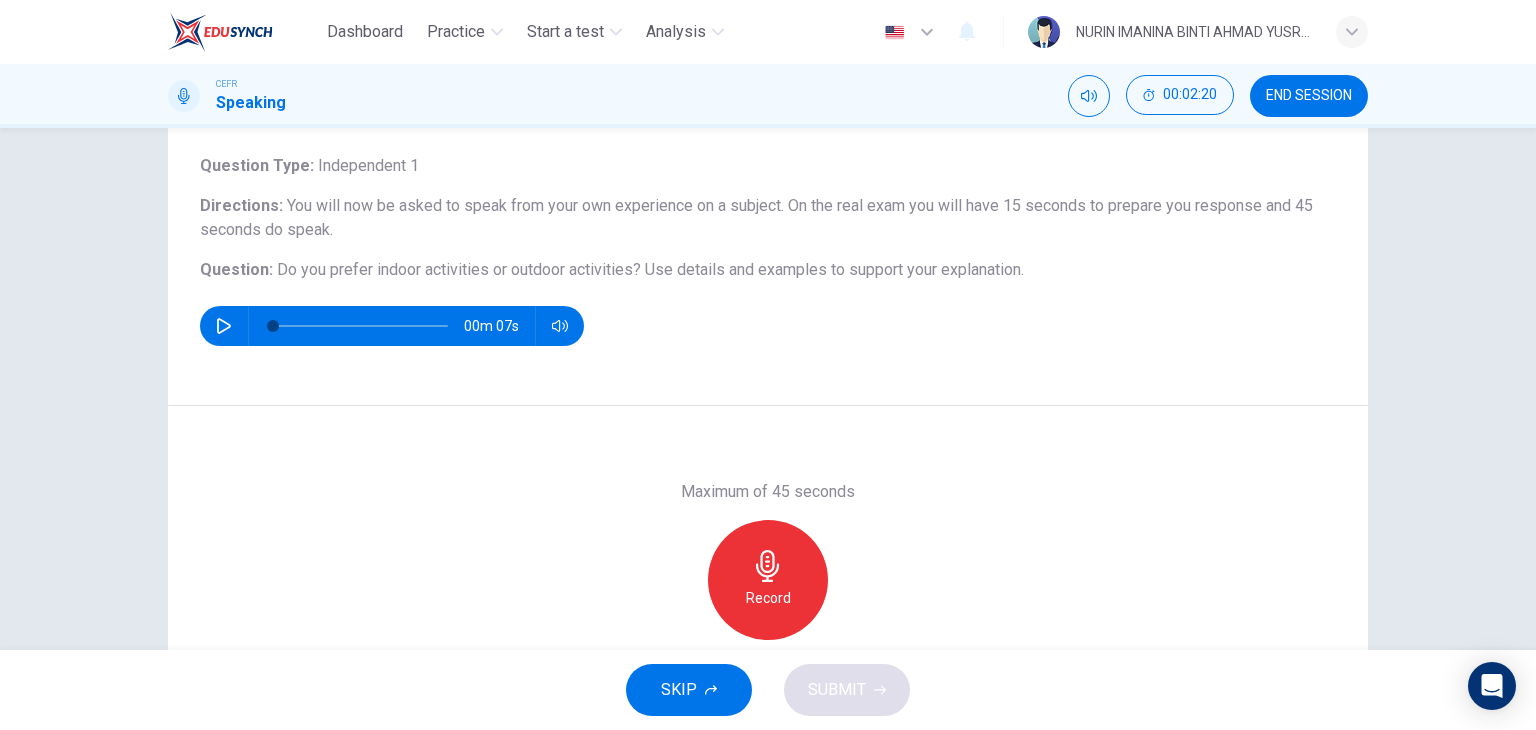 scroll, scrollTop: 116, scrollLeft: 0, axis: vertical 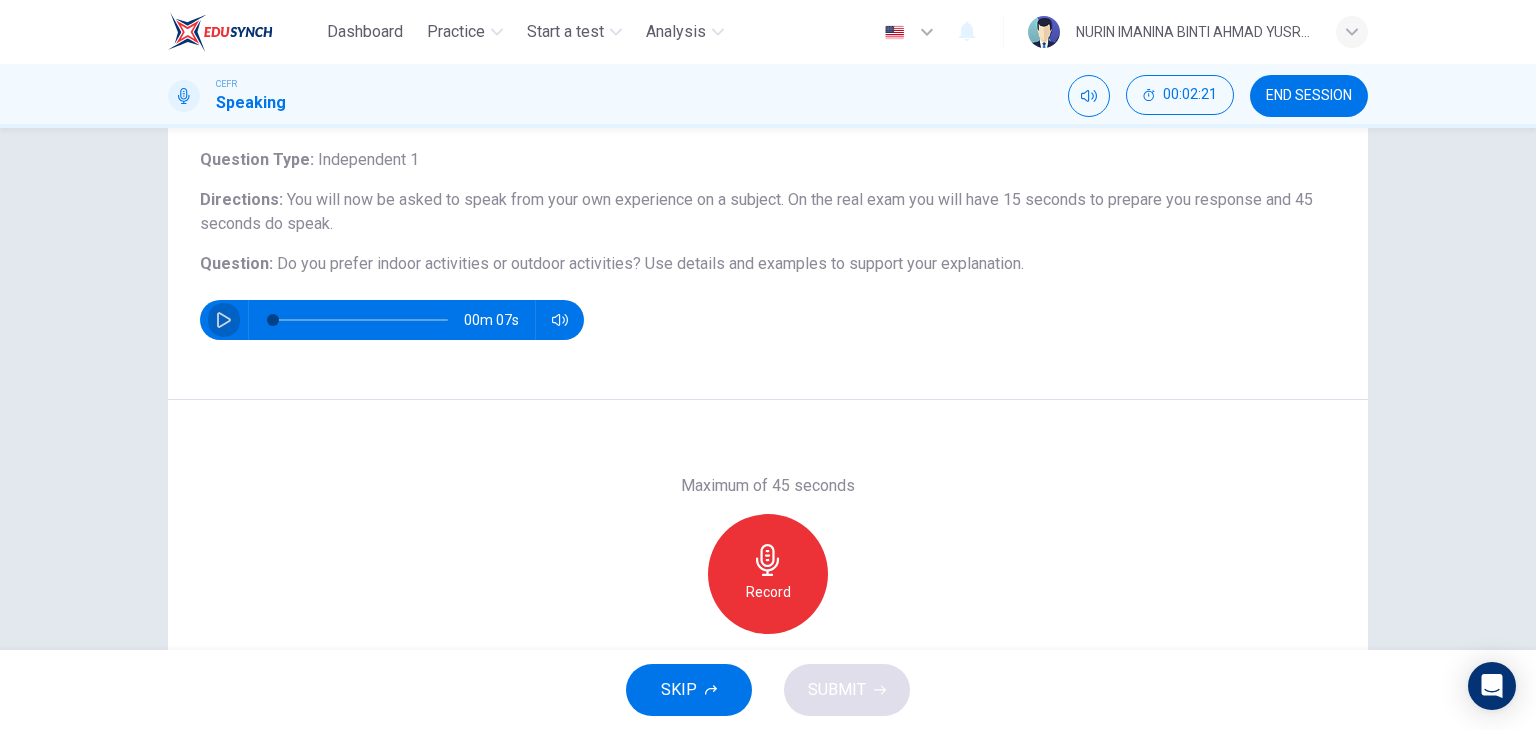 click at bounding box center [224, 320] 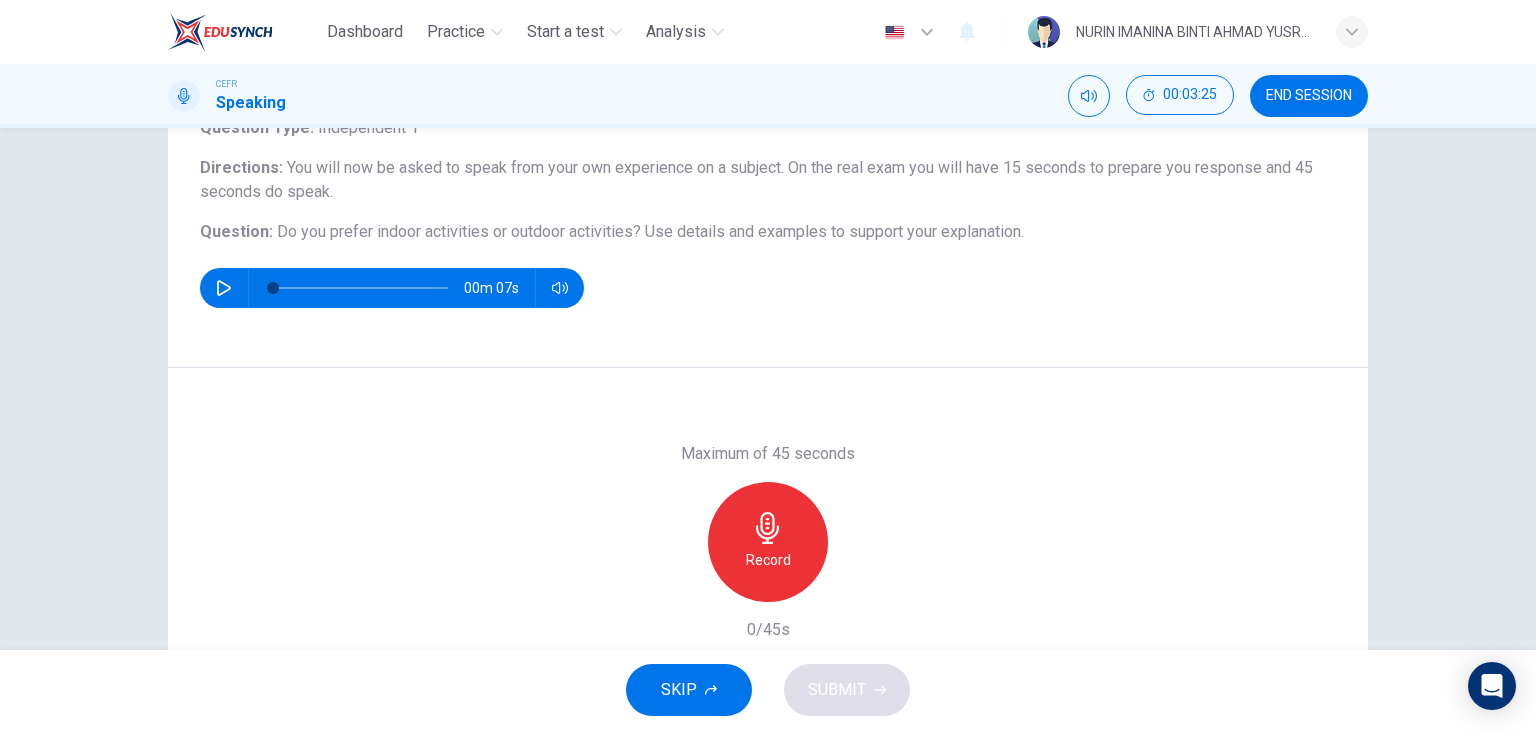 scroll, scrollTop: 156, scrollLeft: 0, axis: vertical 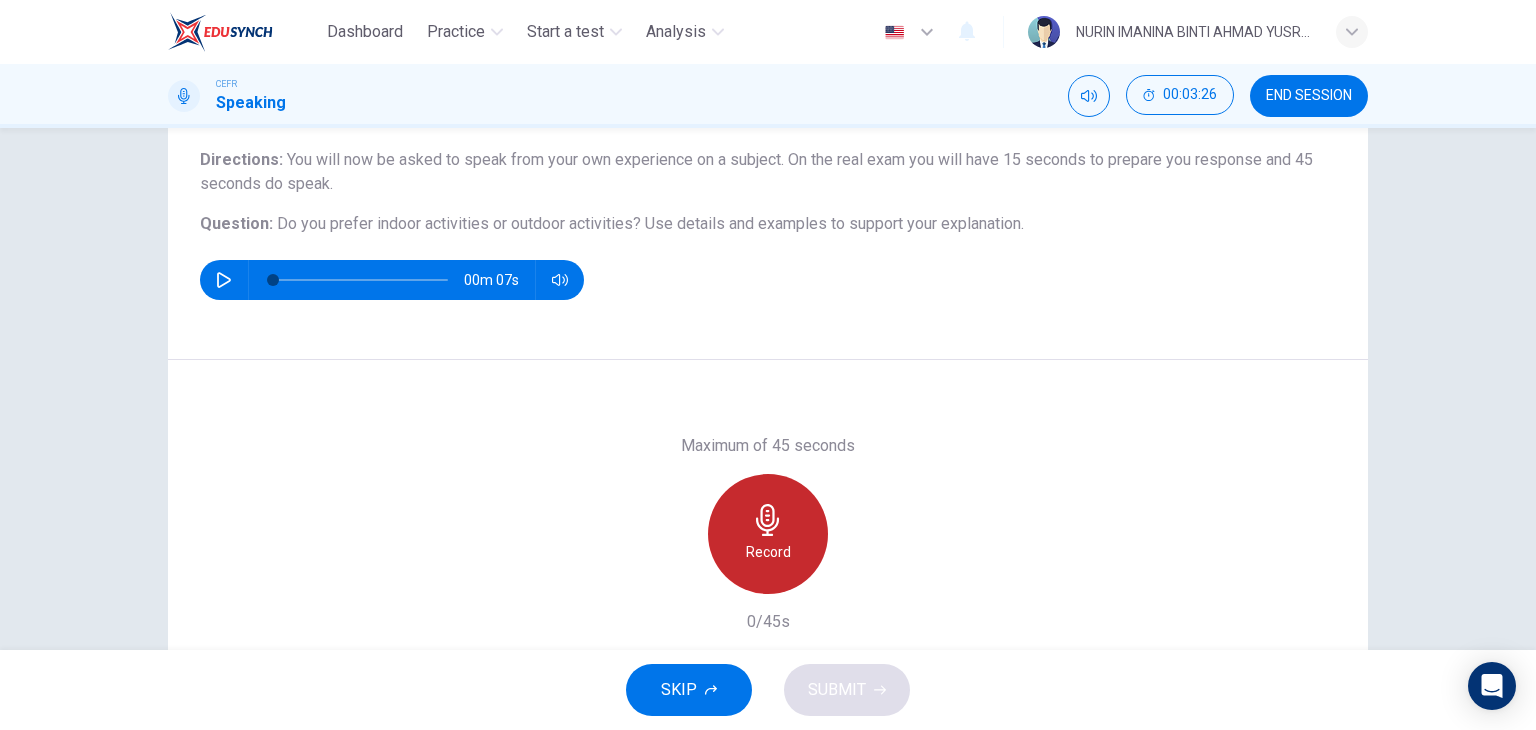 click on "Record" at bounding box center (768, 534) 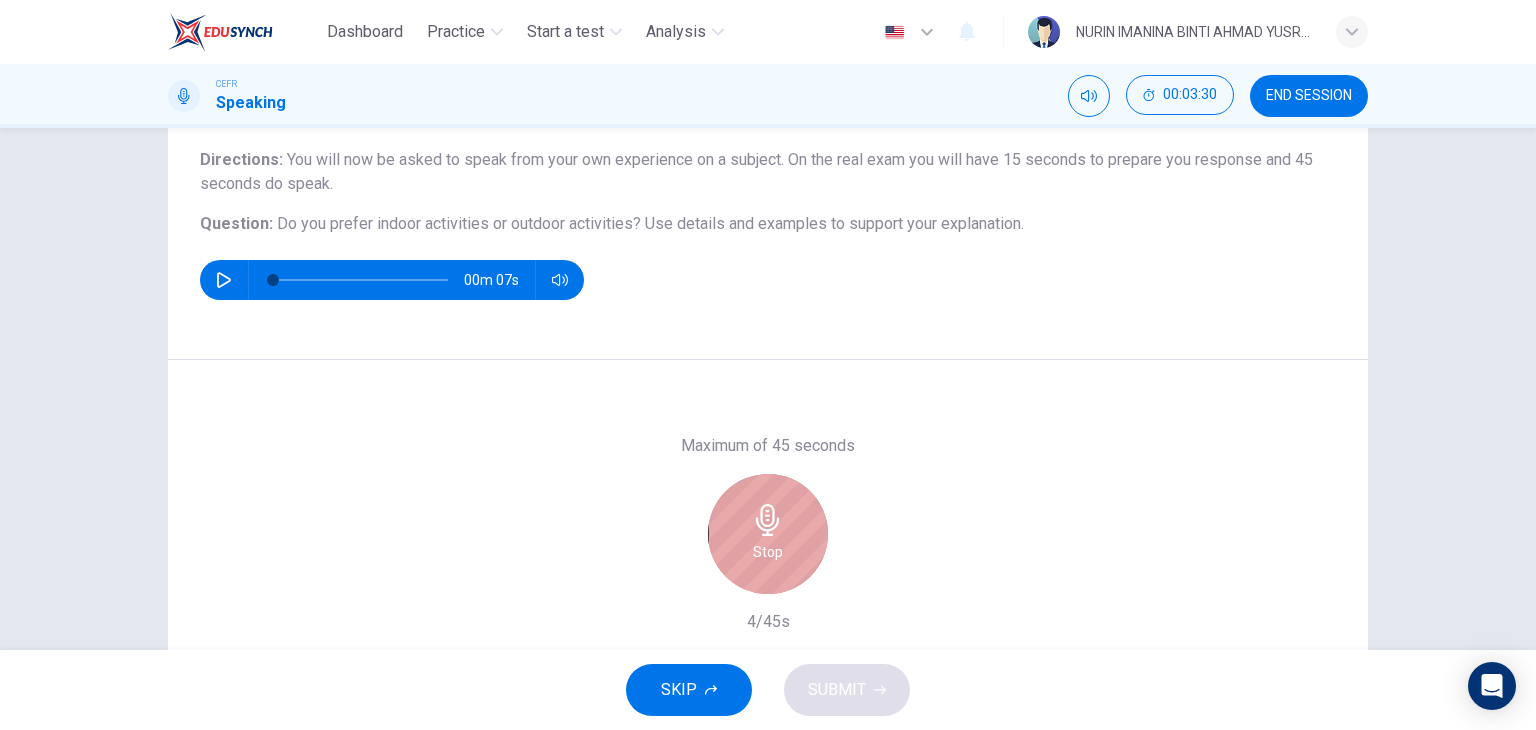 click on "Stop" at bounding box center [768, 534] 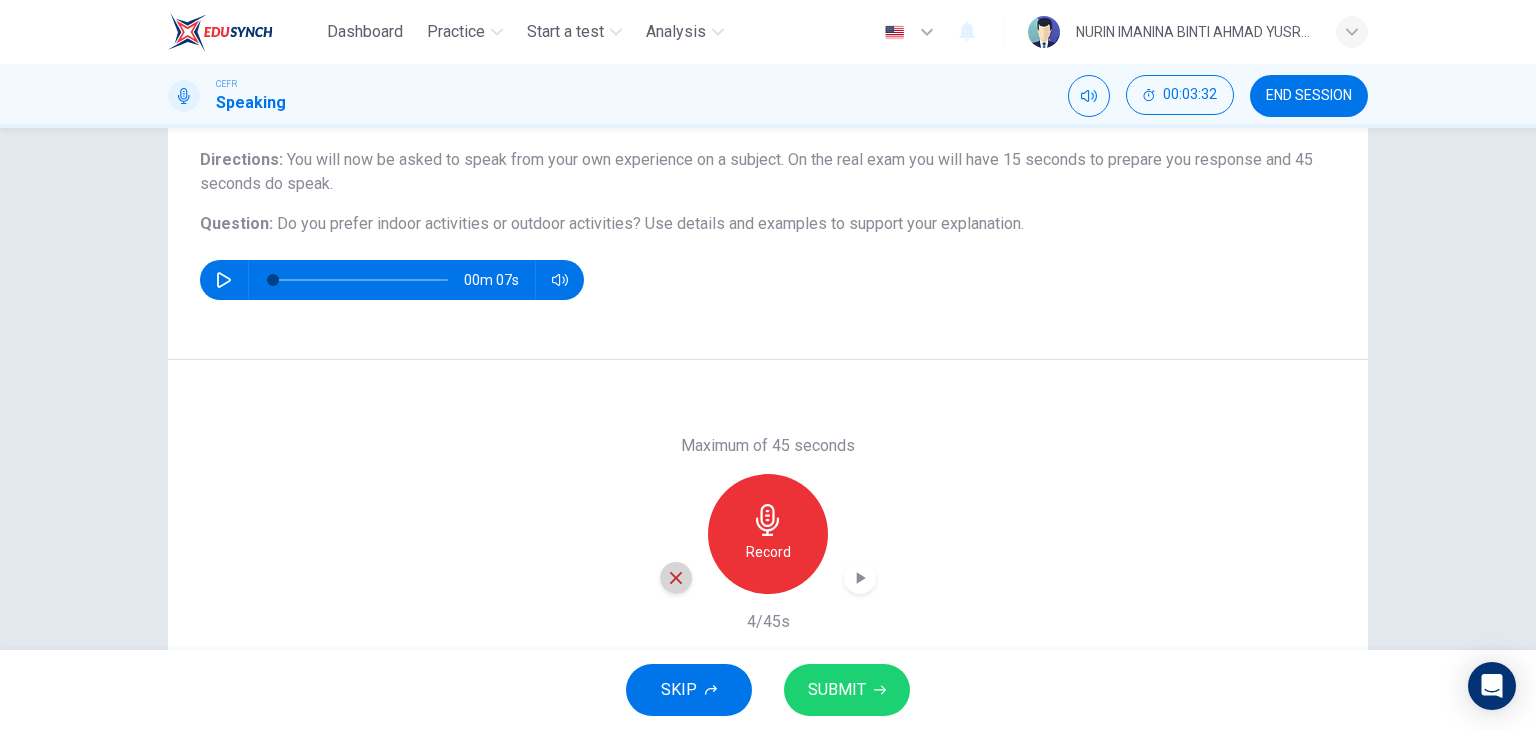 click at bounding box center (676, 578) 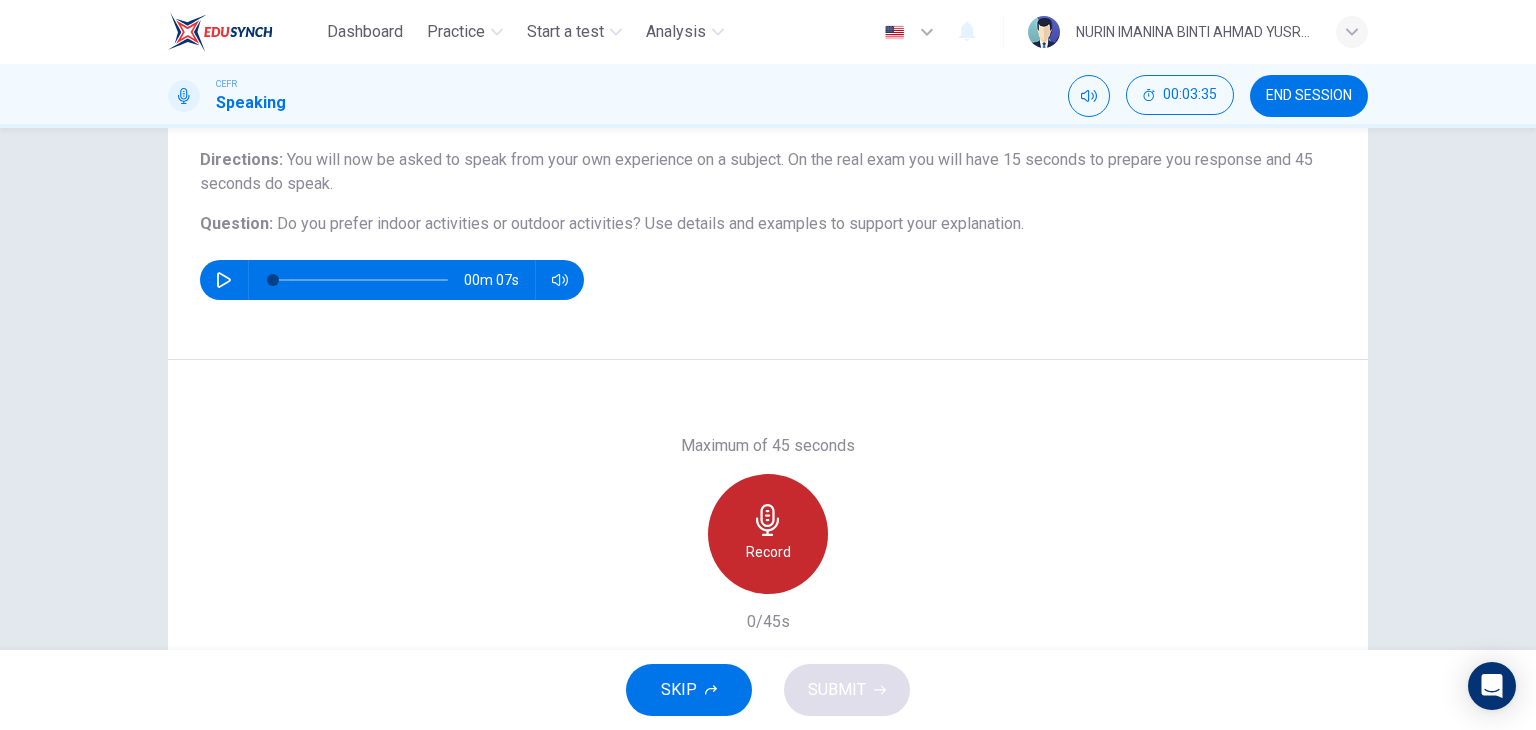 click on "Record" at bounding box center [768, 552] 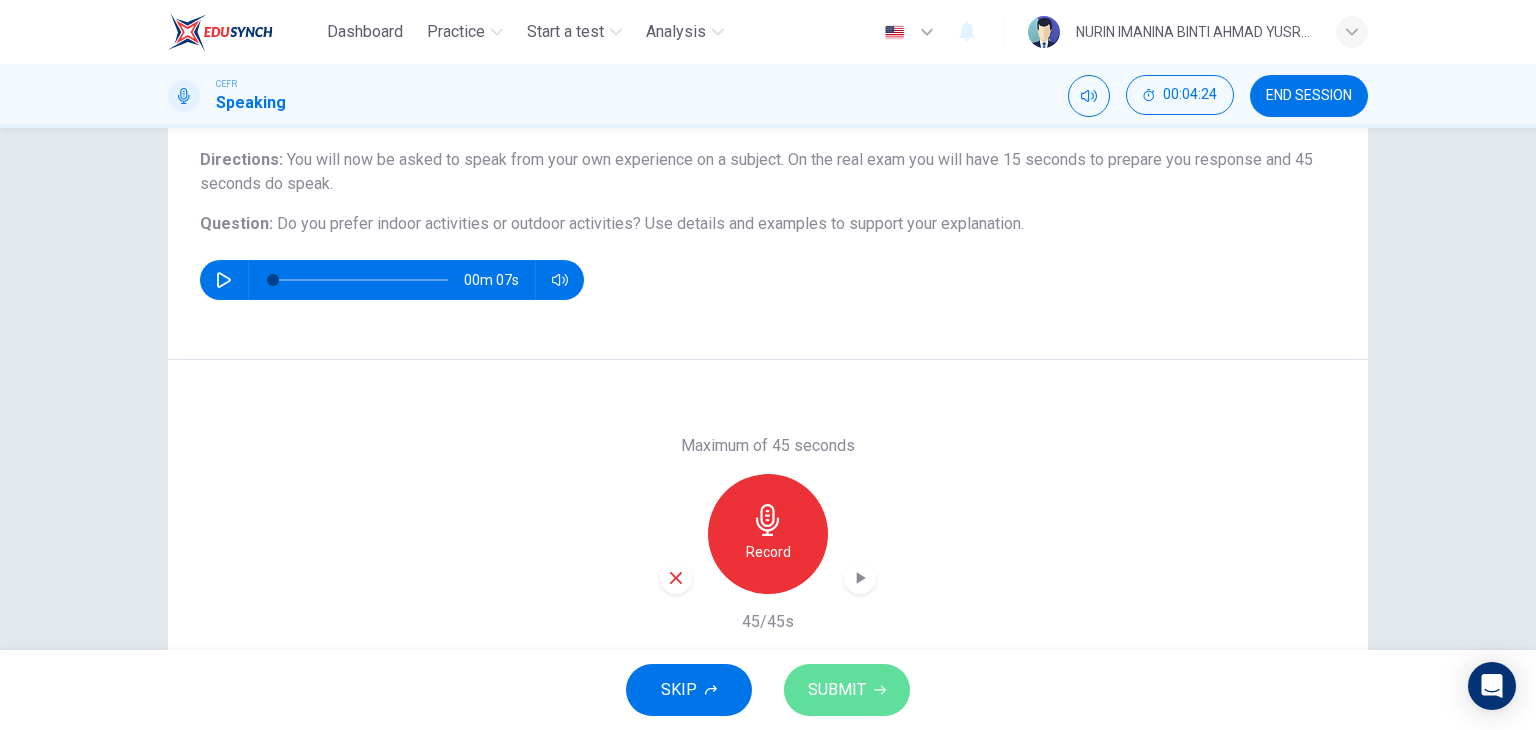 click on "SUBMIT" at bounding box center (847, 690) 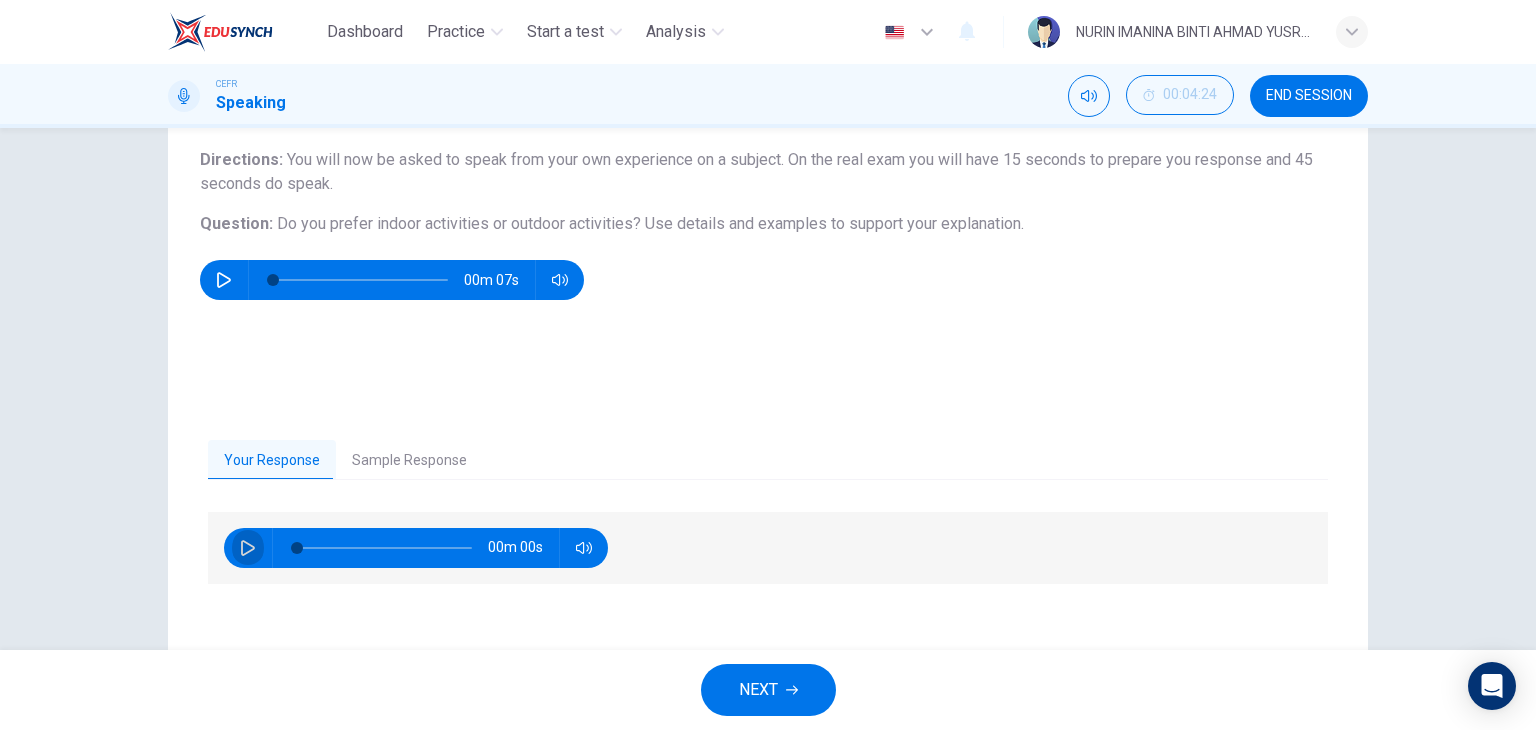 click at bounding box center (248, 548) 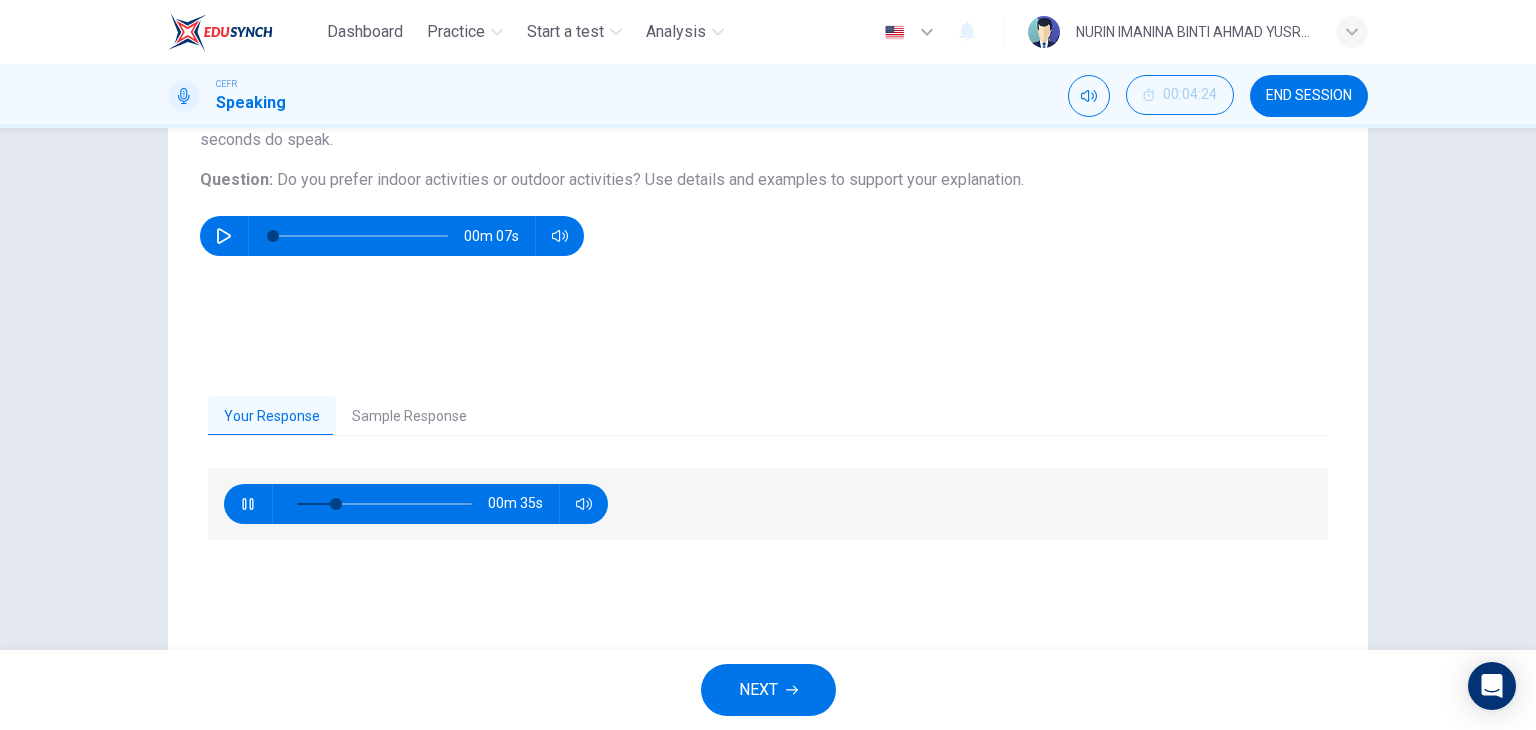scroll, scrollTop: 253, scrollLeft: 0, axis: vertical 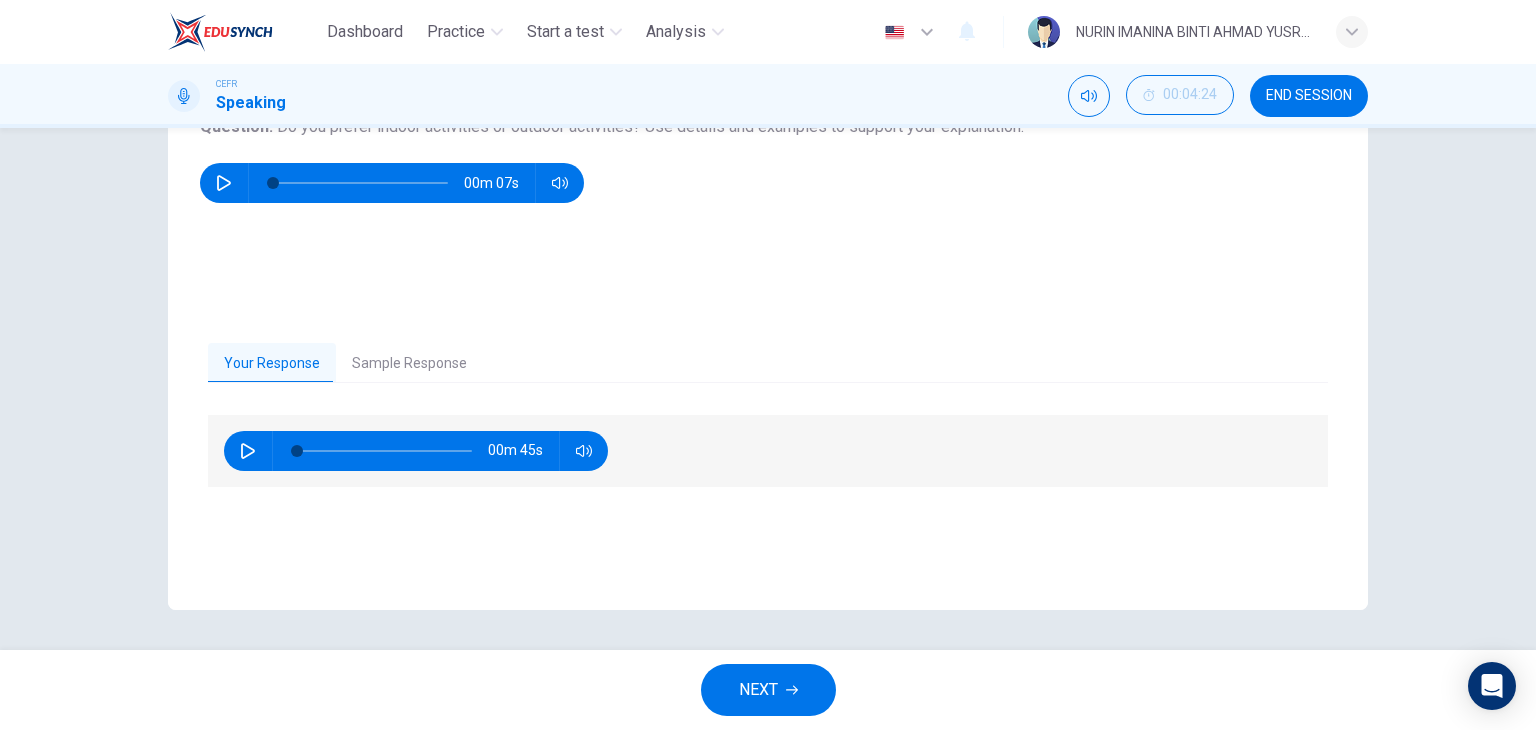 click on "NEXT" at bounding box center (758, 690) 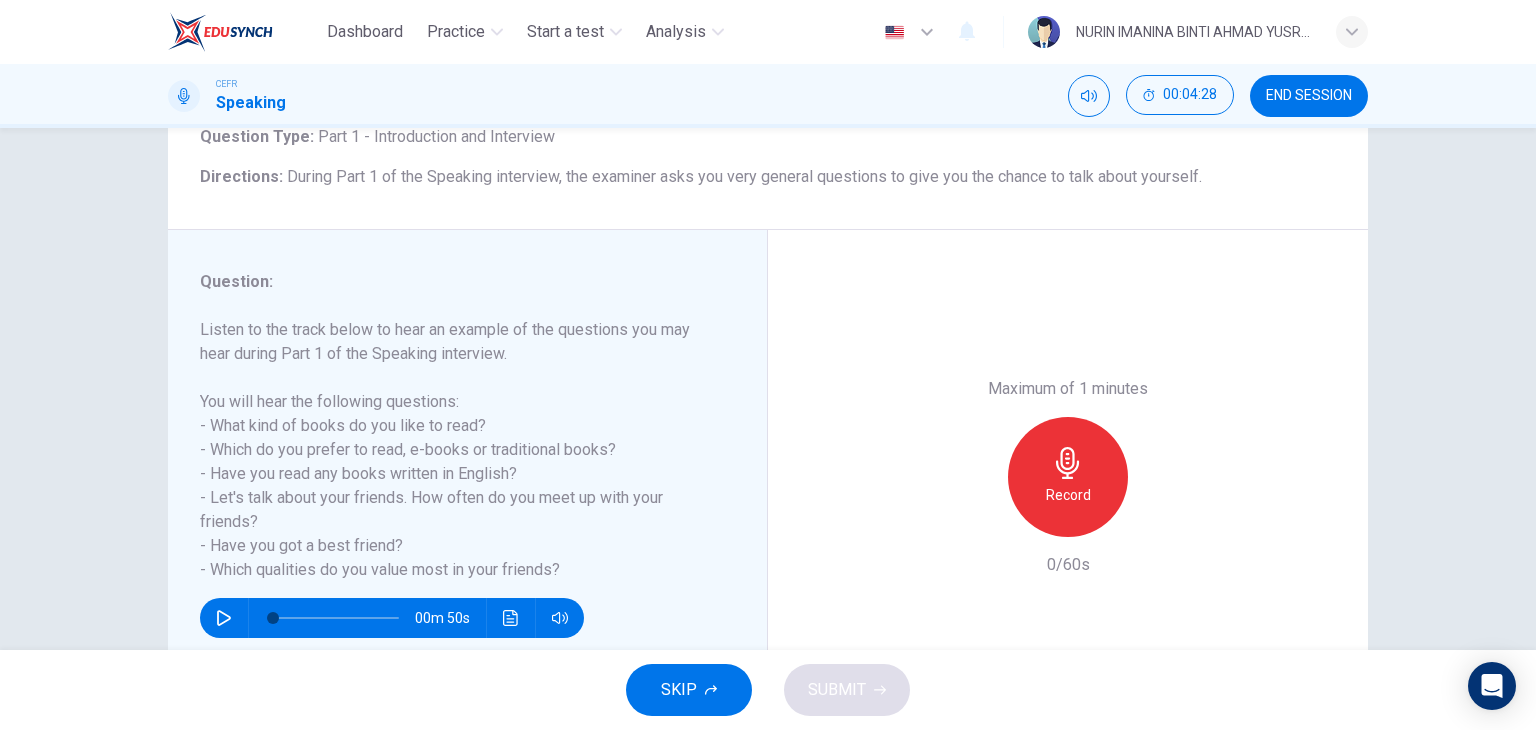 scroll, scrollTop: 140, scrollLeft: 0, axis: vertical 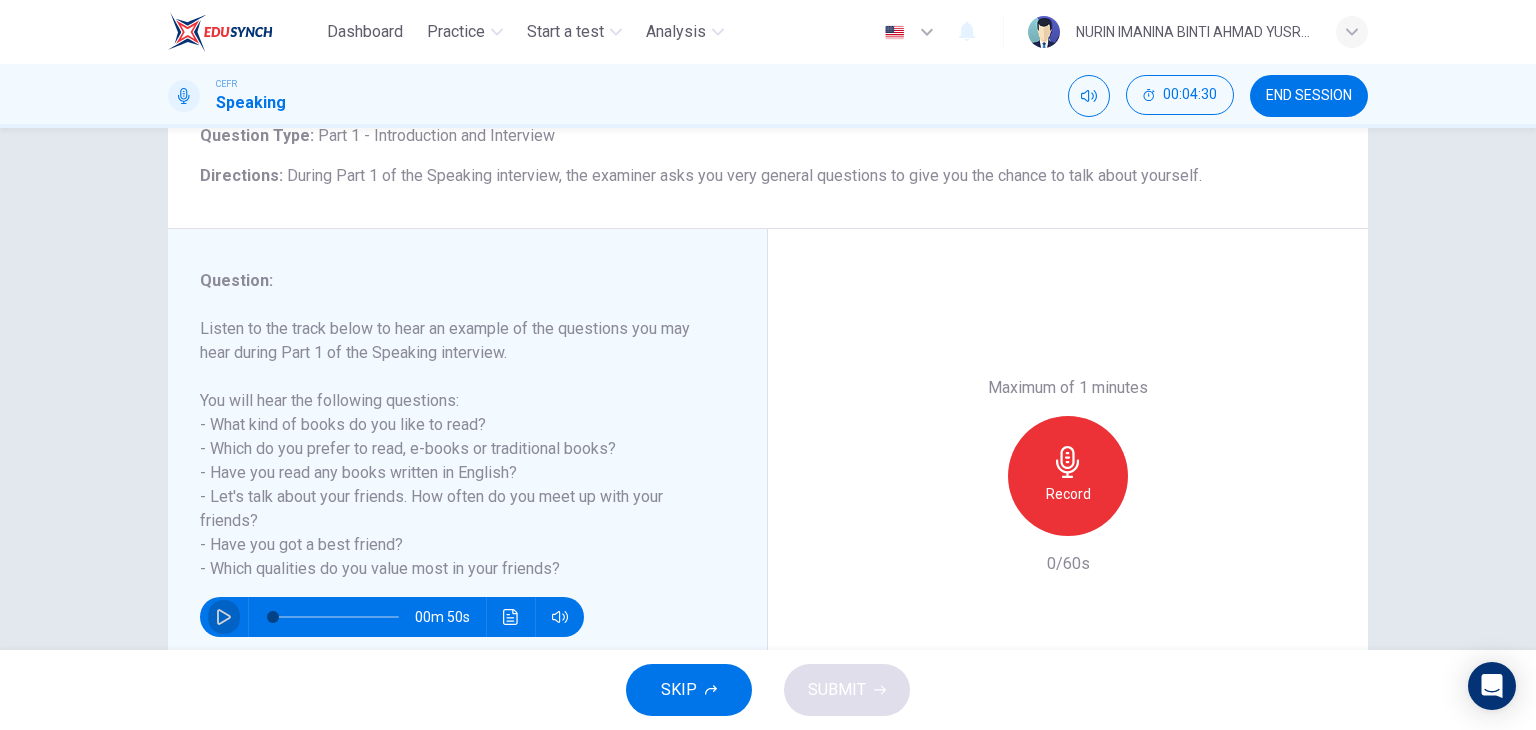 click at bounding box center [224, 617] 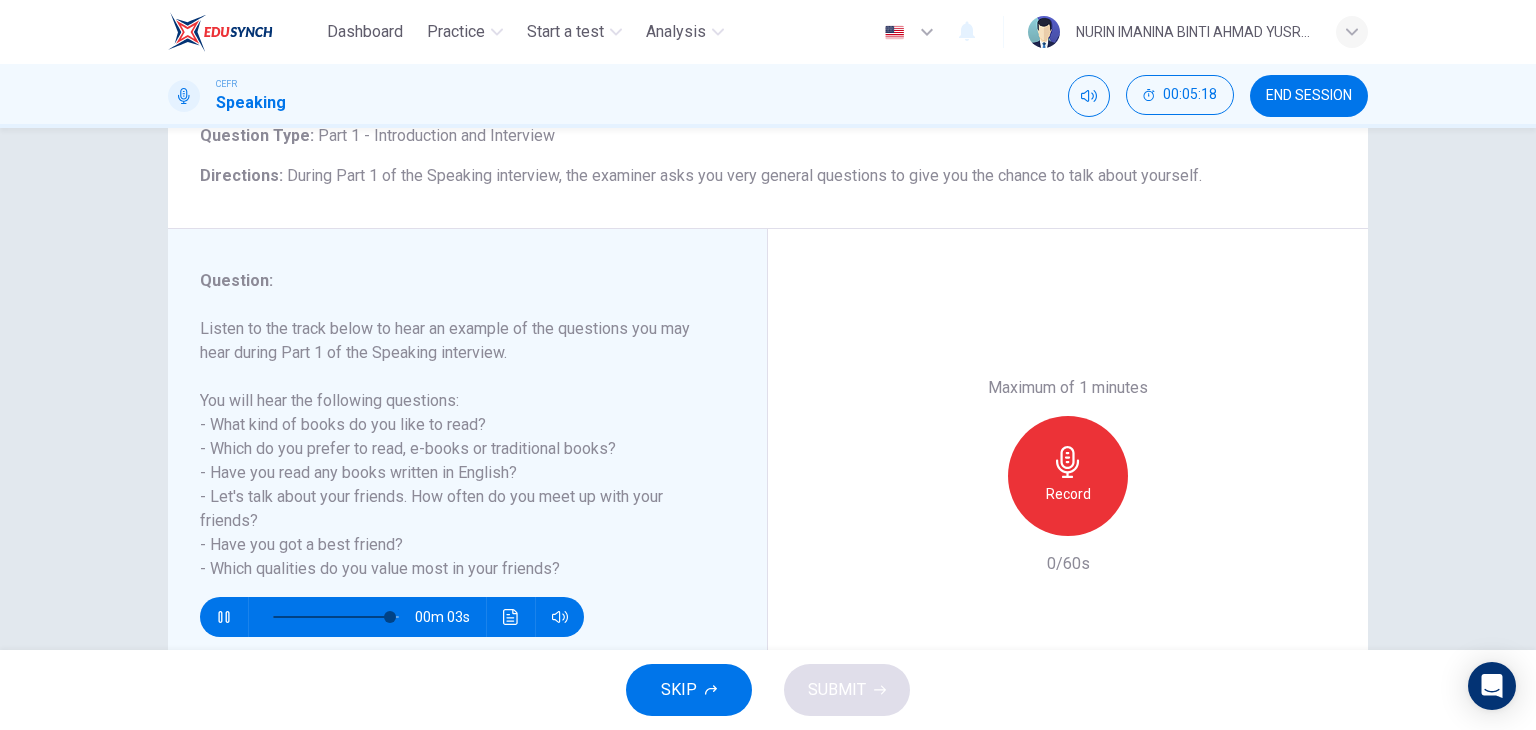 click at bounding box center [1068, 462] 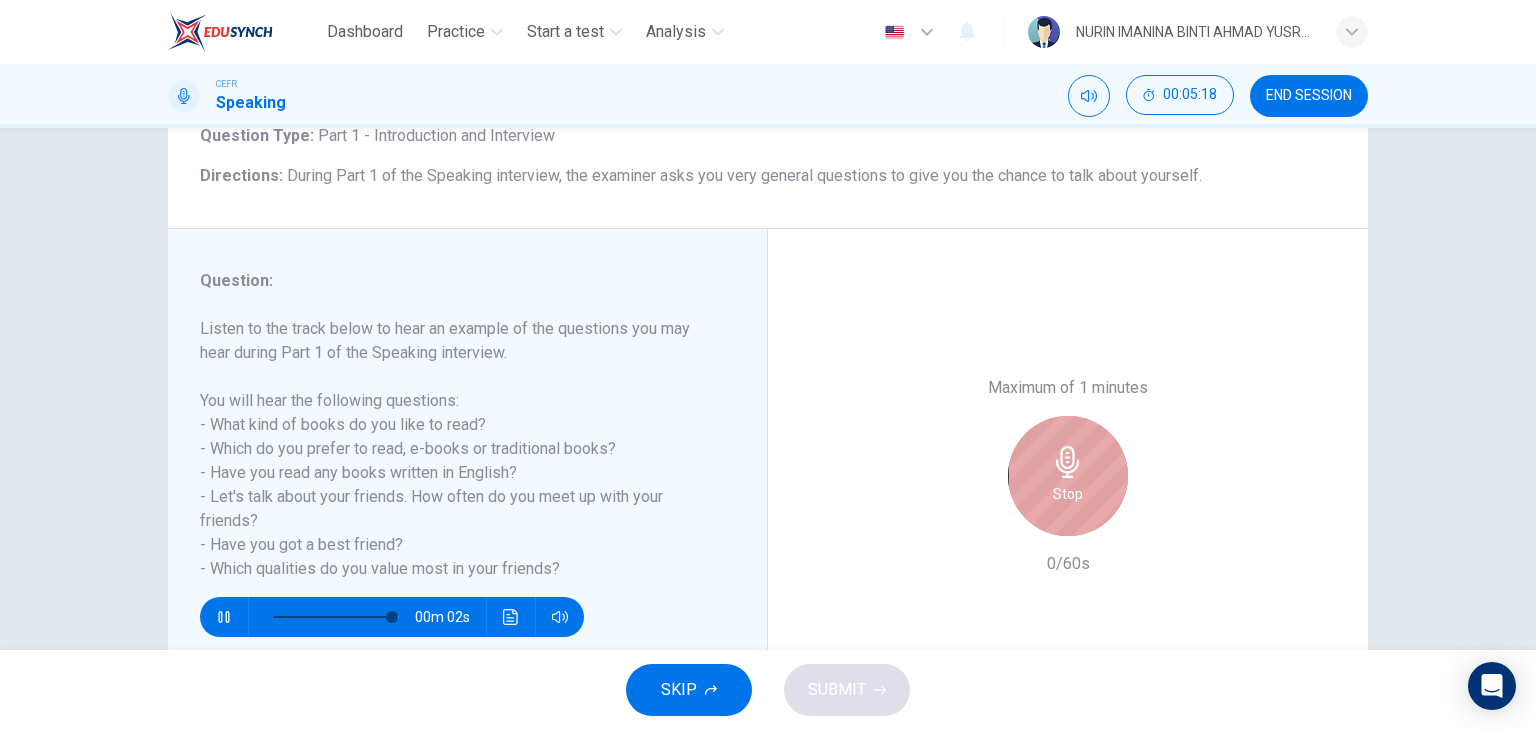click at bounding box center [1068, 462] 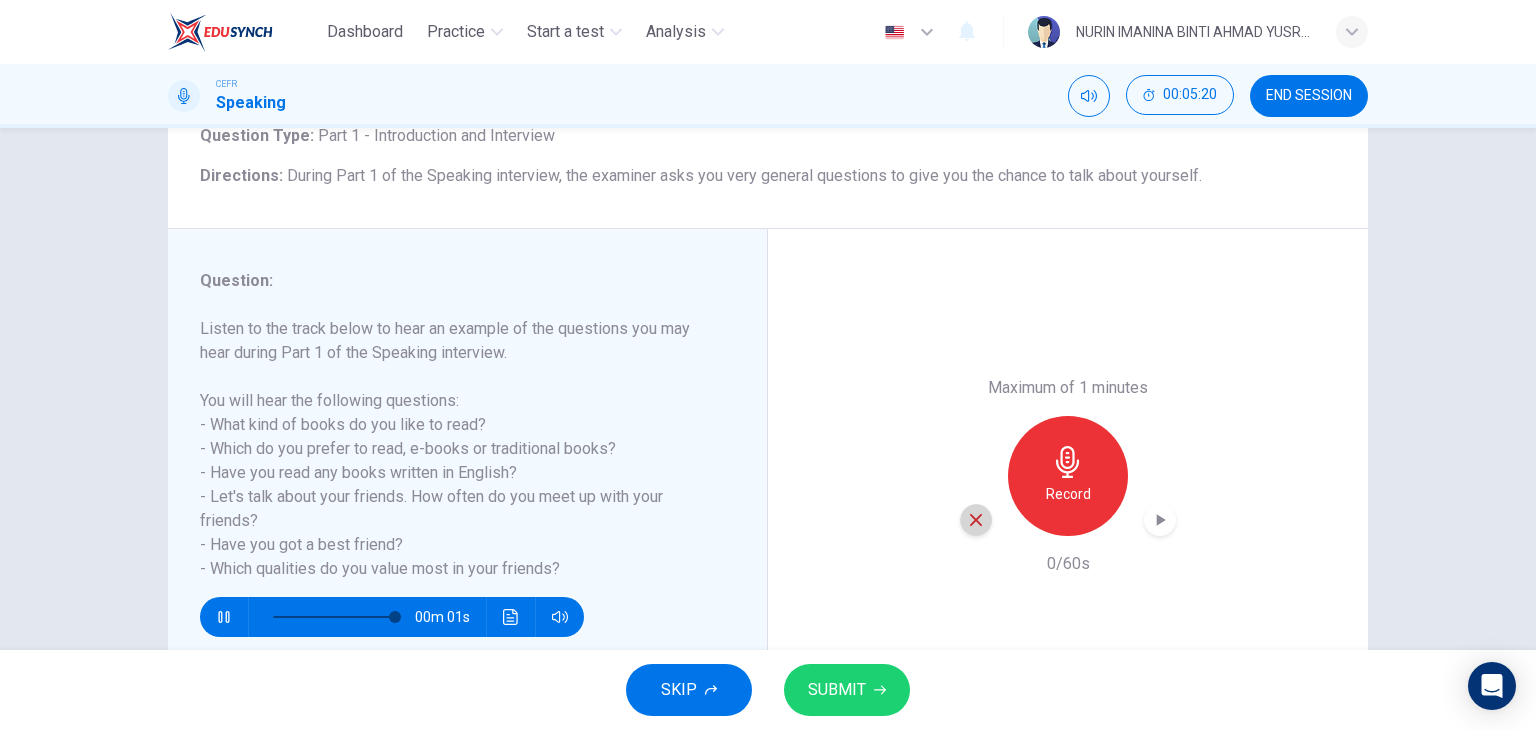 click at bounding box center [976, 520] 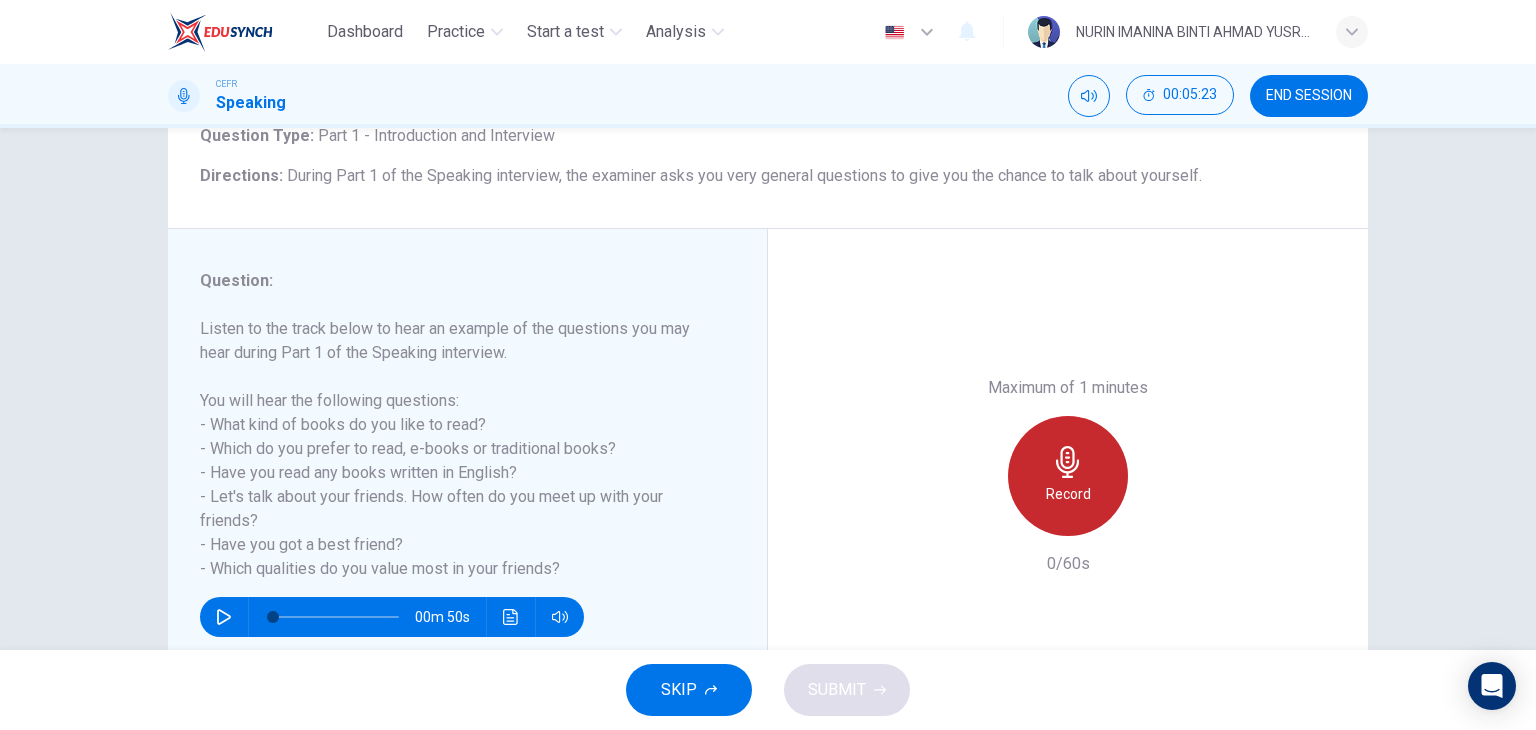 click on "Record" at bounding box center [1068, 494] 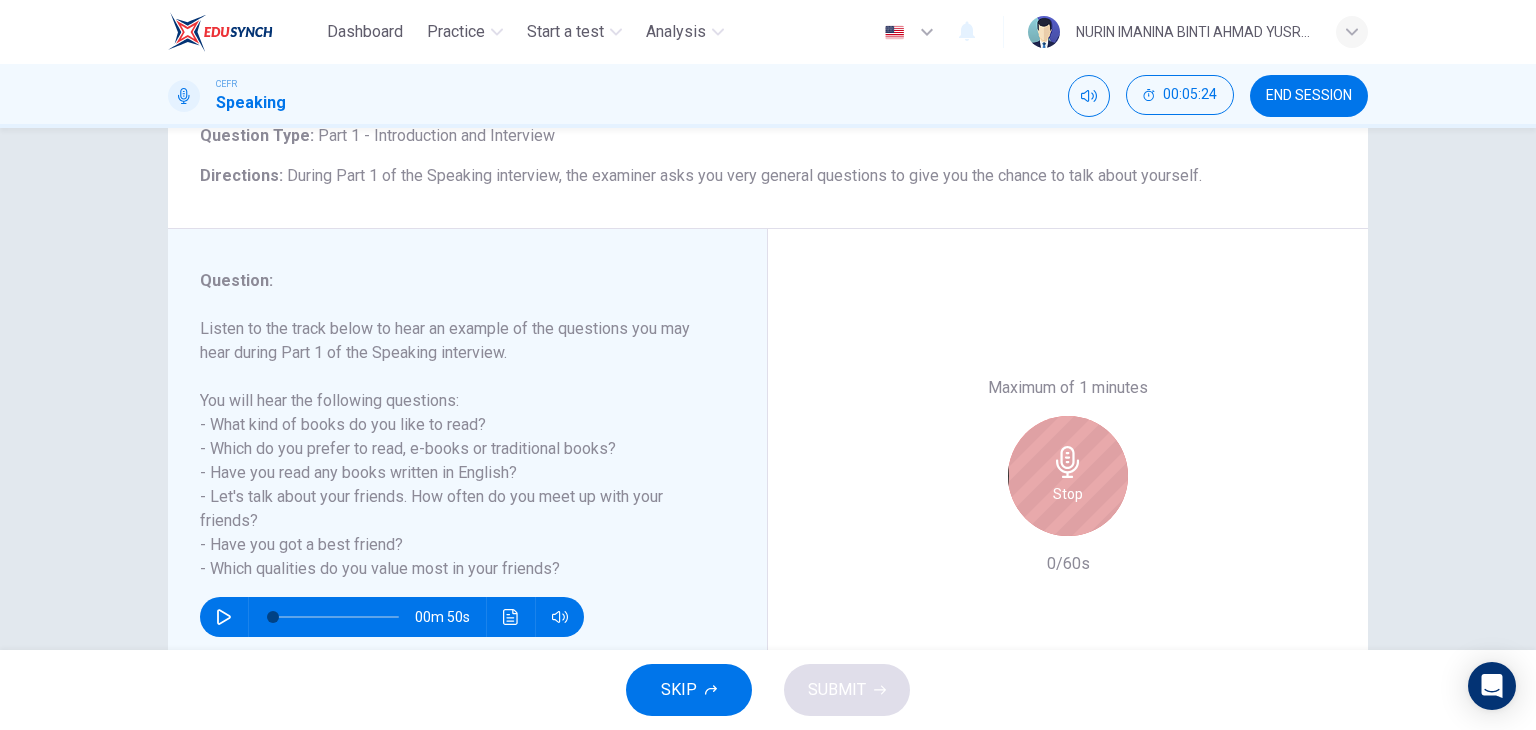 click on "Stop" at bounding box center (1068, 494) 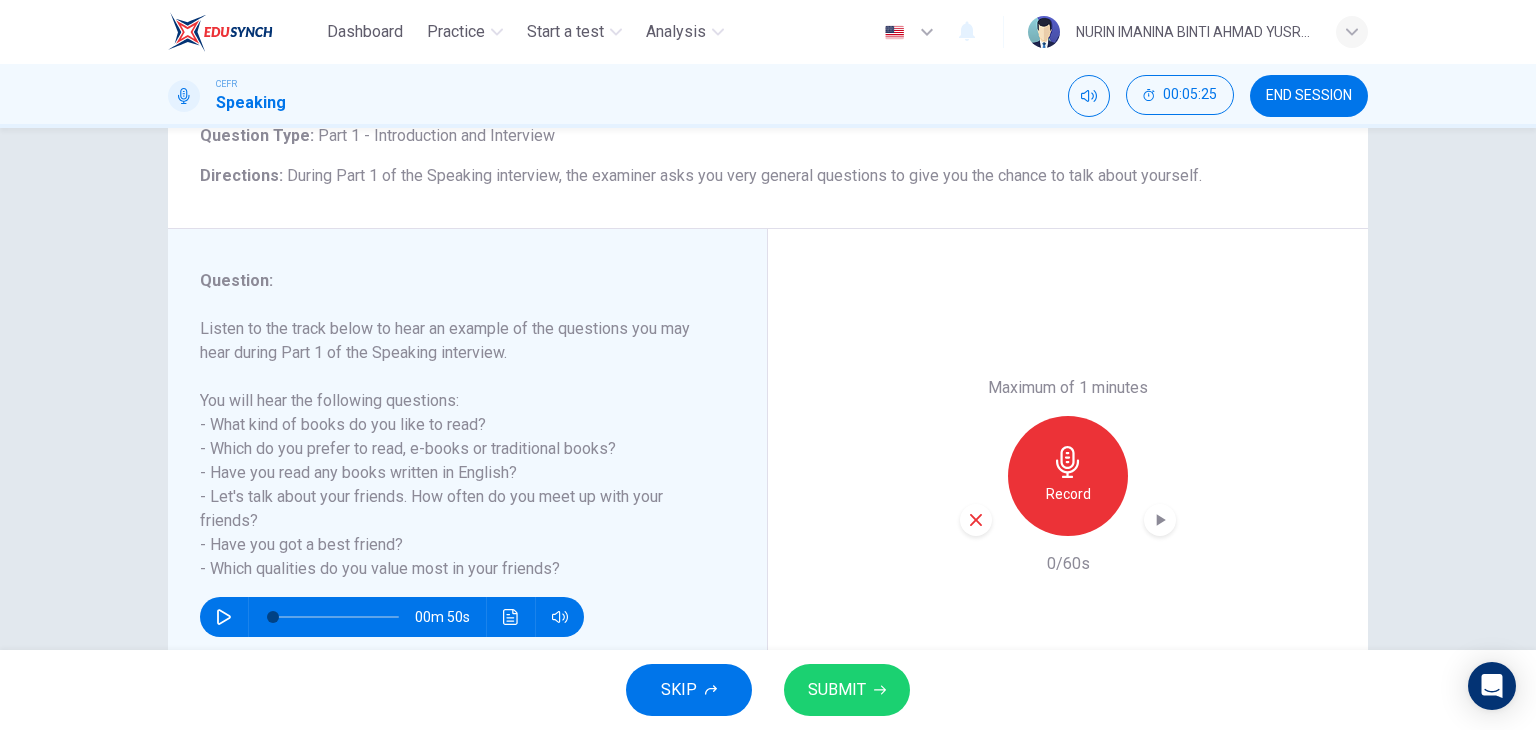 click at bounding box center (976, 520) 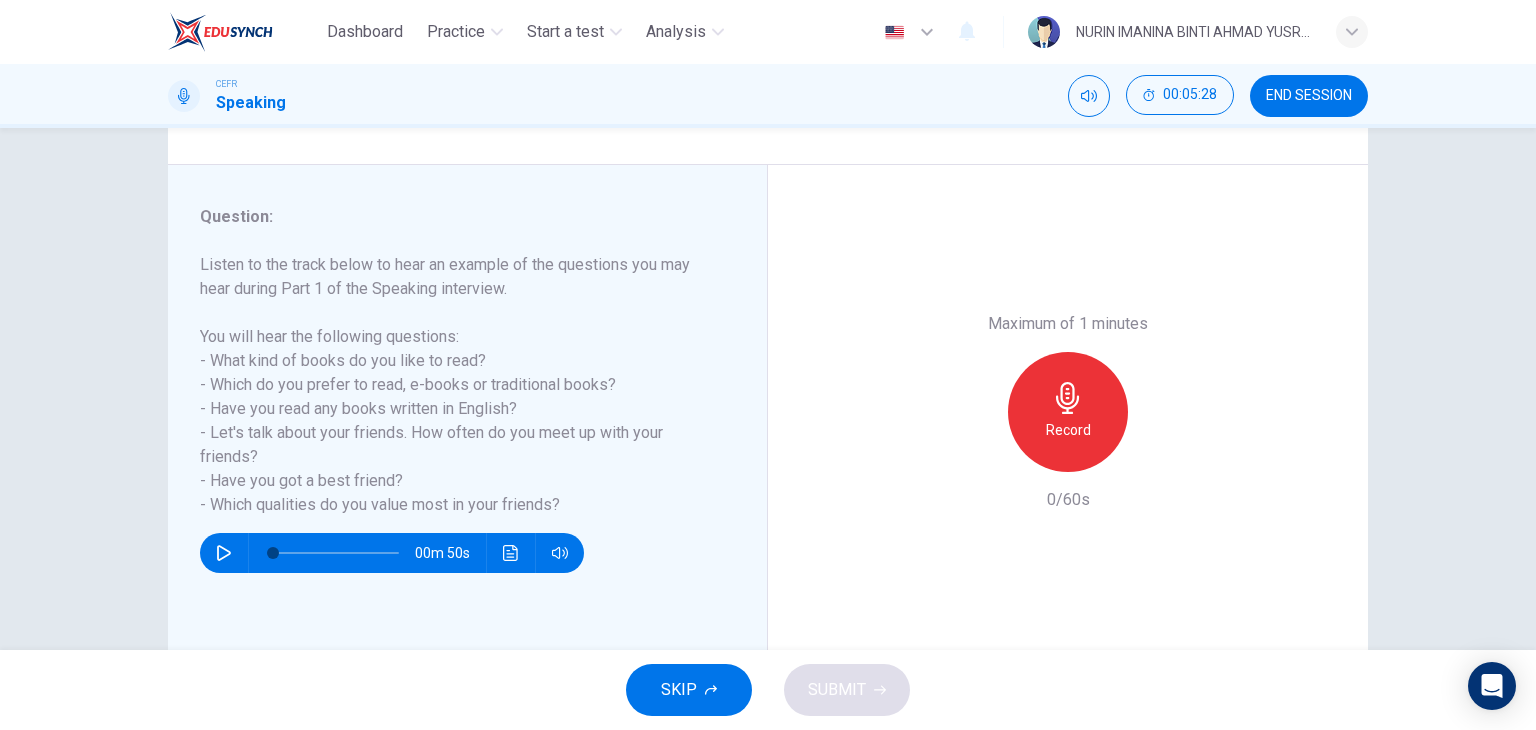 scroll, scrollTop: 204, scrollLeft: 0, axis: vertical 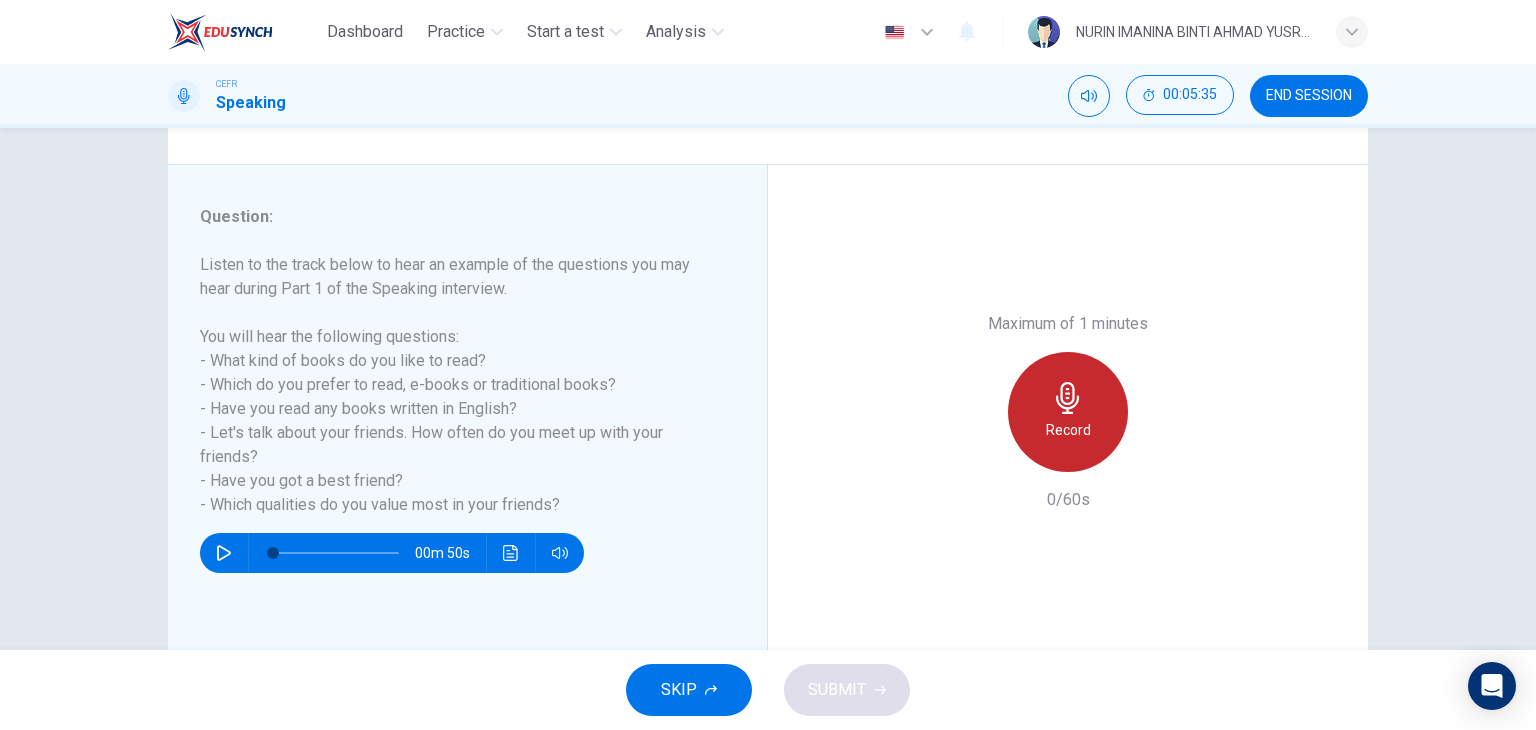 click on "Record" at bounding box center (1068, 430) 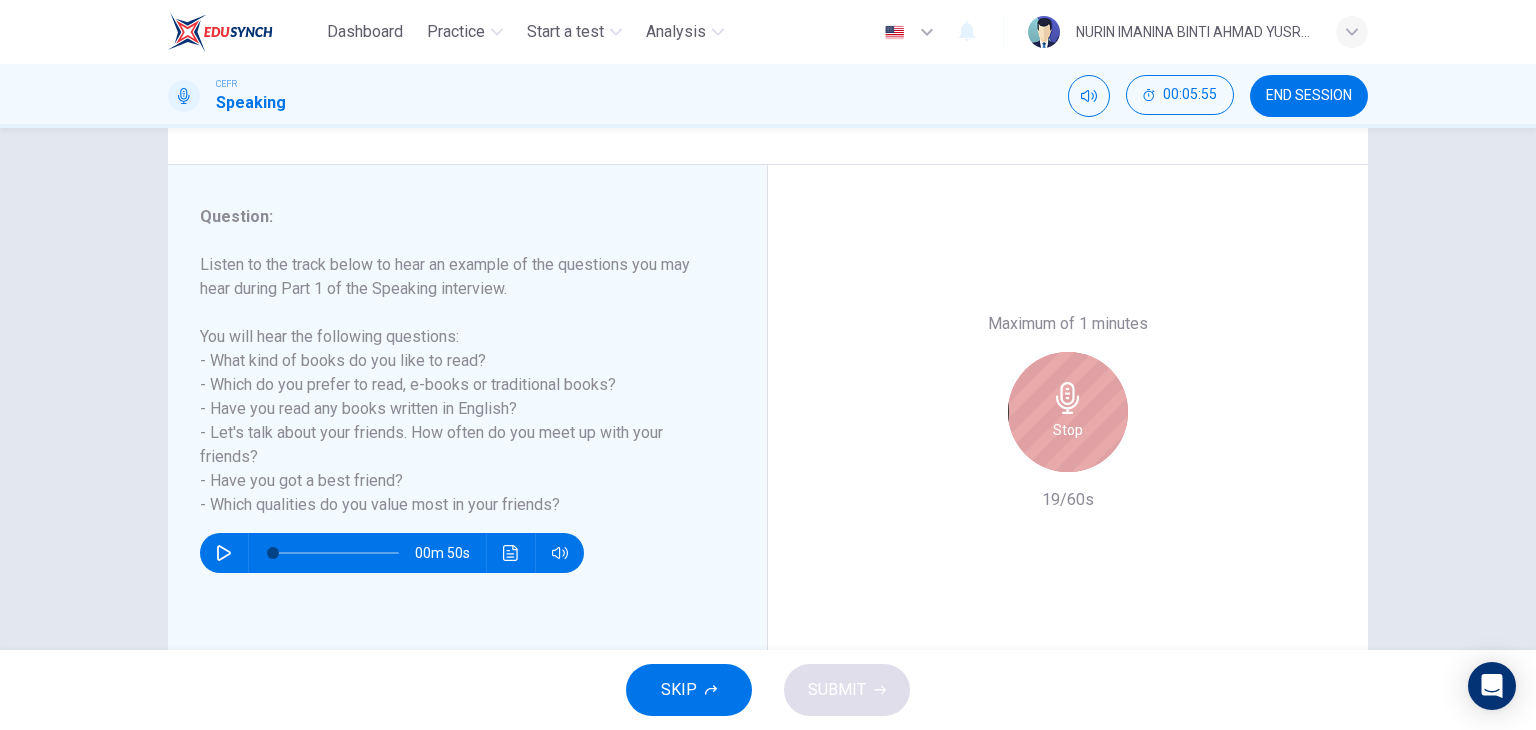 click on "Stop" at bounding box center (1068, 430) 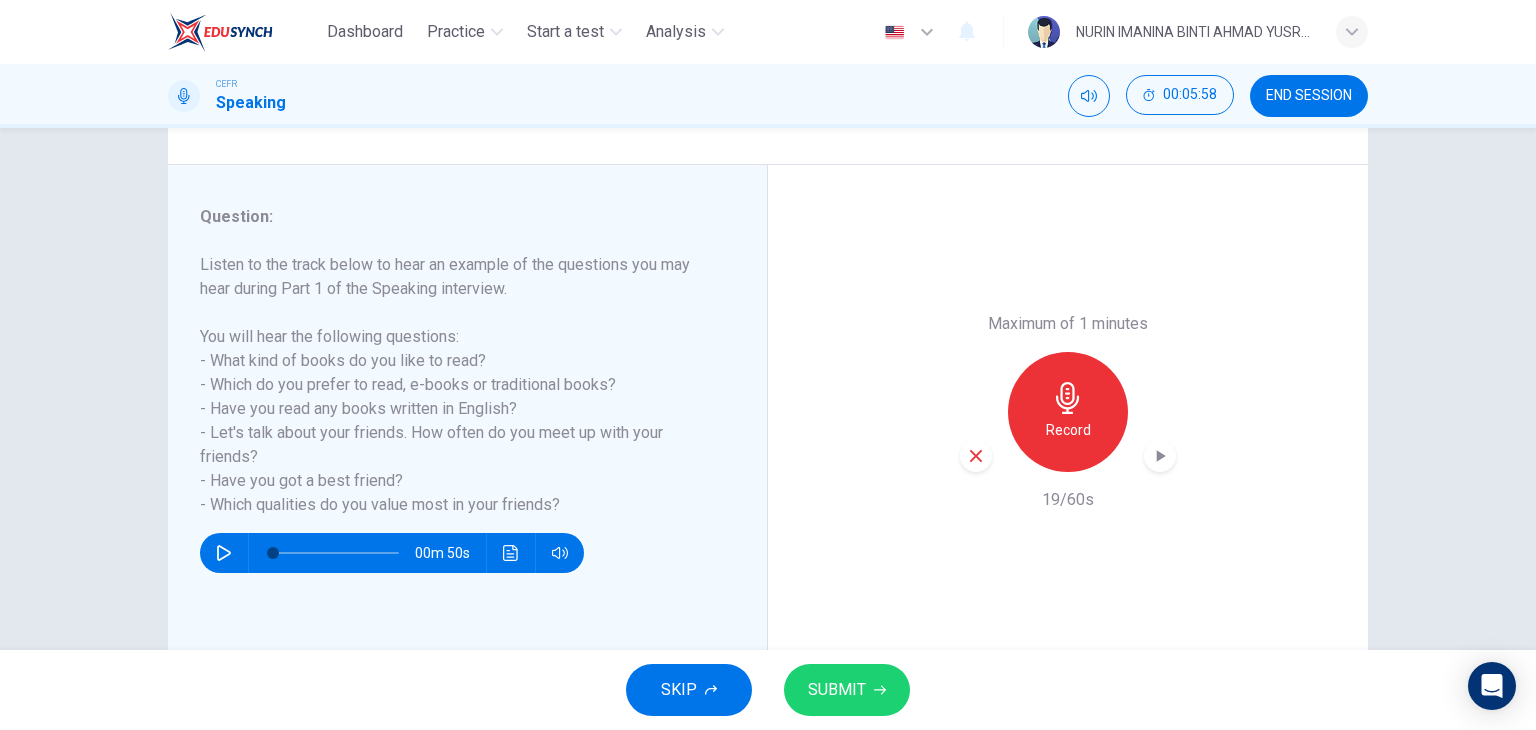 click on "Record" at bounding box center (1068, 430) 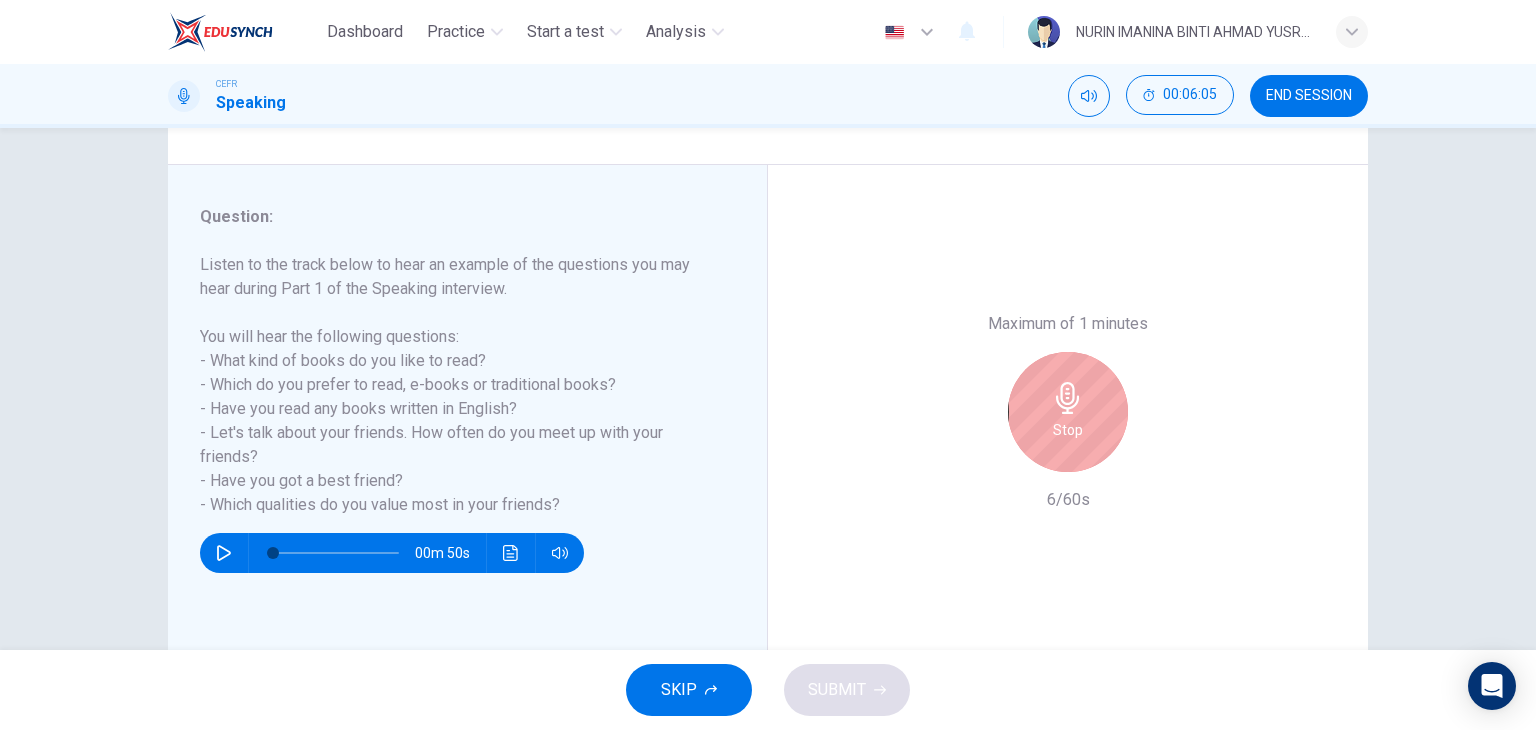 click on "Stop" at bounding box center [1068, 430] 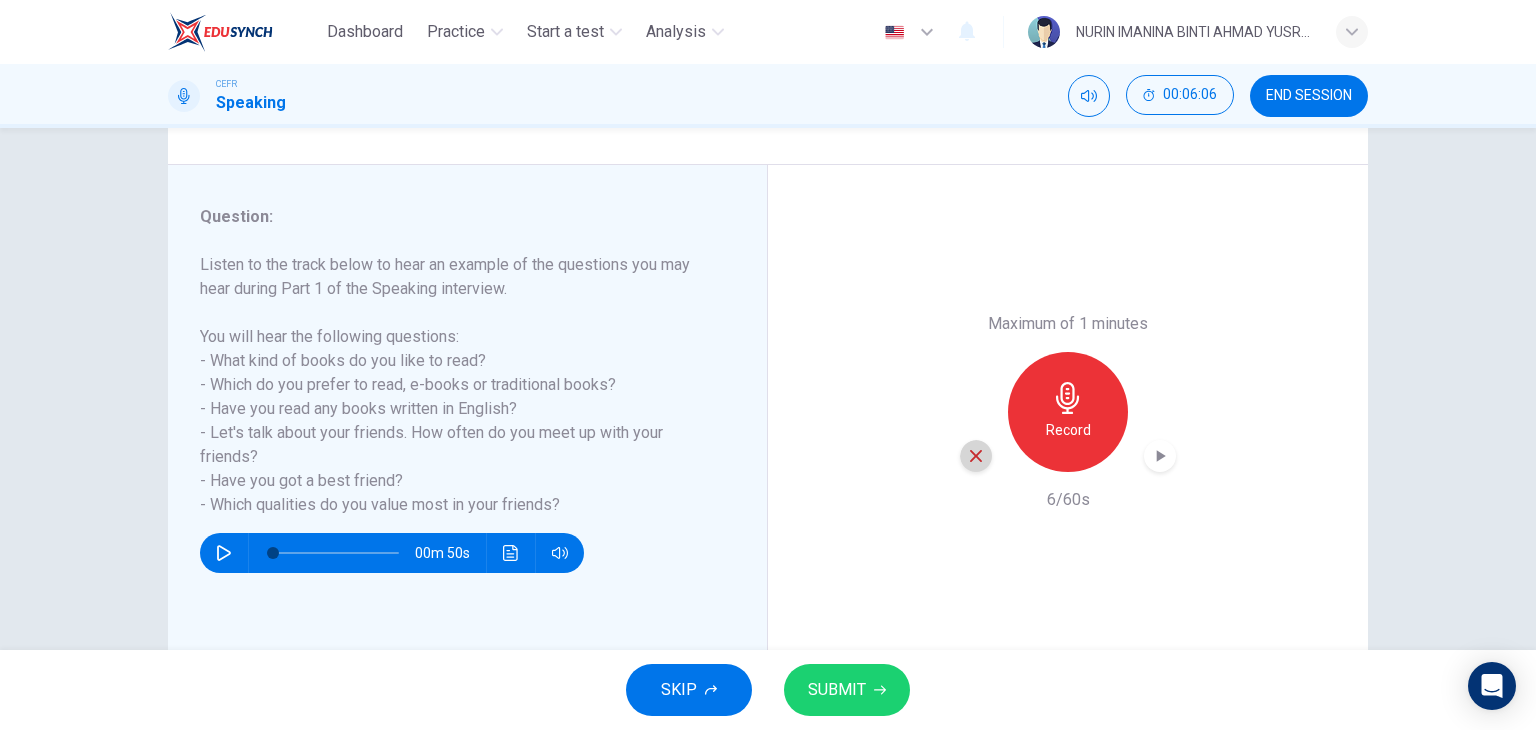 click at bounding box center (976, 456) 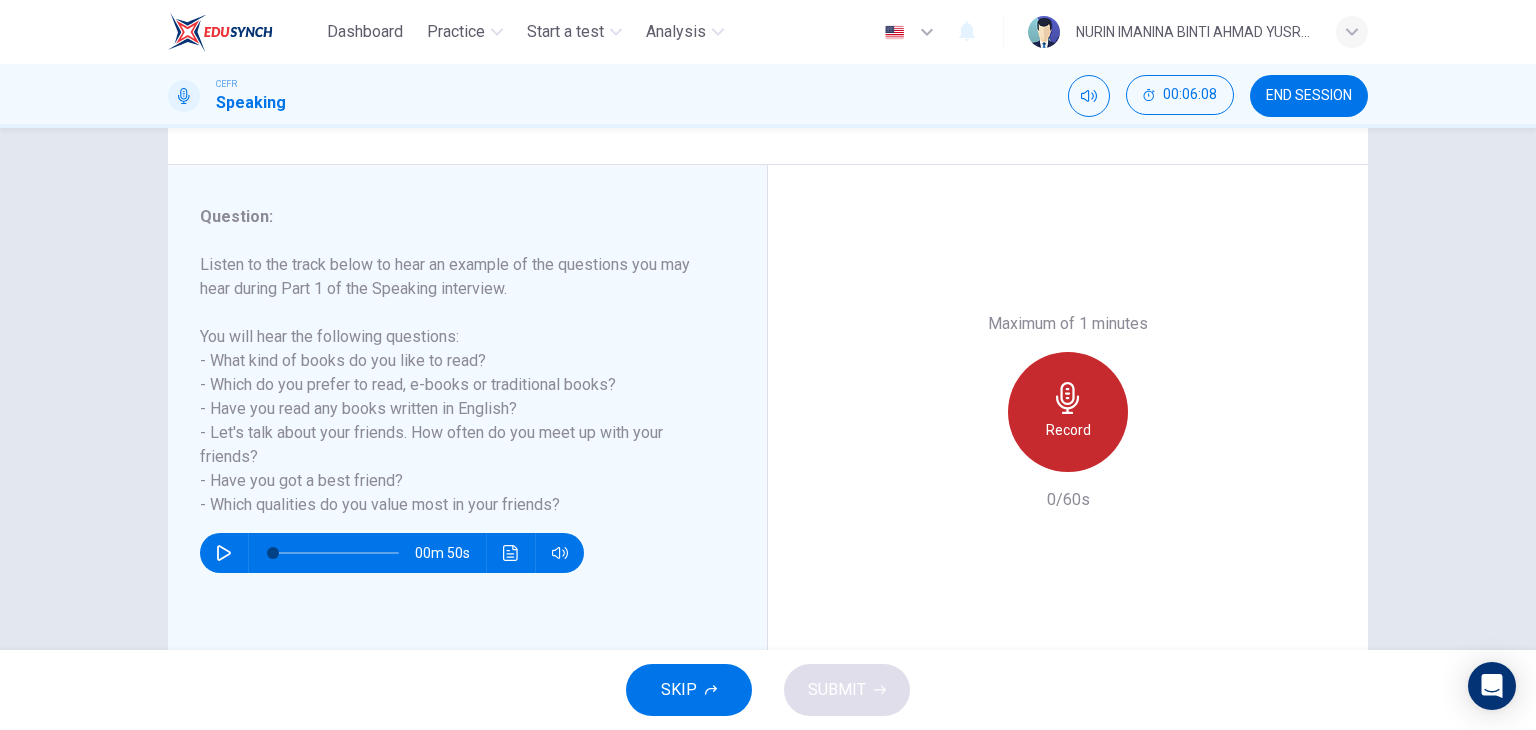 click on "Record" at bounding box center (1068, 412) 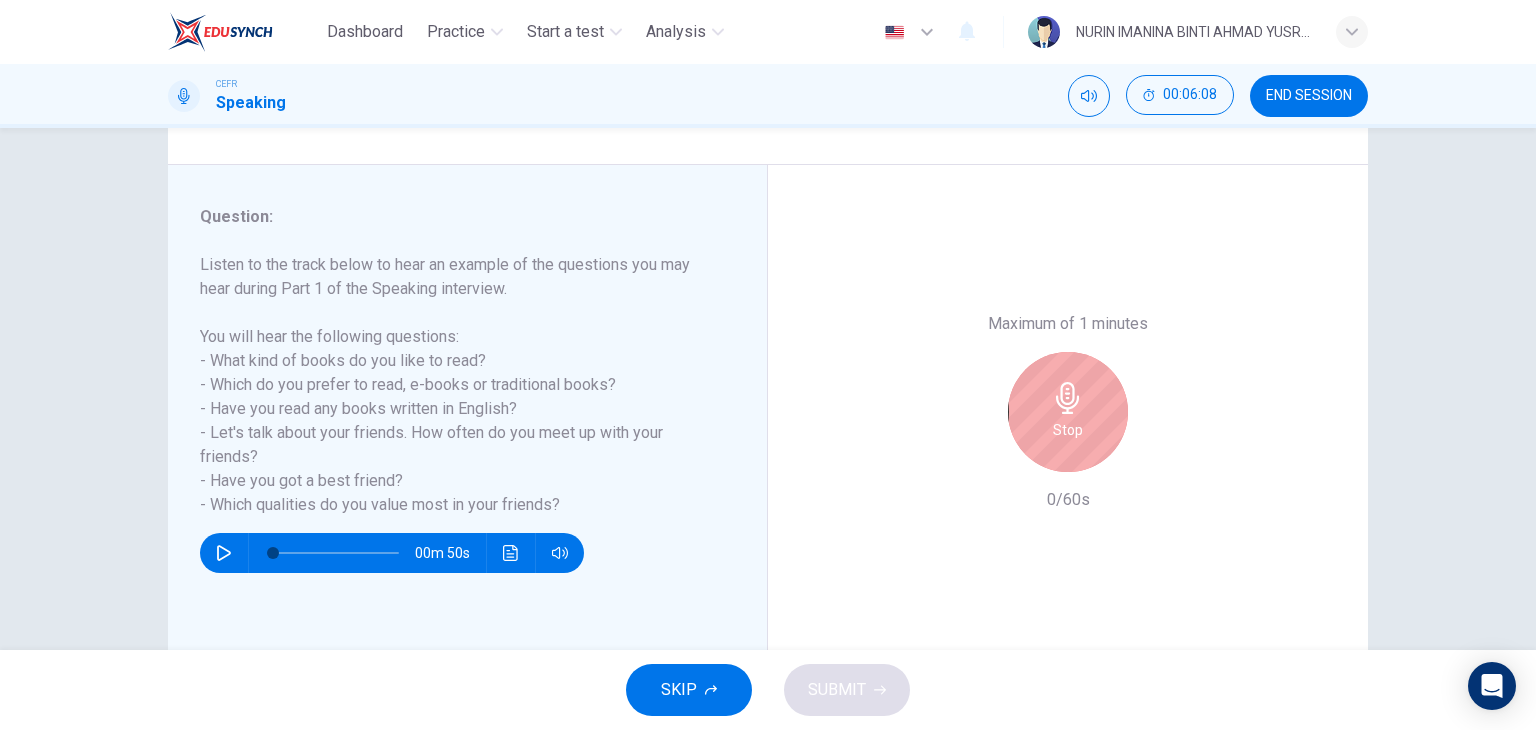 click on "Stop" at bounding box center [1068, 412] 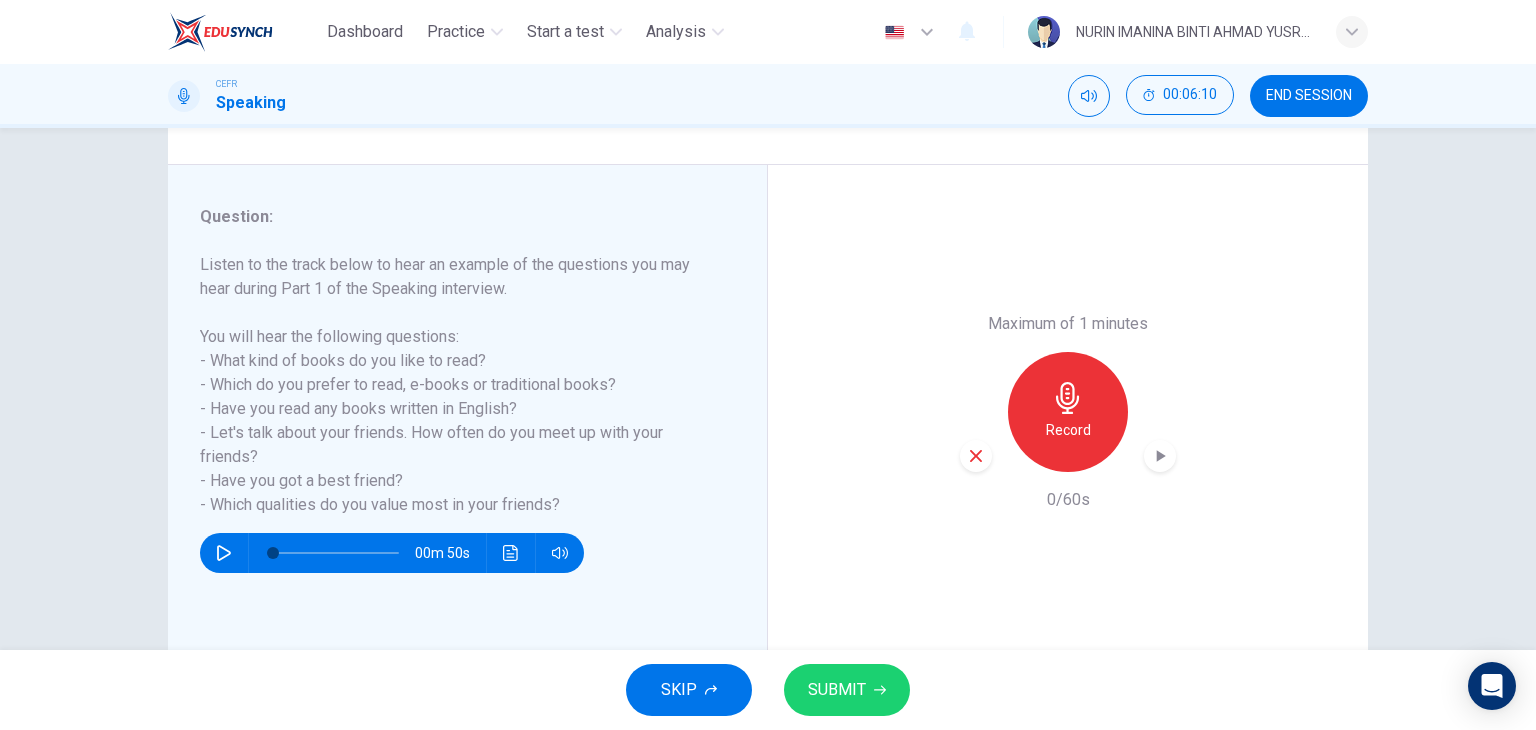 click at bounding box center (1067, 398) 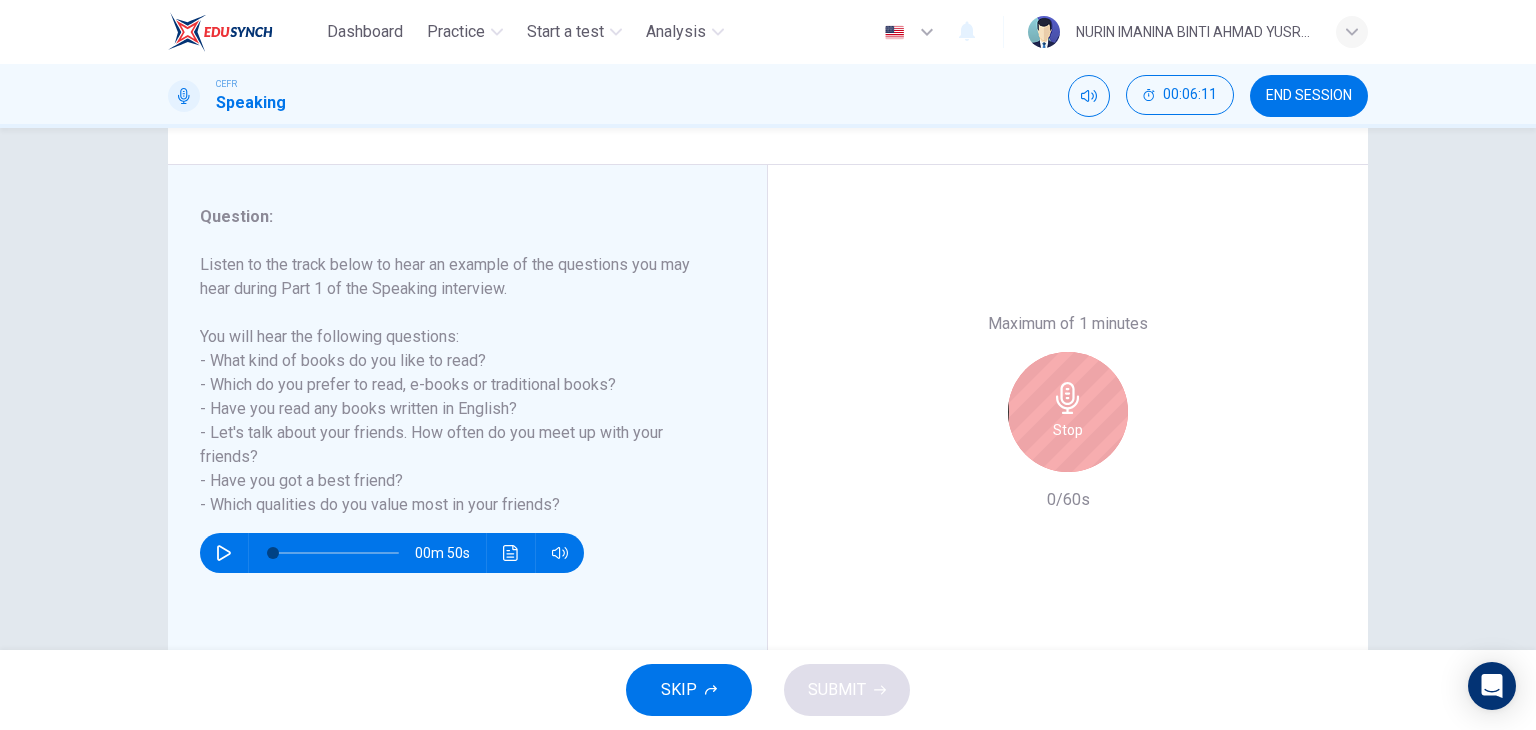 click on "Stop" at bounding box center (1068, 430) 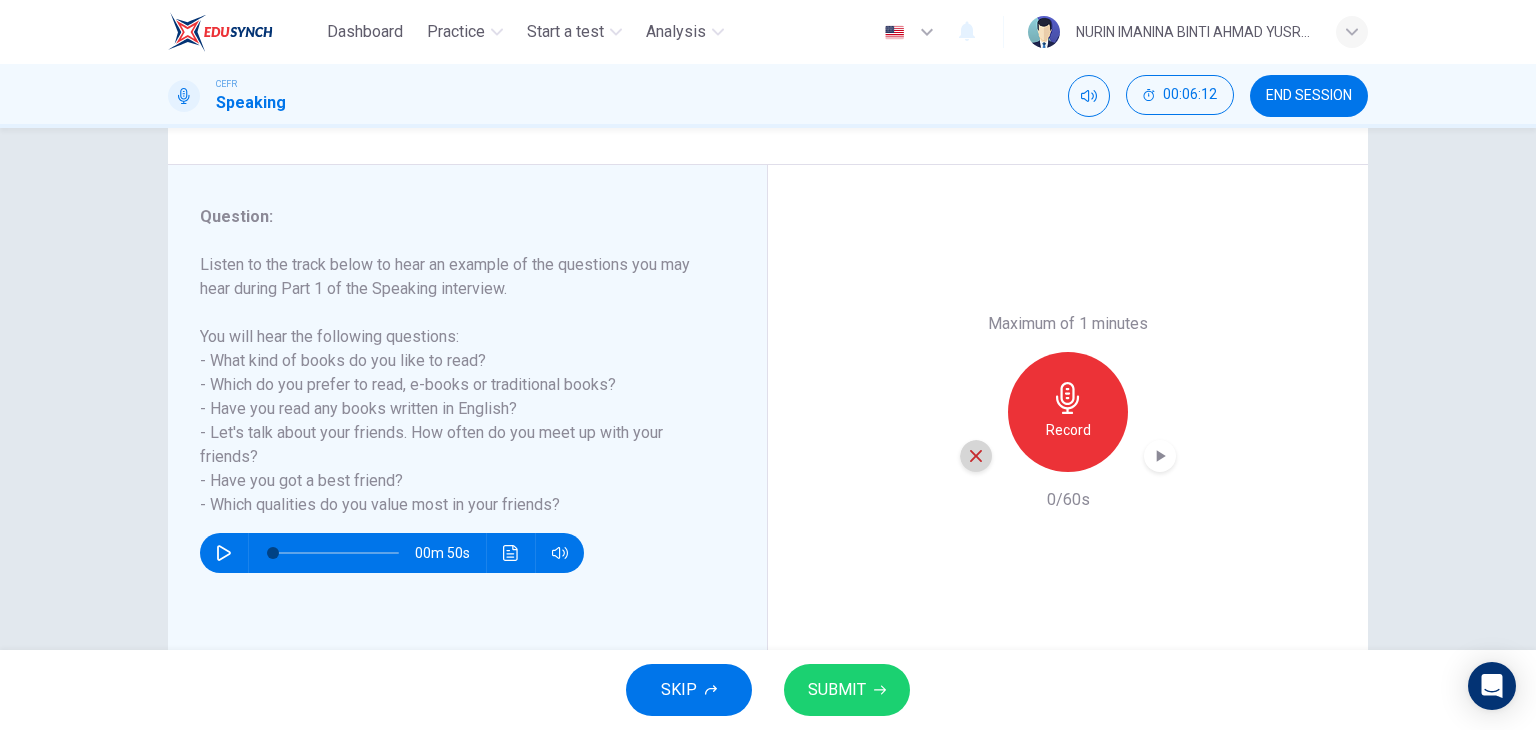 click at bounding box center (976, 456) 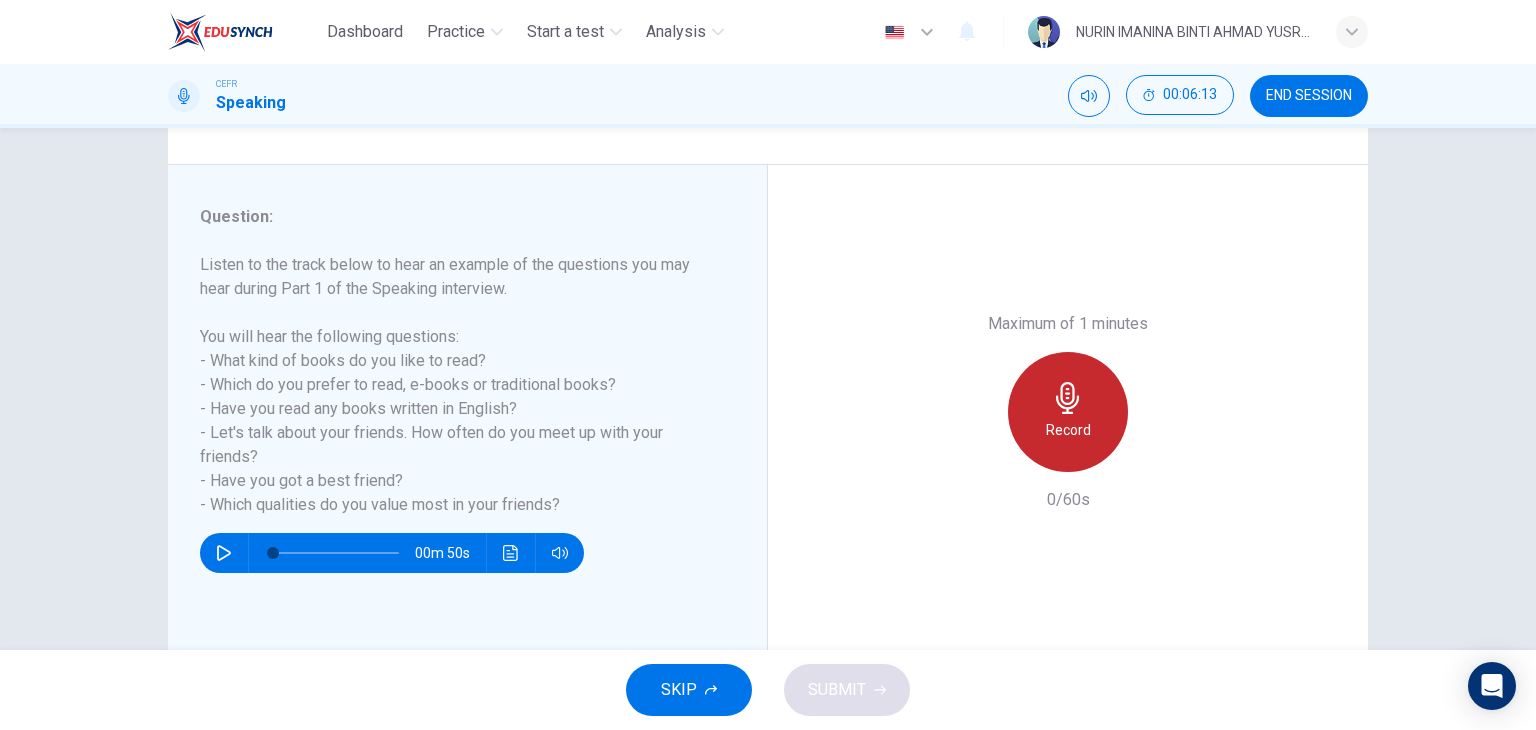 click on "Record" at bounding box center [1068, 412] 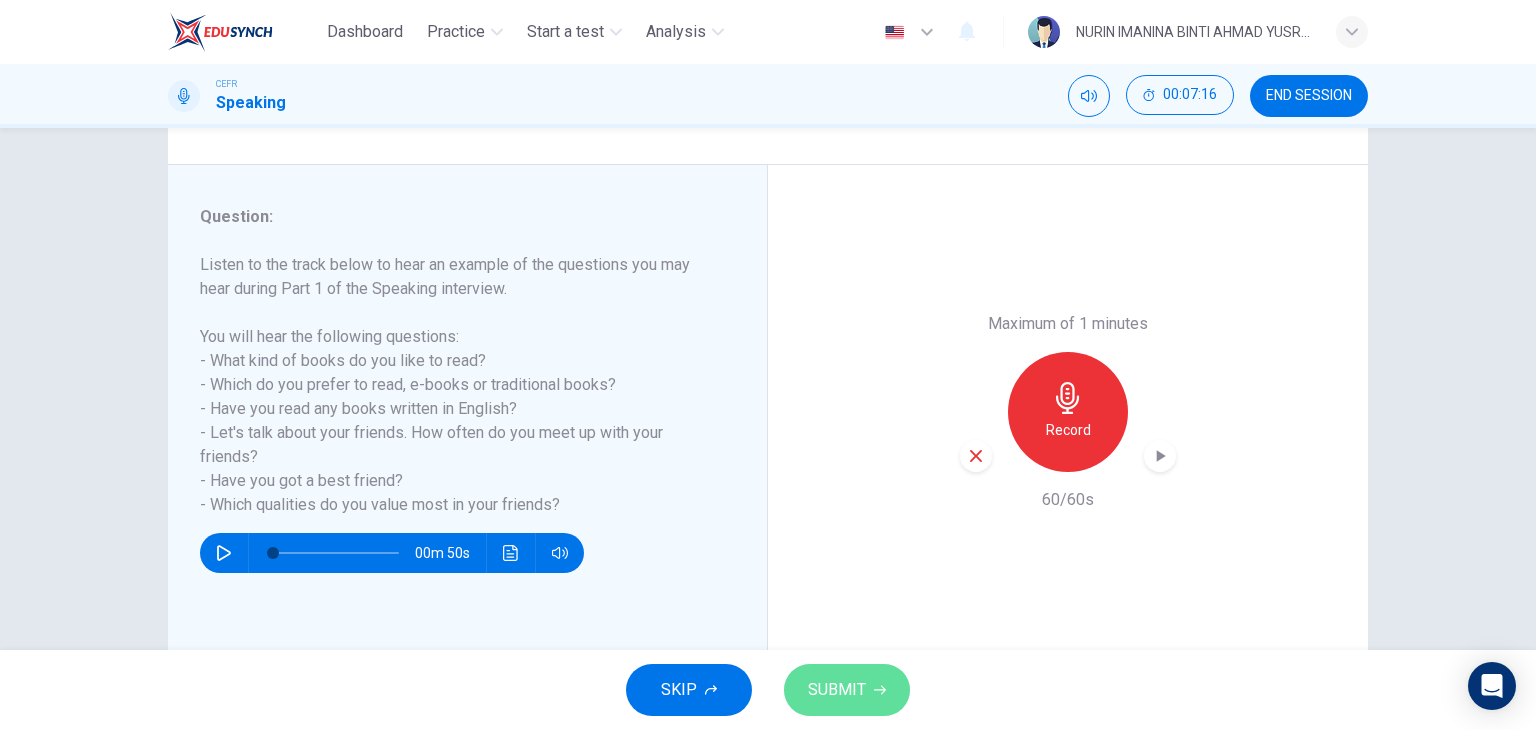 click on "SUBMIT" at bounding box center [837, 690] 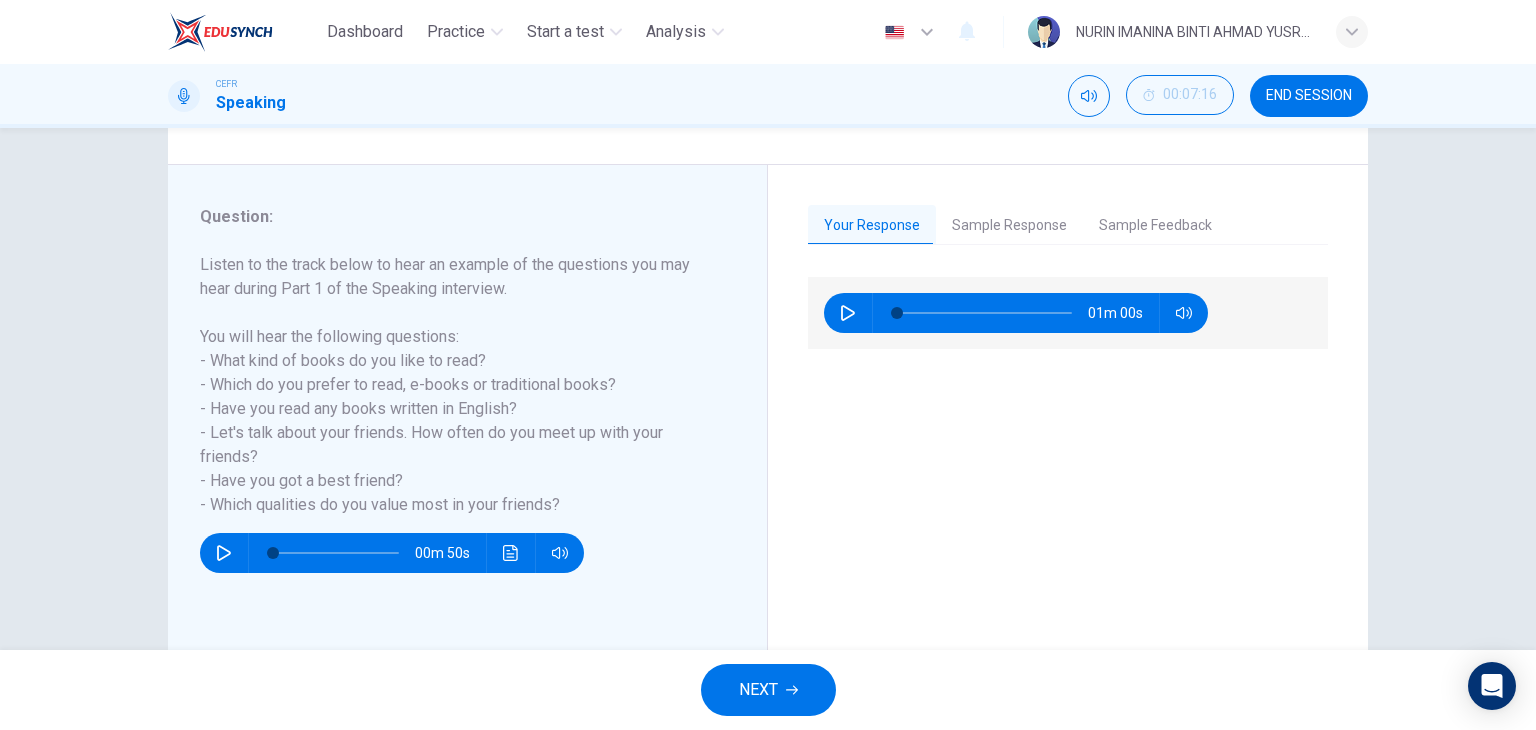 click on "NEXT" at bounding box center (768, 690) 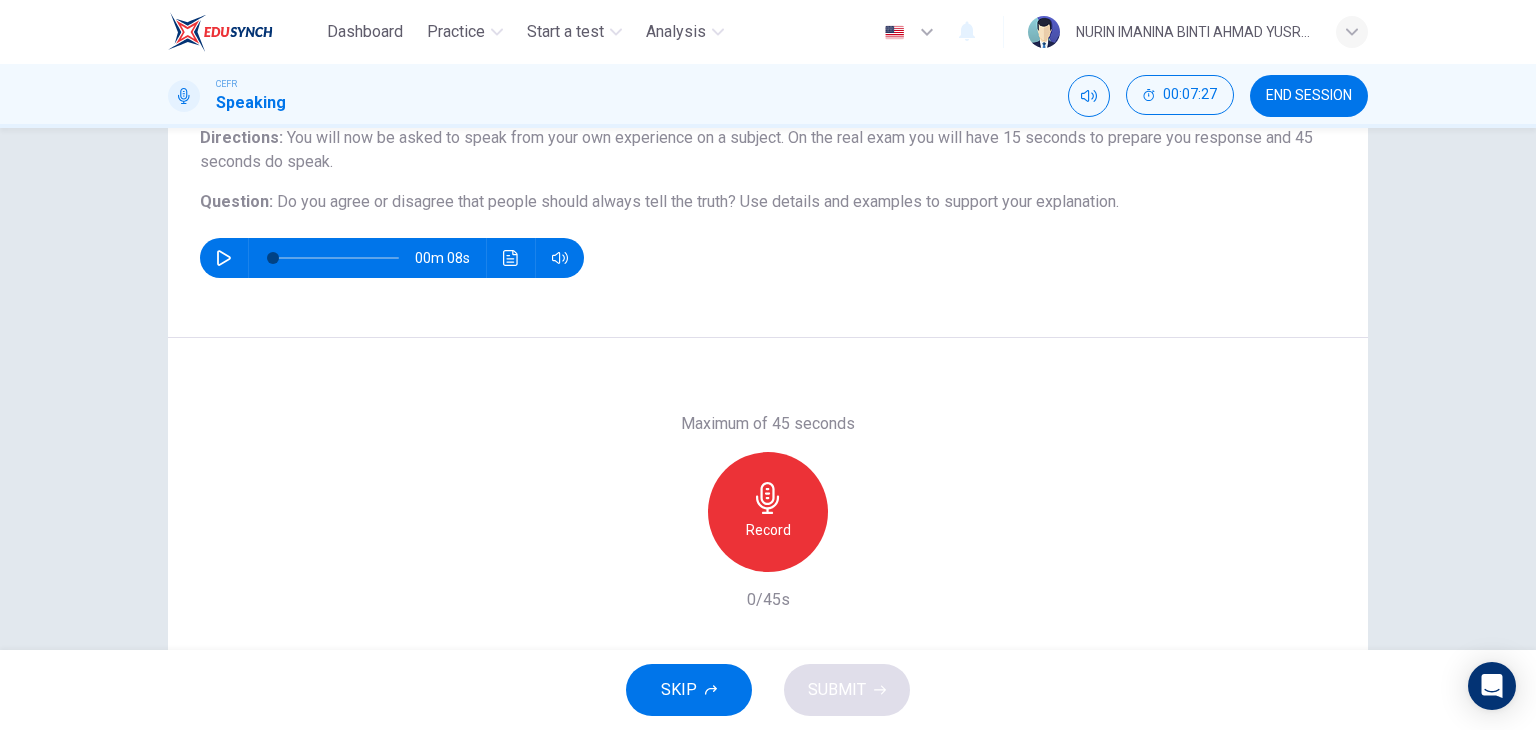 scroll, scrollTop: 178, scrollLeft: 0, axis: vertical 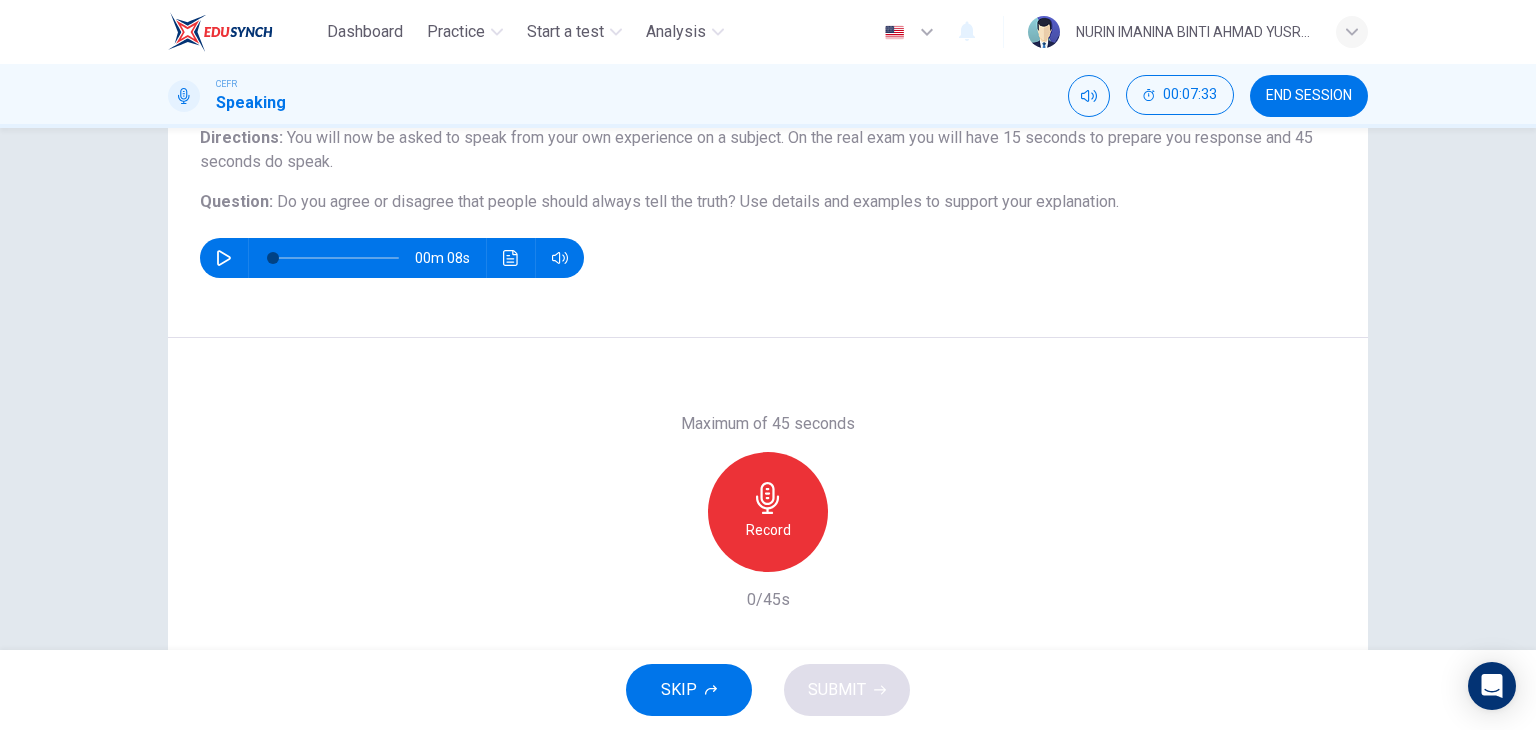 click on "Record" at bounding box center (768, 512) 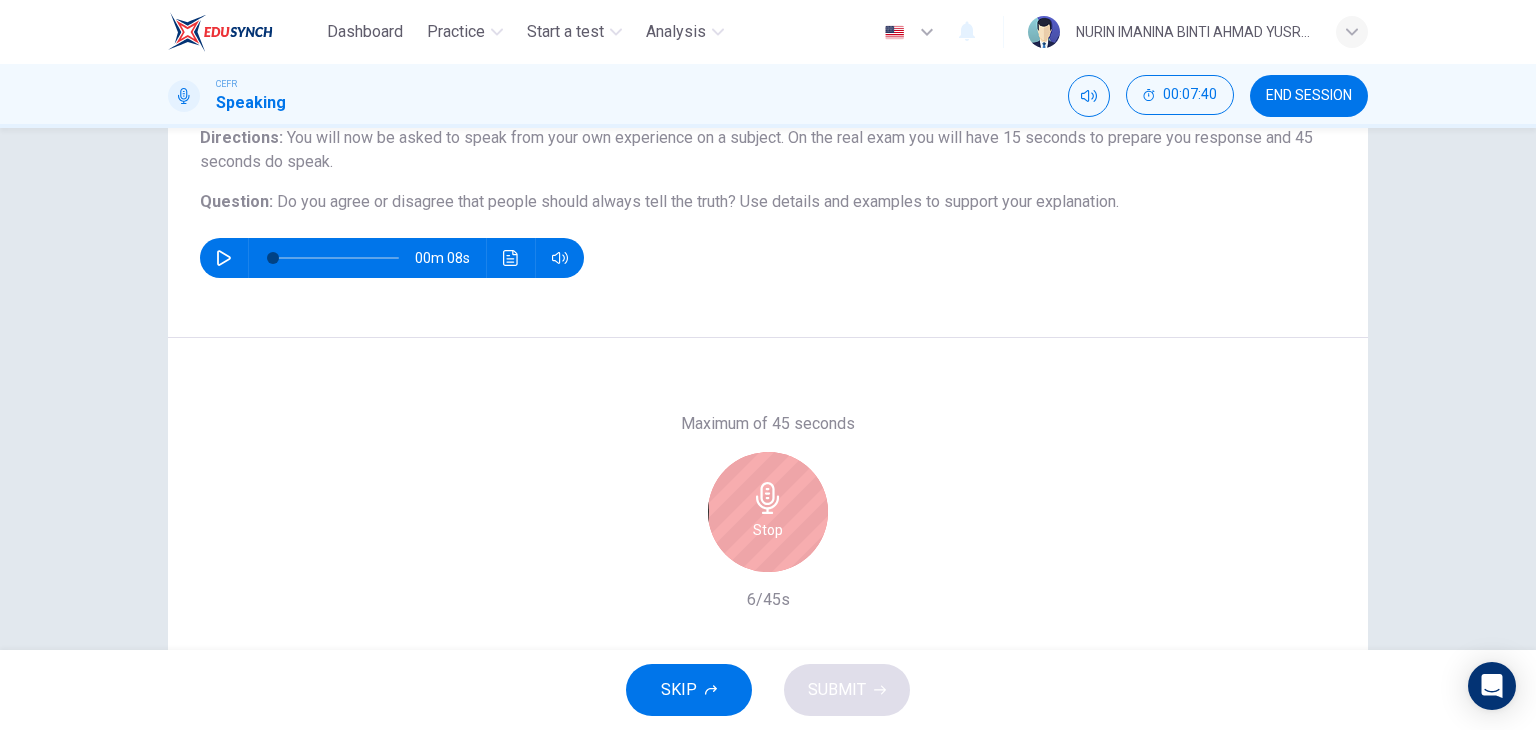 click on "Stop" at bounding box center (768, 512) 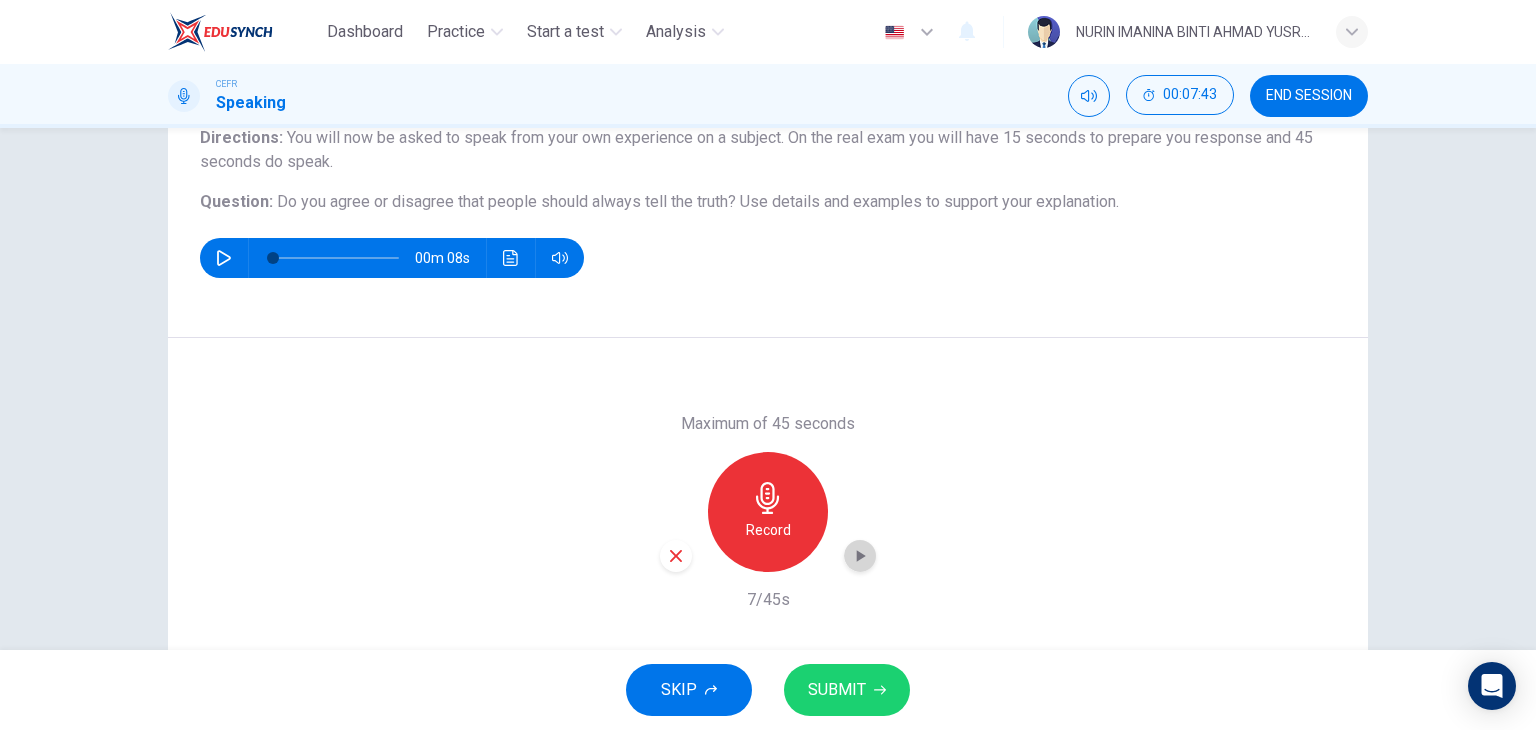click at bounding box center [860, 556] 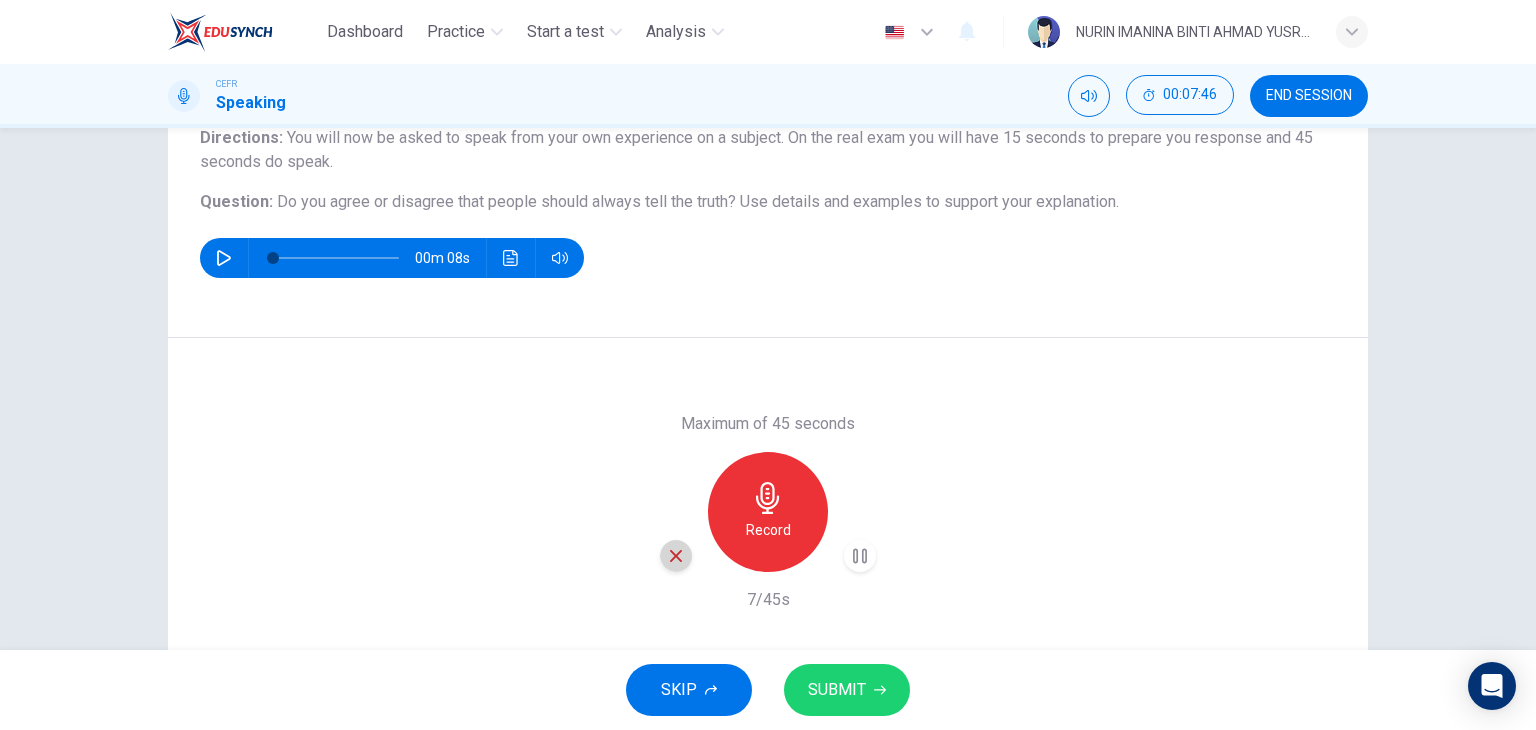 click at bounding box center (676, 556) 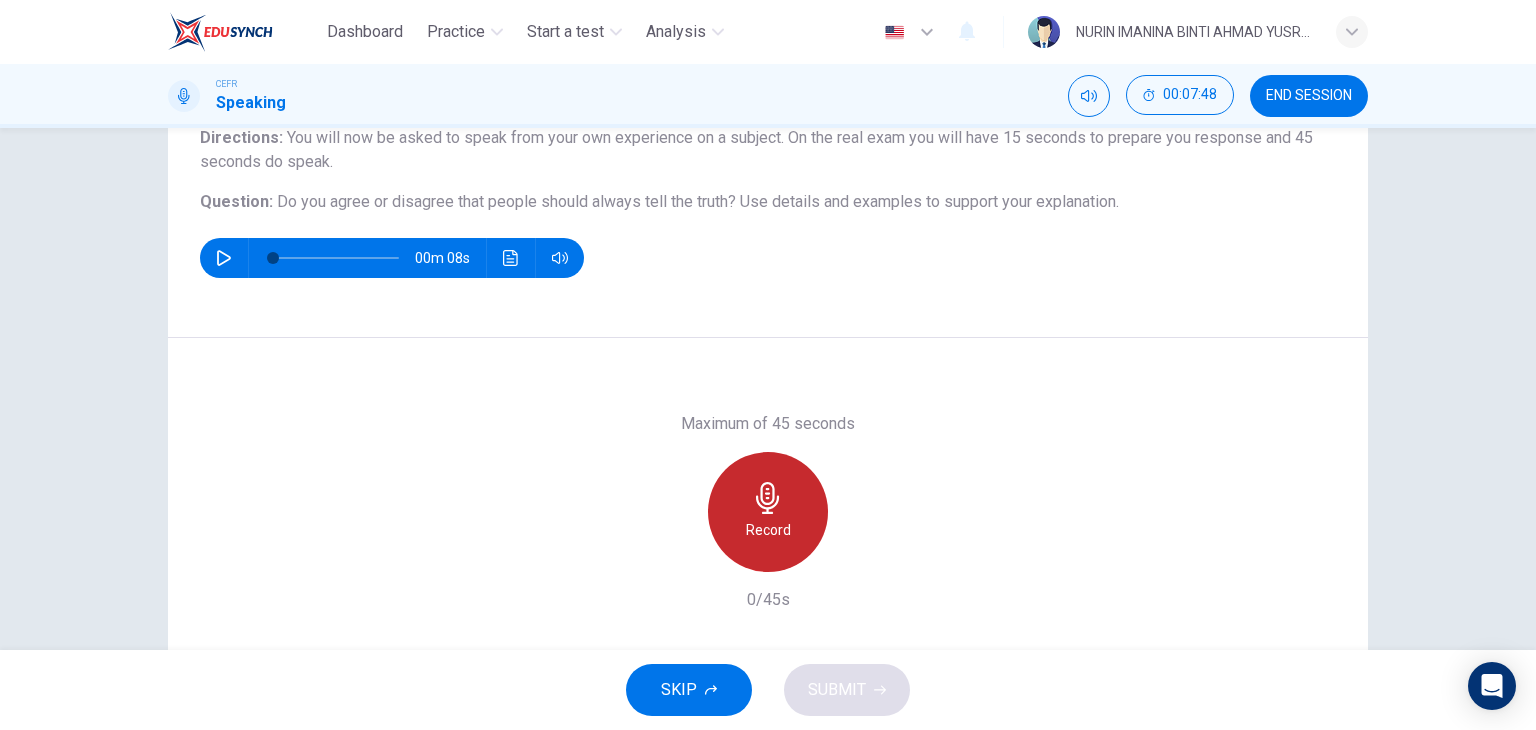 click on "Record" at bounding box center (768, 530) 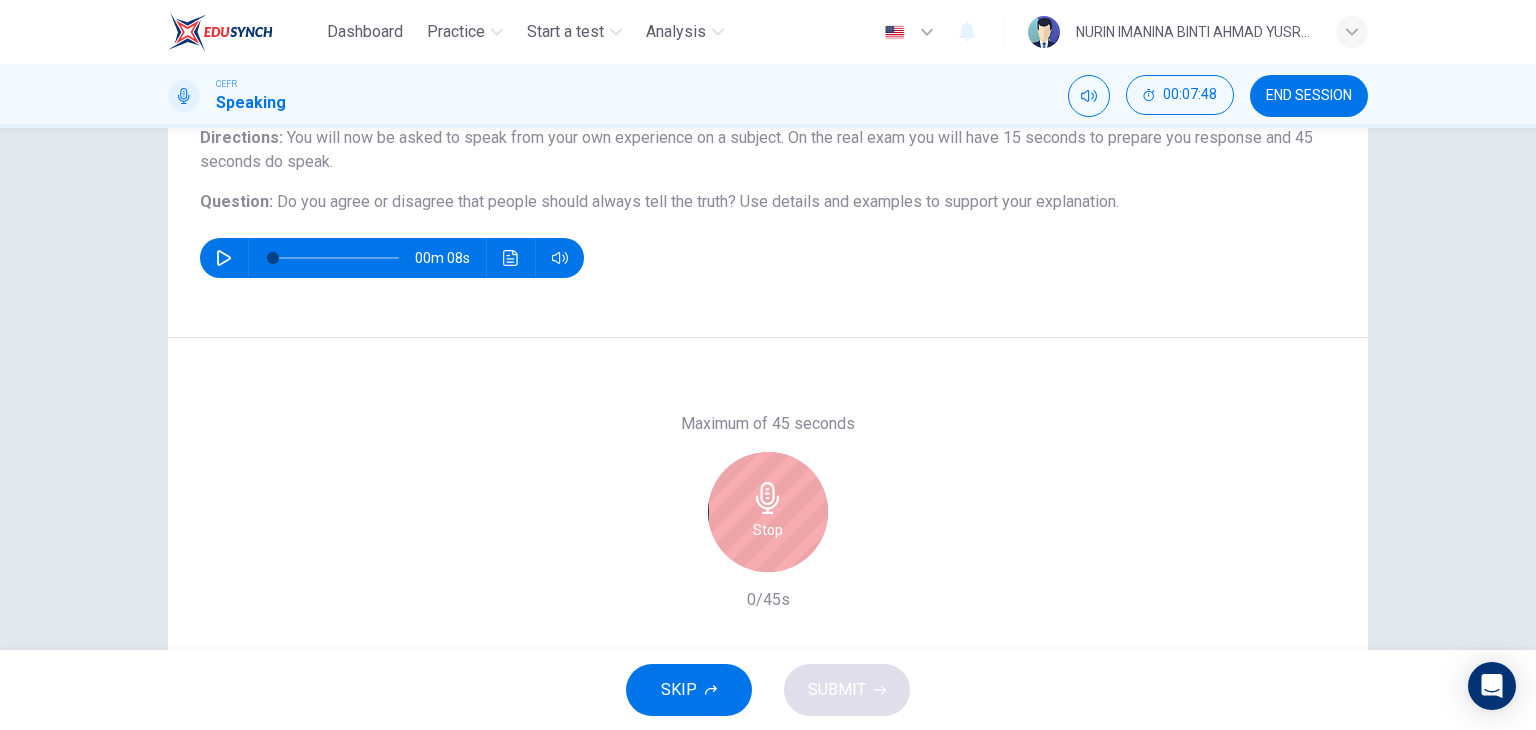 click on "Stop" at bounding box center [768, 530] 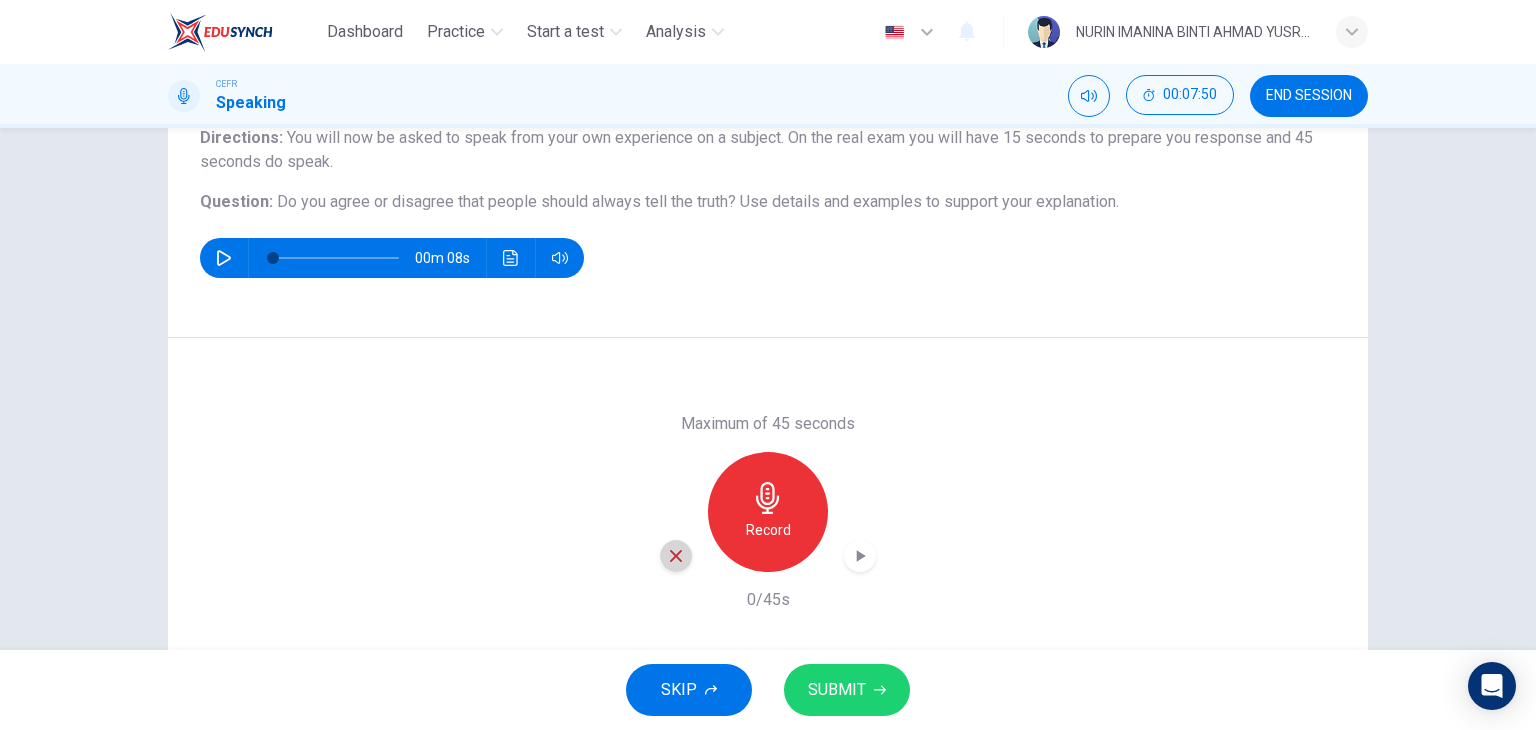 click at bounding box center [676, 556] 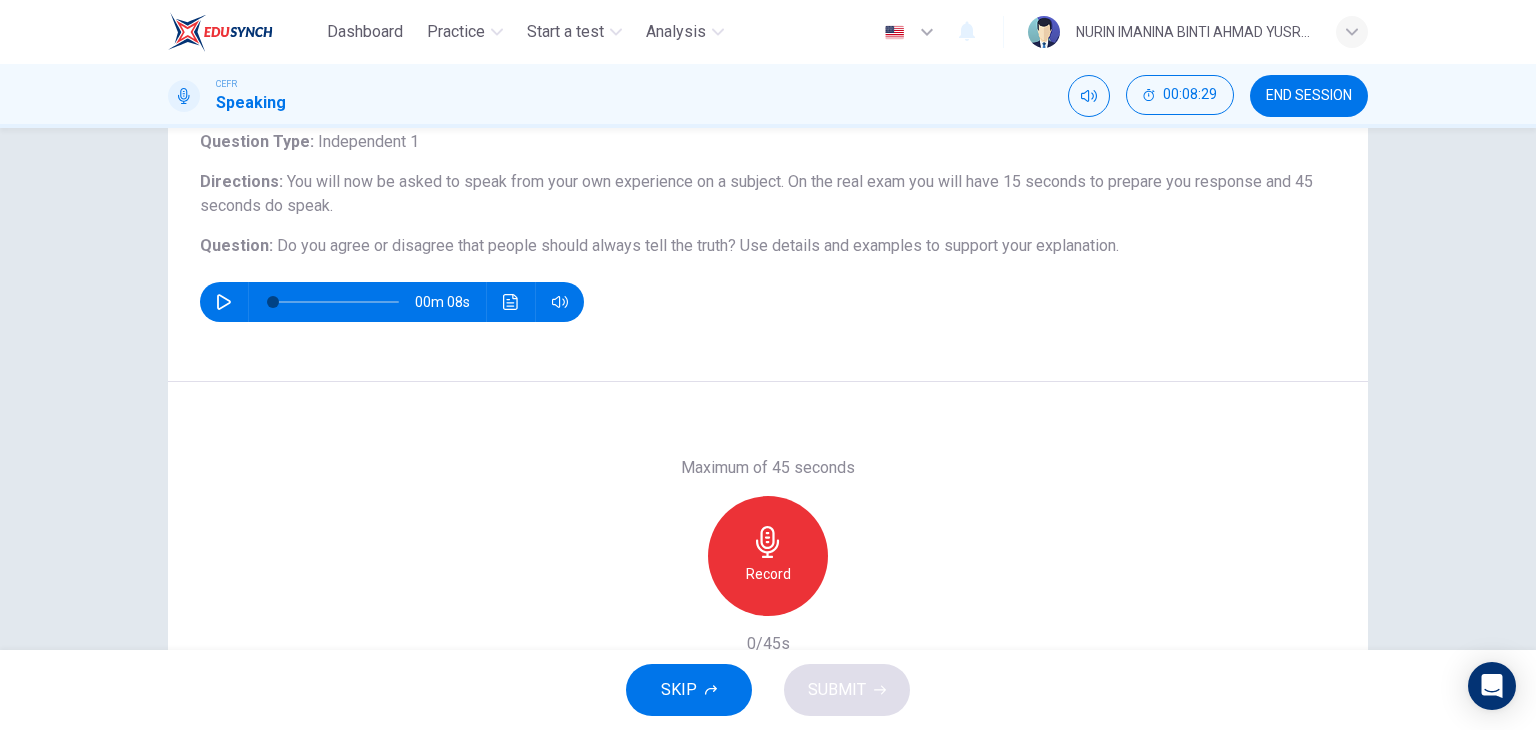 scroll, scrollTop: 133, scrollLeft: 0, axis: vertical 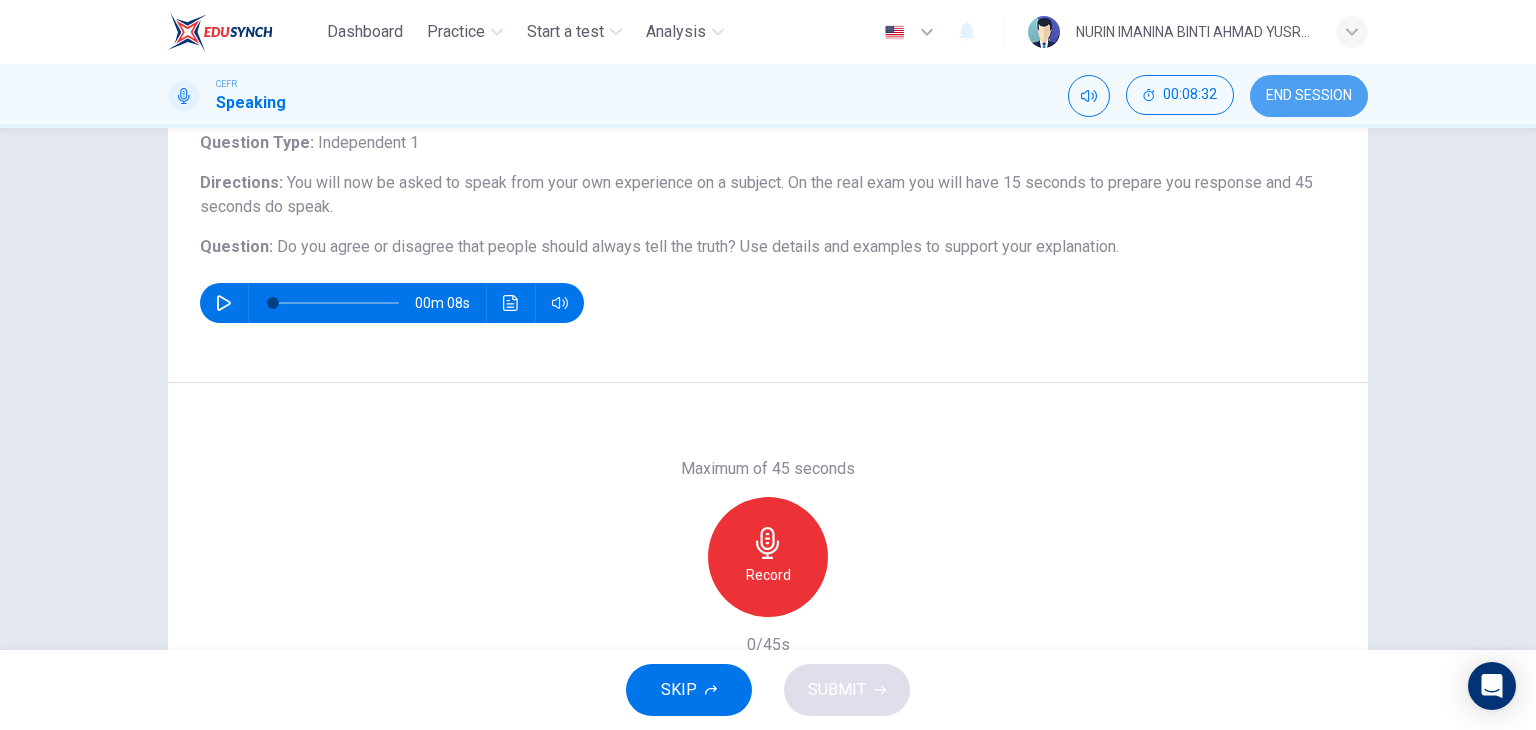 click on "END SESSION" at bounding box center [1309, 96] 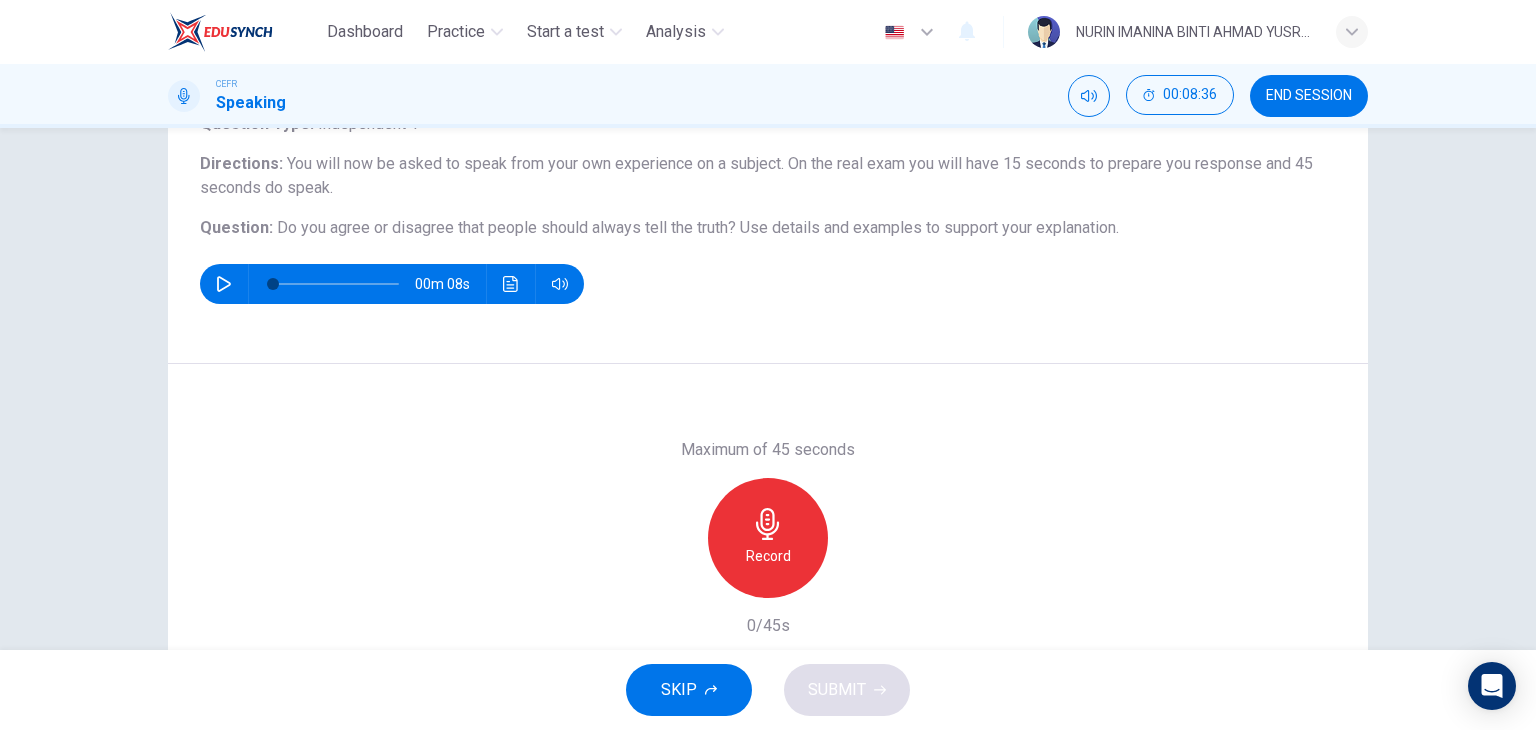 scroll, scrollTop: 152, scrollLeft: 0, axis: vertical 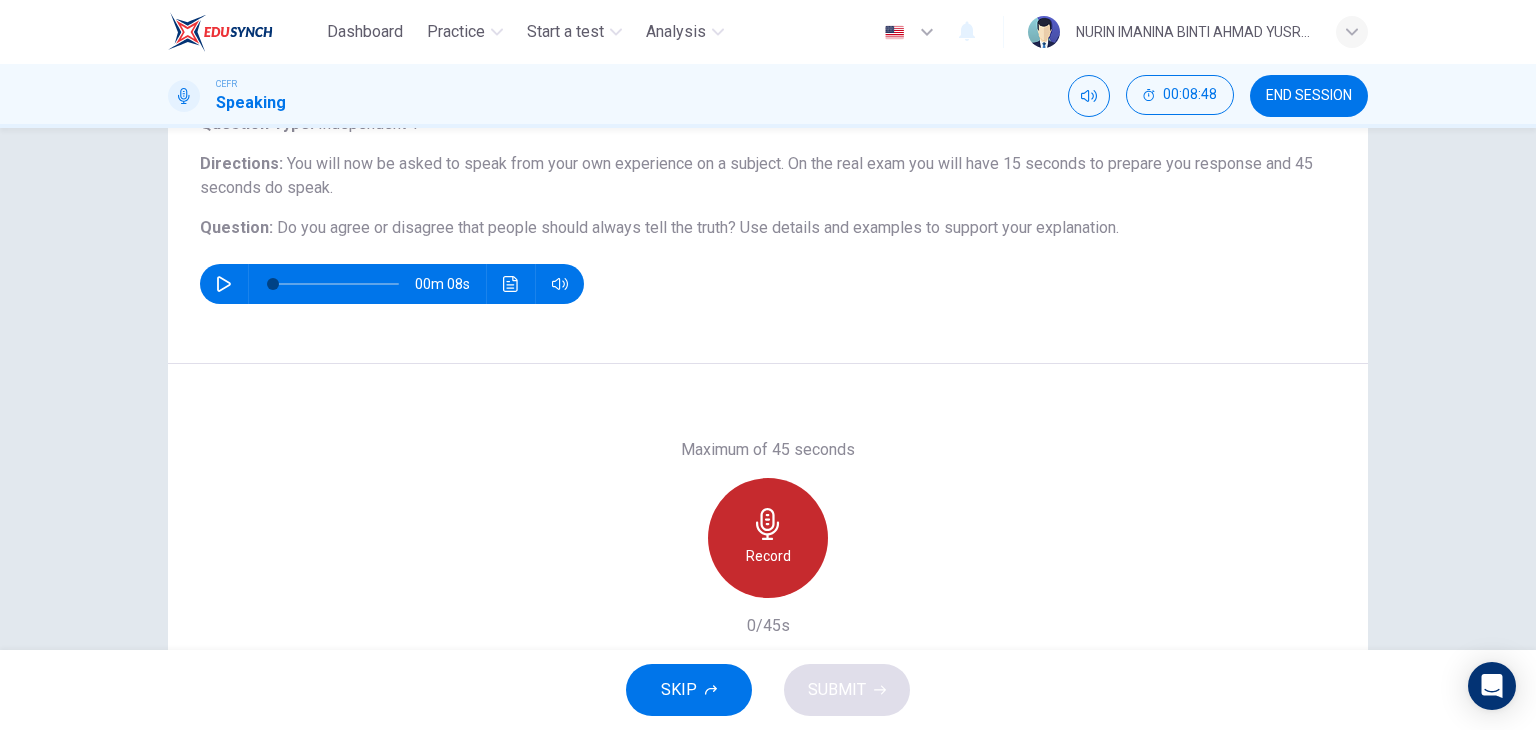 click on "Record" at bounding box center (768, 556) 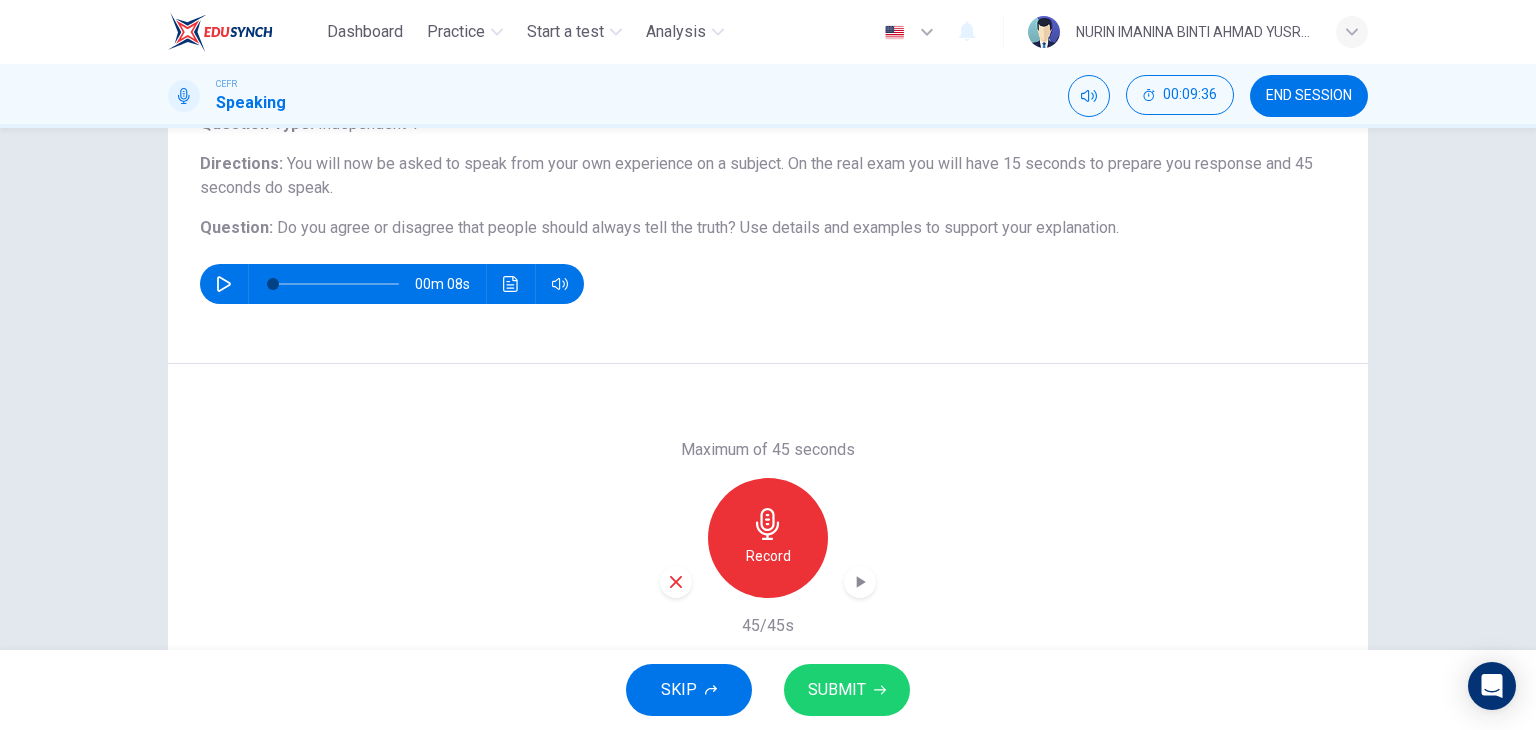 click on "SUBMIT" at bounding box center (837, 690) 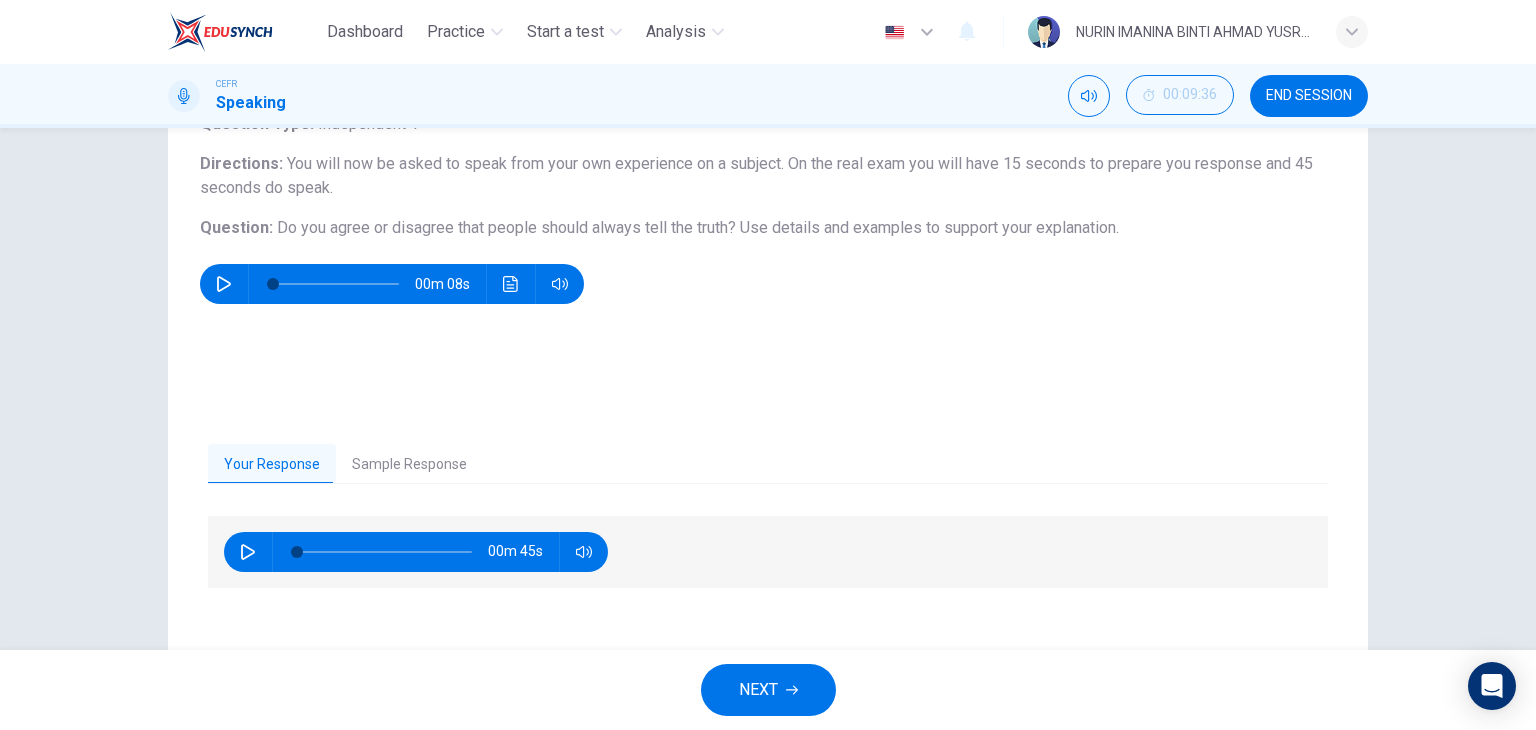 click on "NEXT" at bounding box center (768, 690) 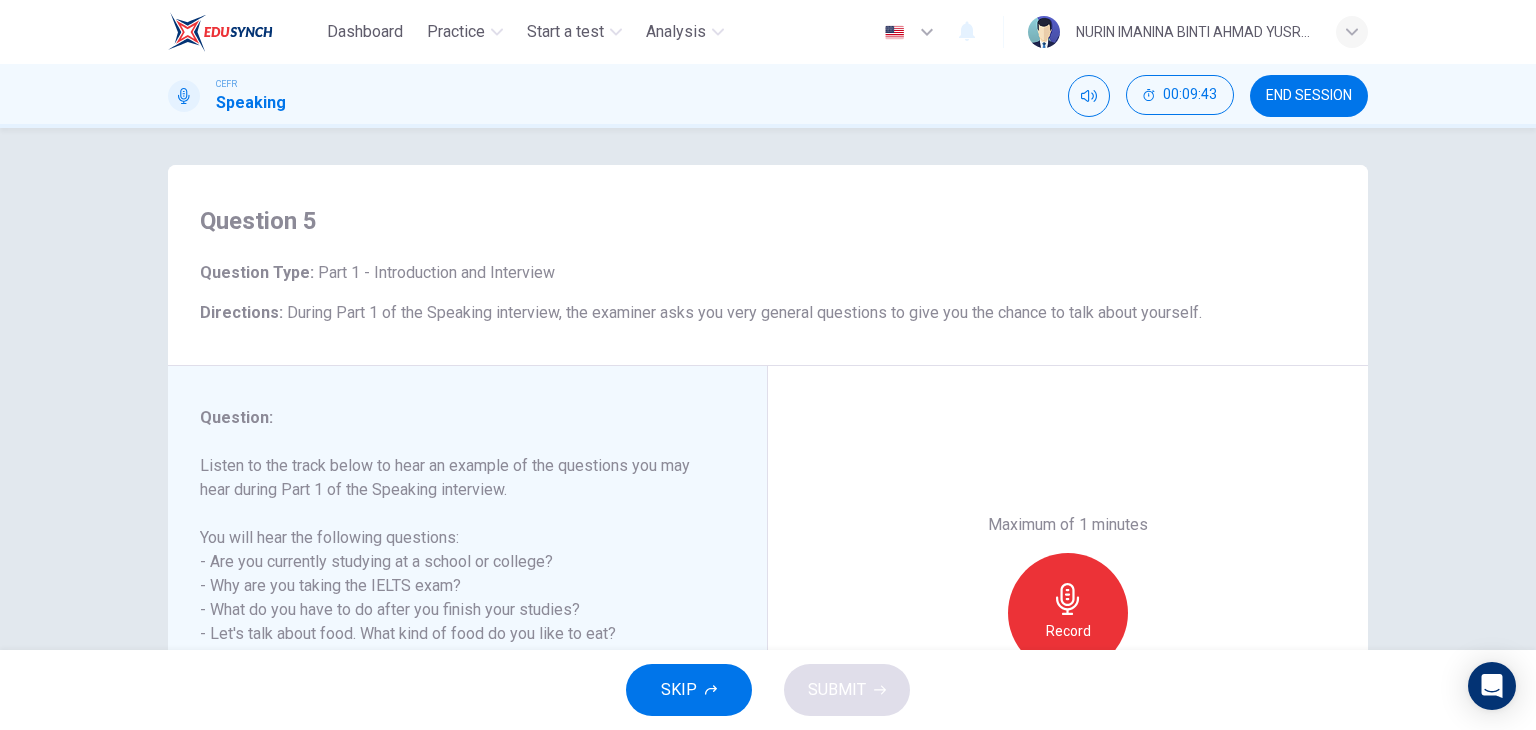 scroll, scrollTop: 4, scrollLeft: 0, axis: vertical 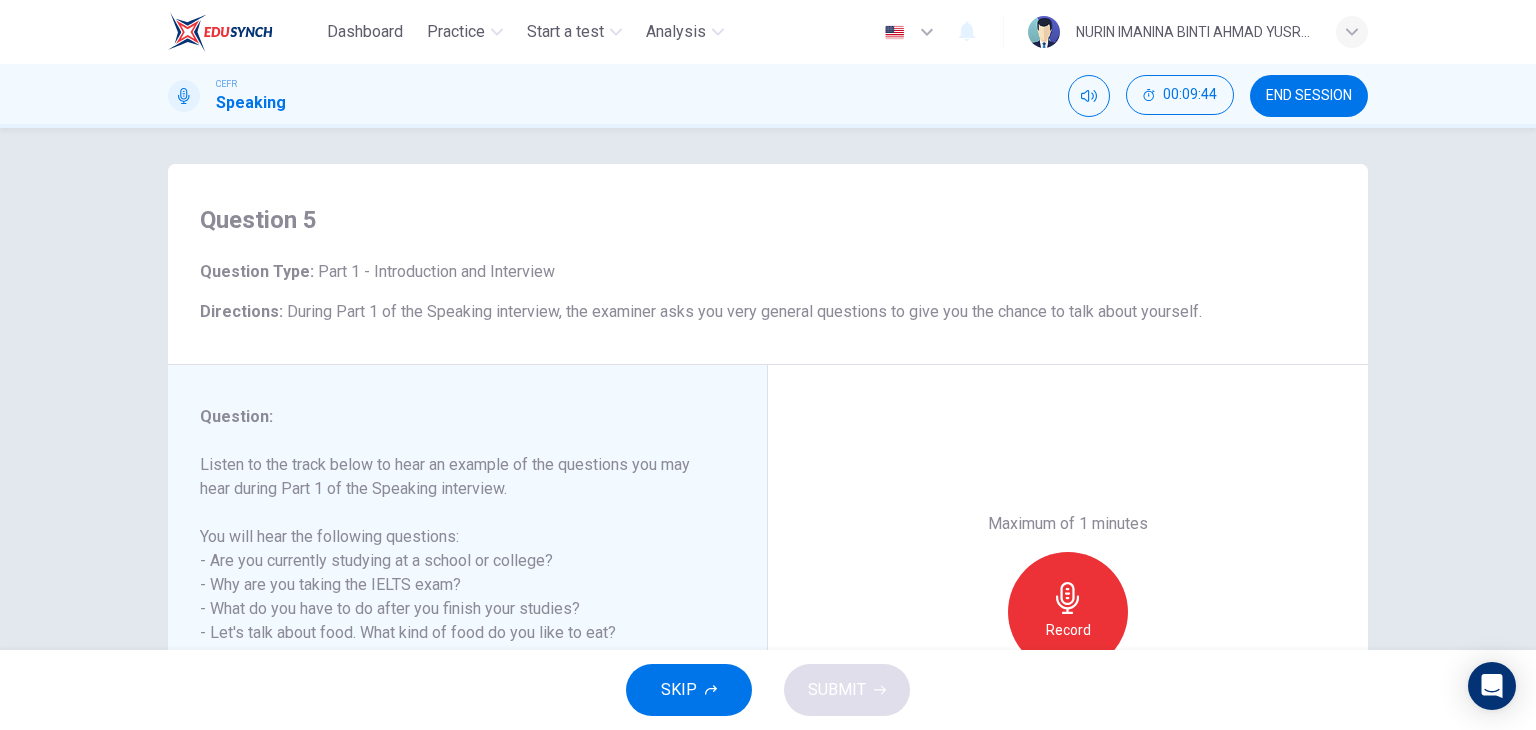 click on "Record" at bounding box center [1068, 612] 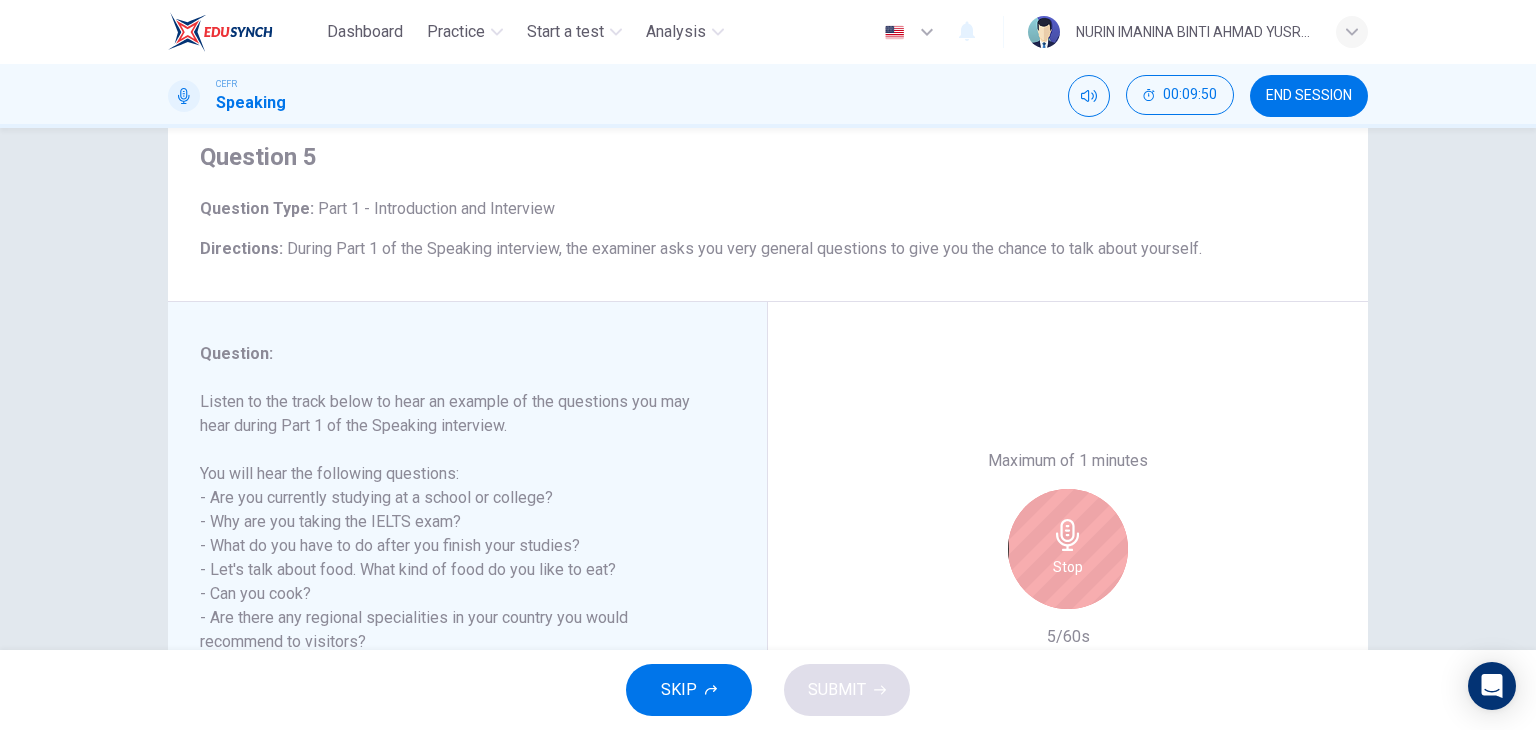 scroll, scrollTop: 64, scrollLeft: 0, axis: vertical 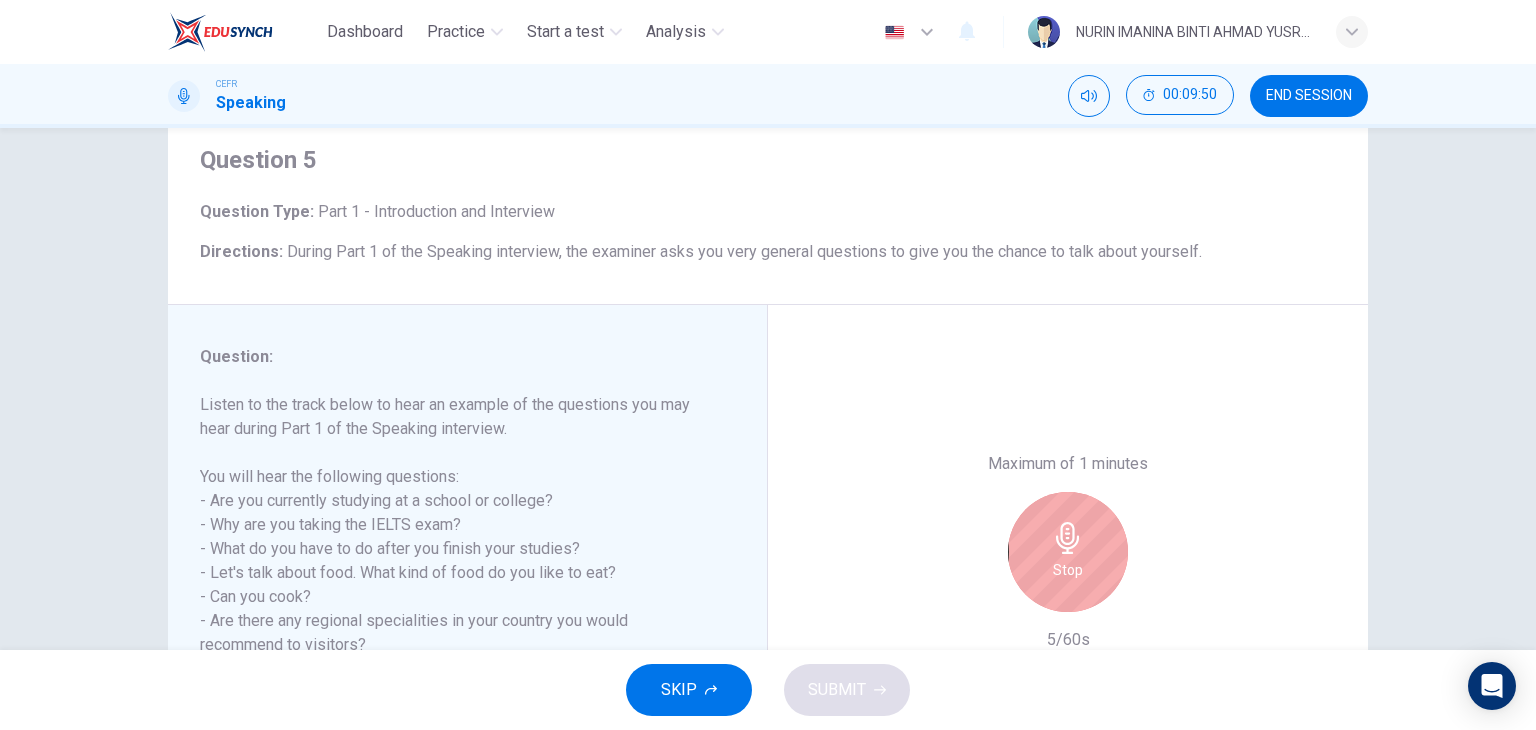 click at bounding box center [1067, 538] 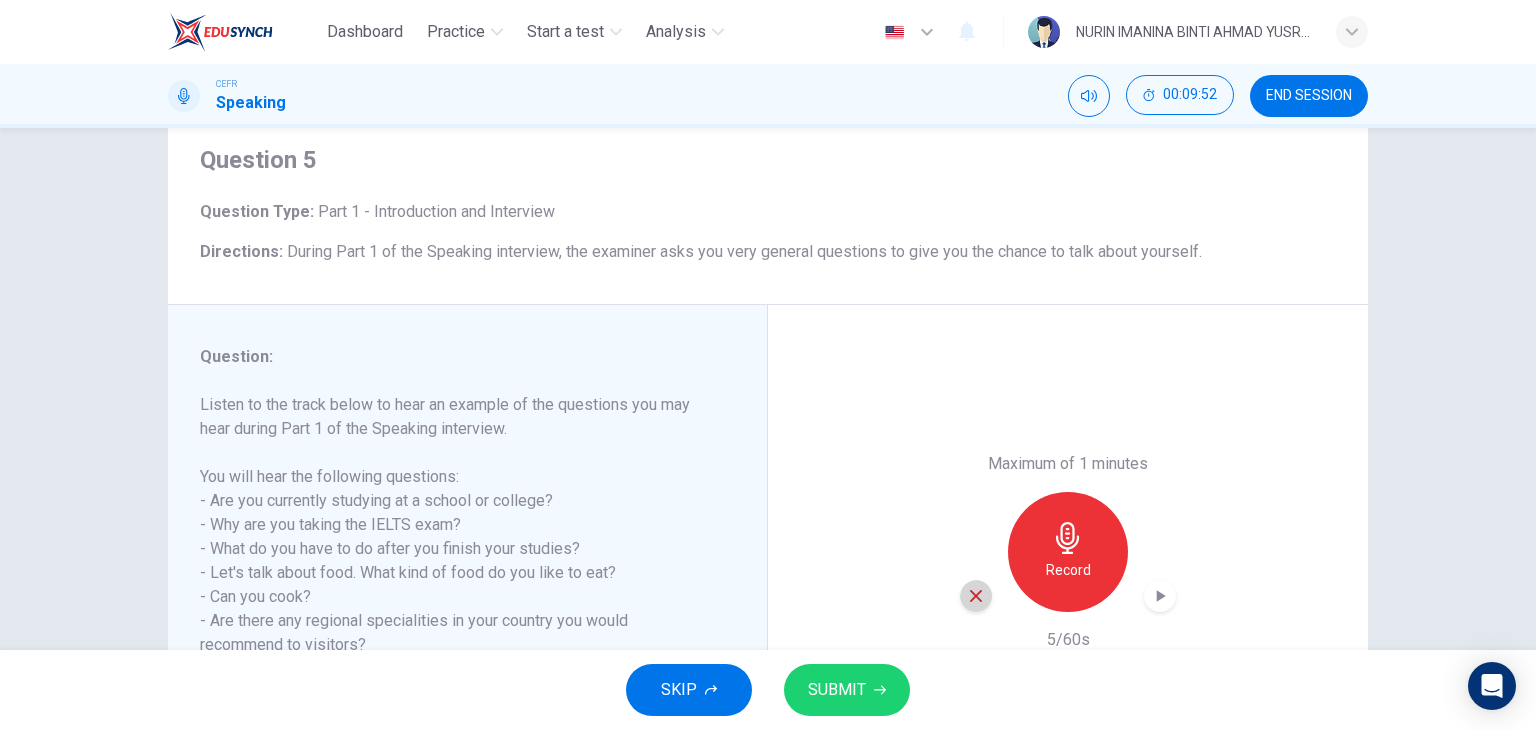 click at bounding box center [976, 596] 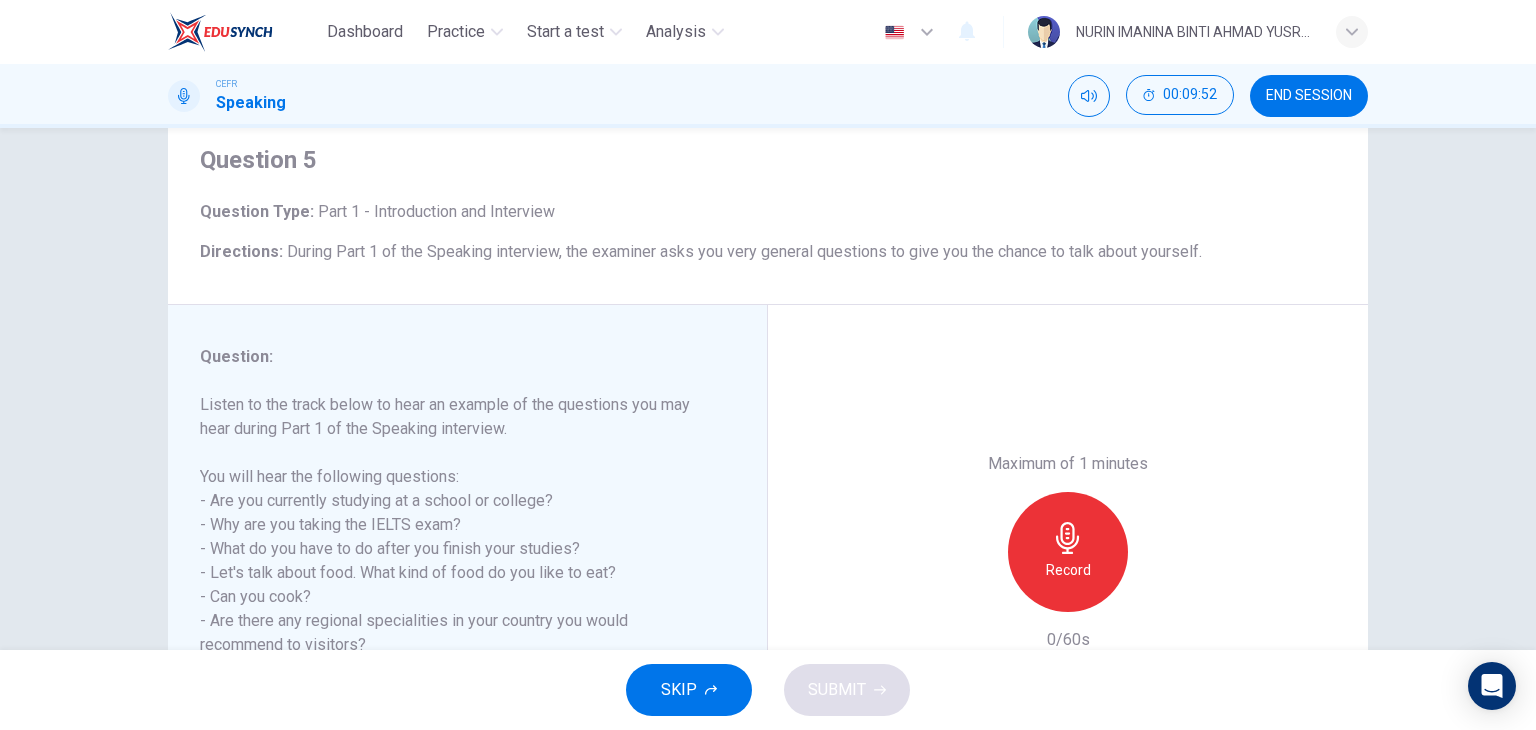scroll, scrollTop: 144, scrollLeft: 0, axis: vertical 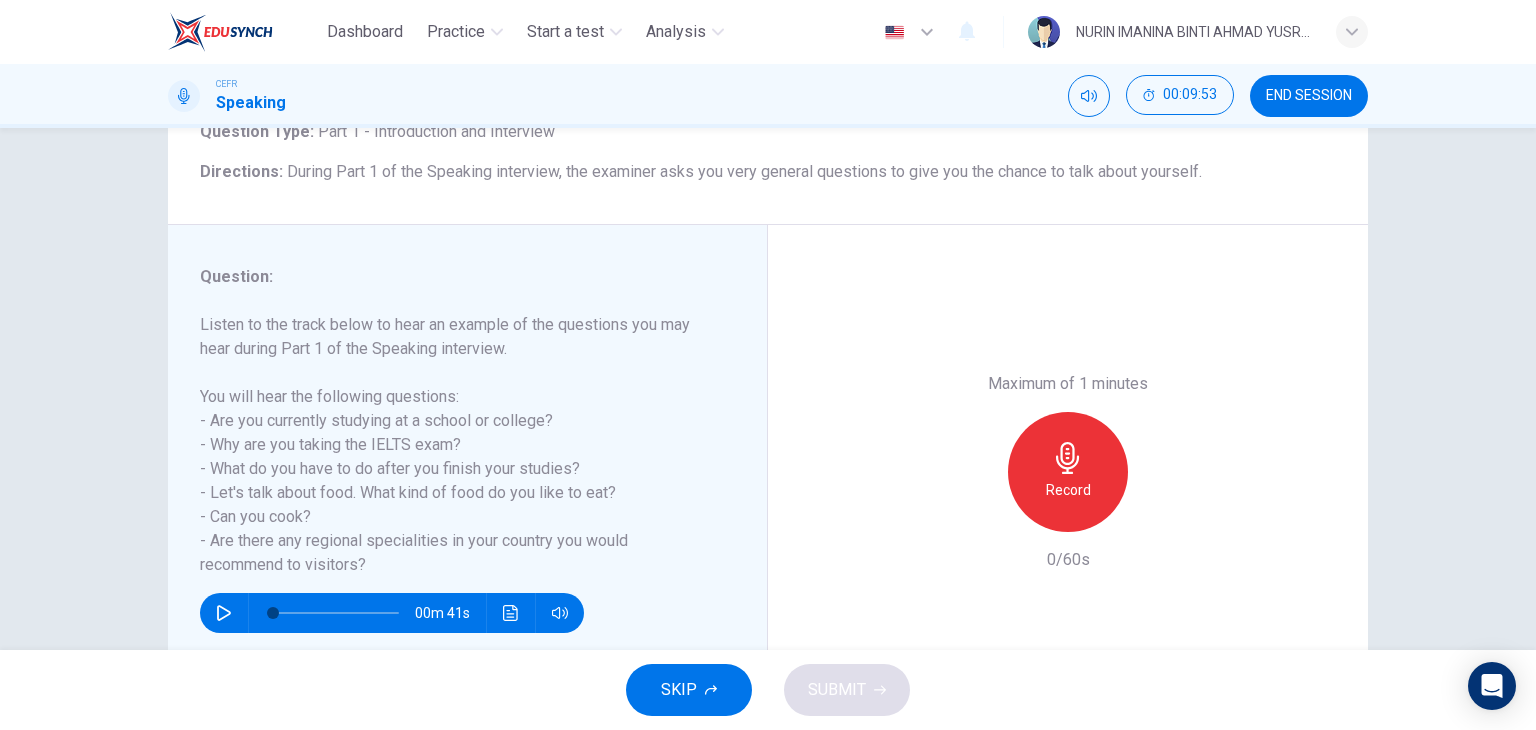 click on "Record" at bounding box center (1068, 490) 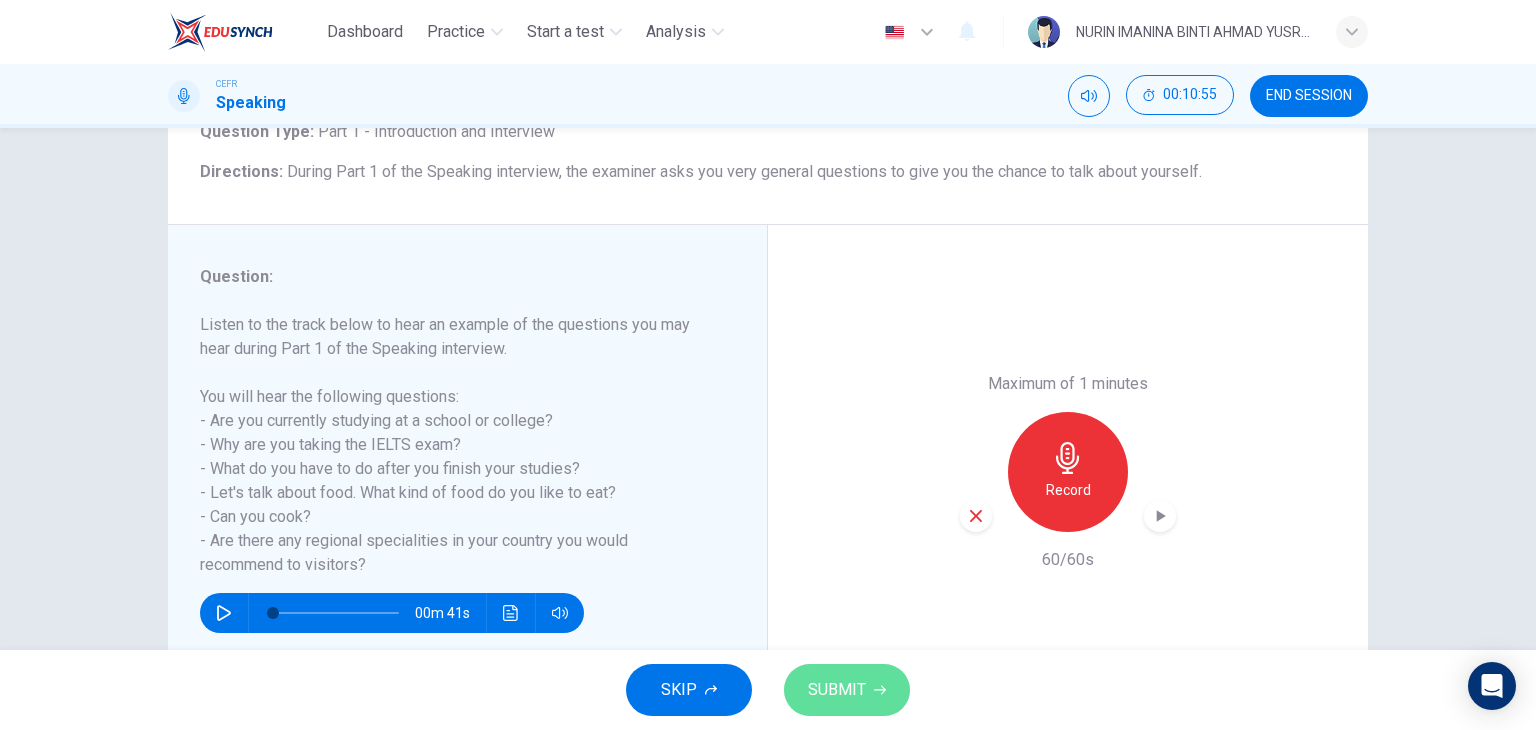 click on "SUBMIT" at bounding box center (837, 690) 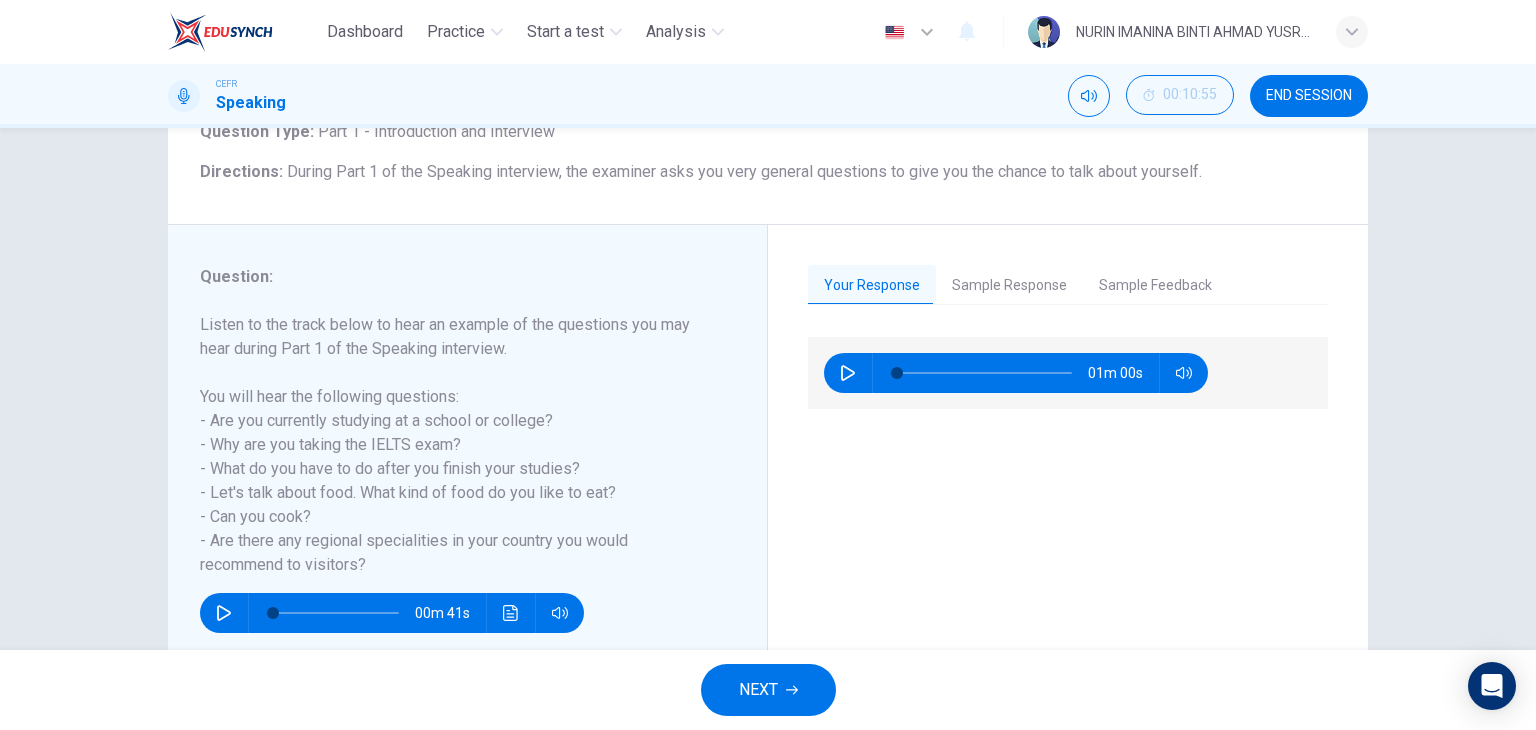 drag, startPoint x: 860, startPoint y: 694, endPoint x: 757, endPoint y: 677, distance: 104.393486 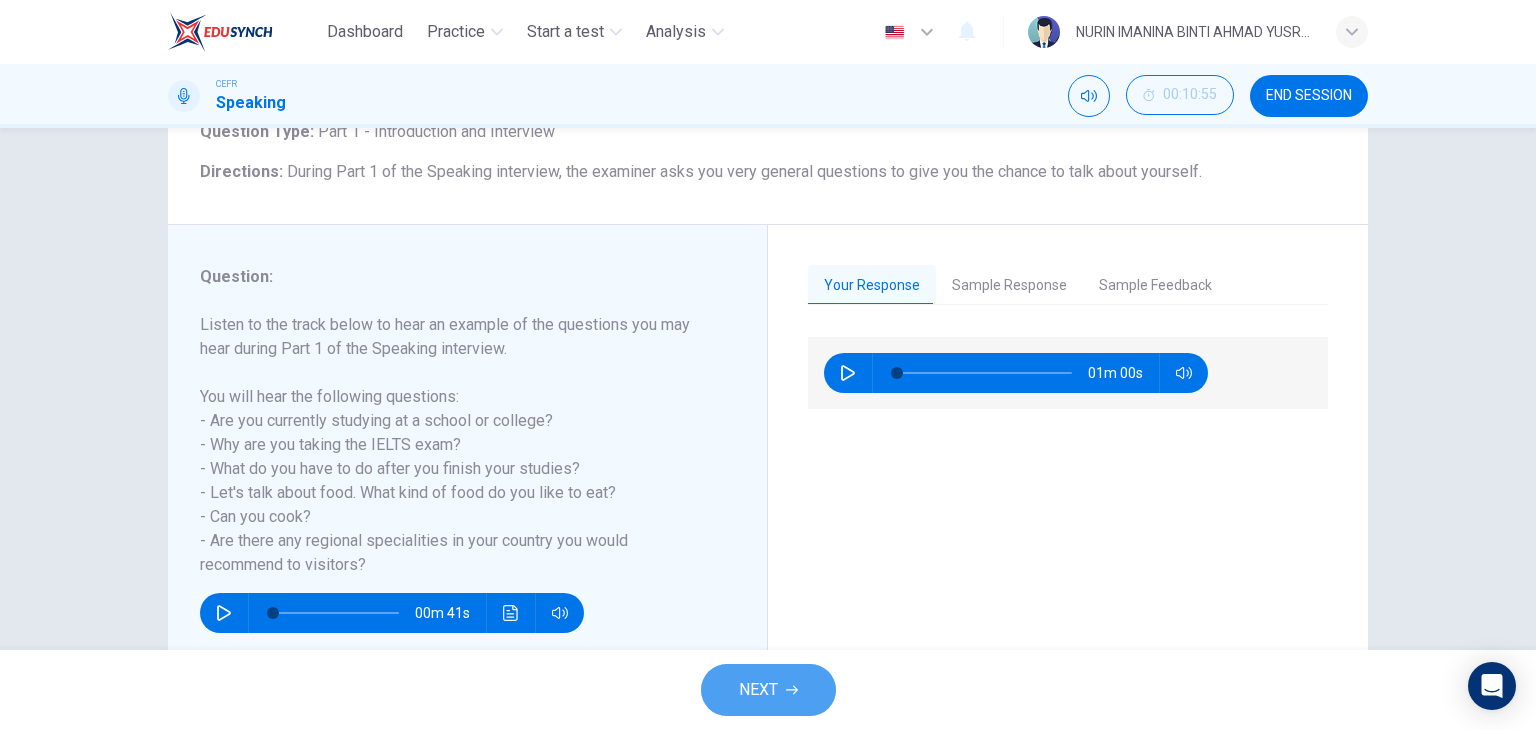 click on "NEXT" at bounding box center [758, 690] 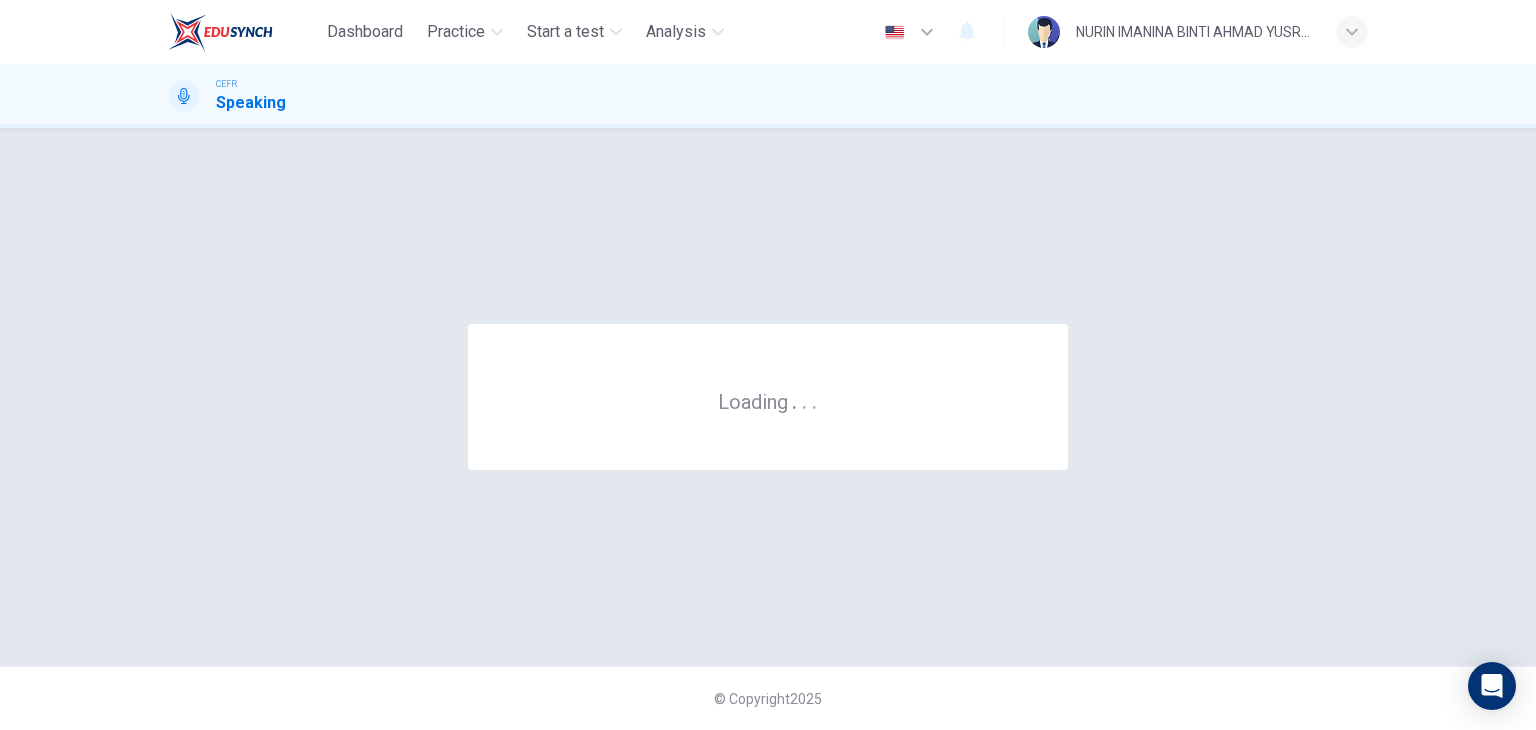 scroll, scrollTop: 0, scrollLeft: 0, axis: both 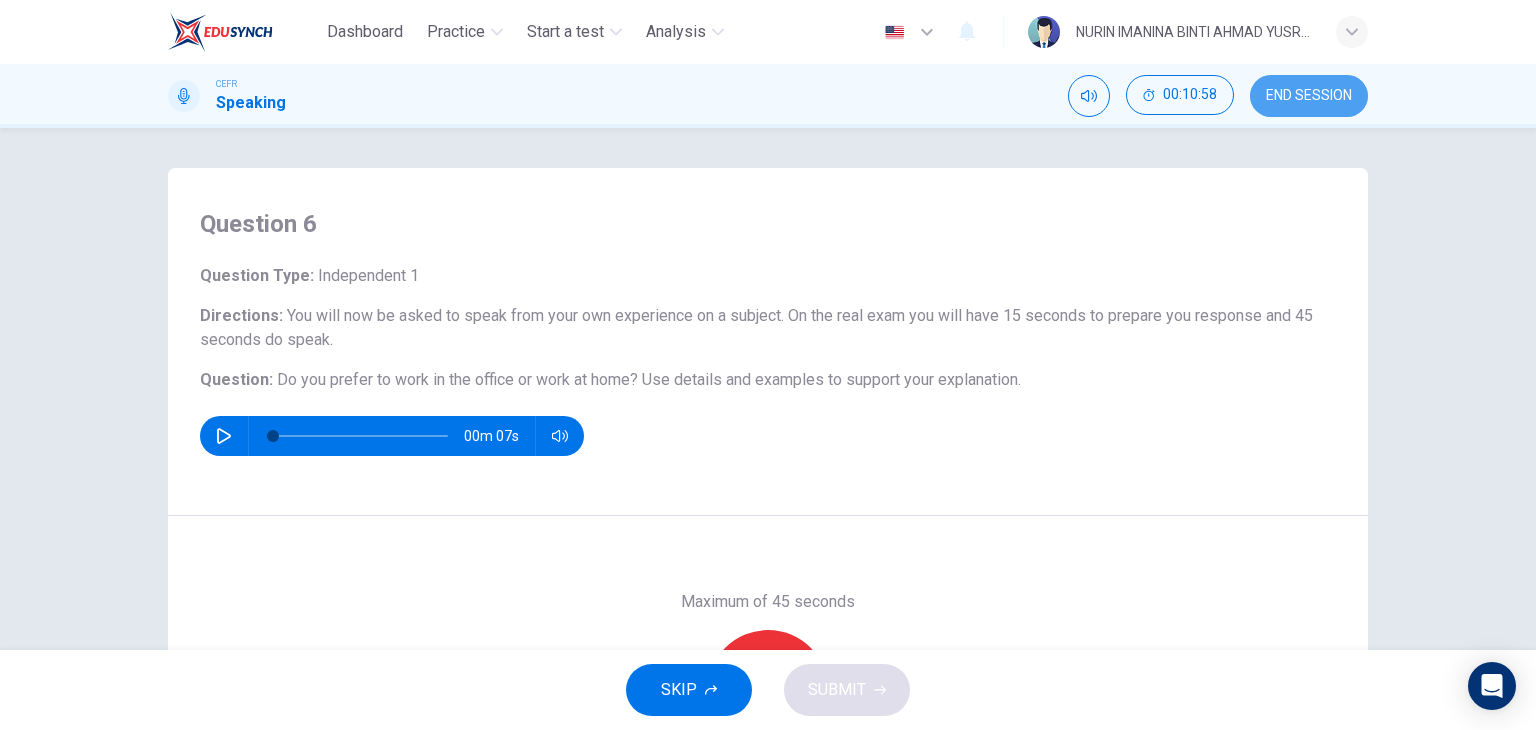 click on "END SESSION" at bounding box center [1309, 96] 